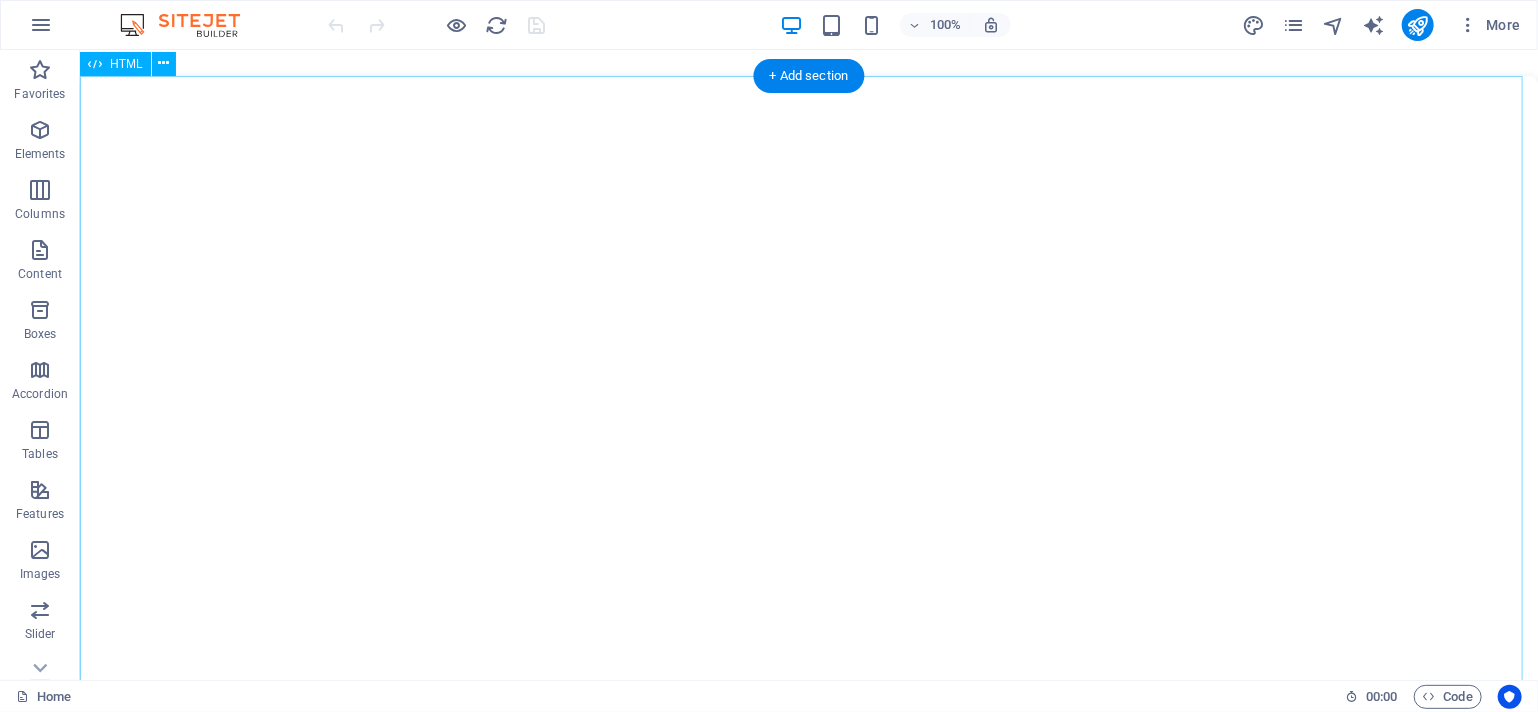 scroll, scrollTop: 0, scrollLeft: 0, axis: both 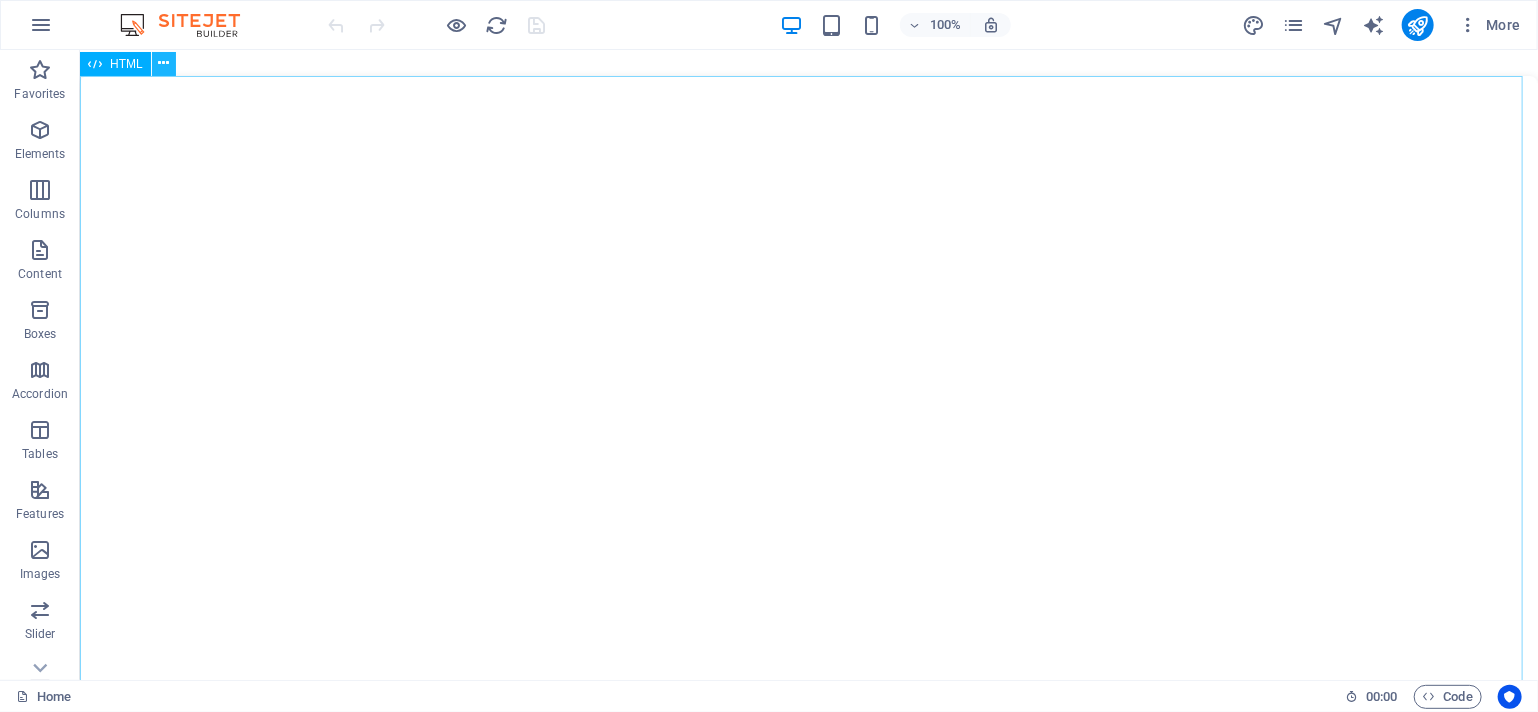 click at bounding box center [163, 63] 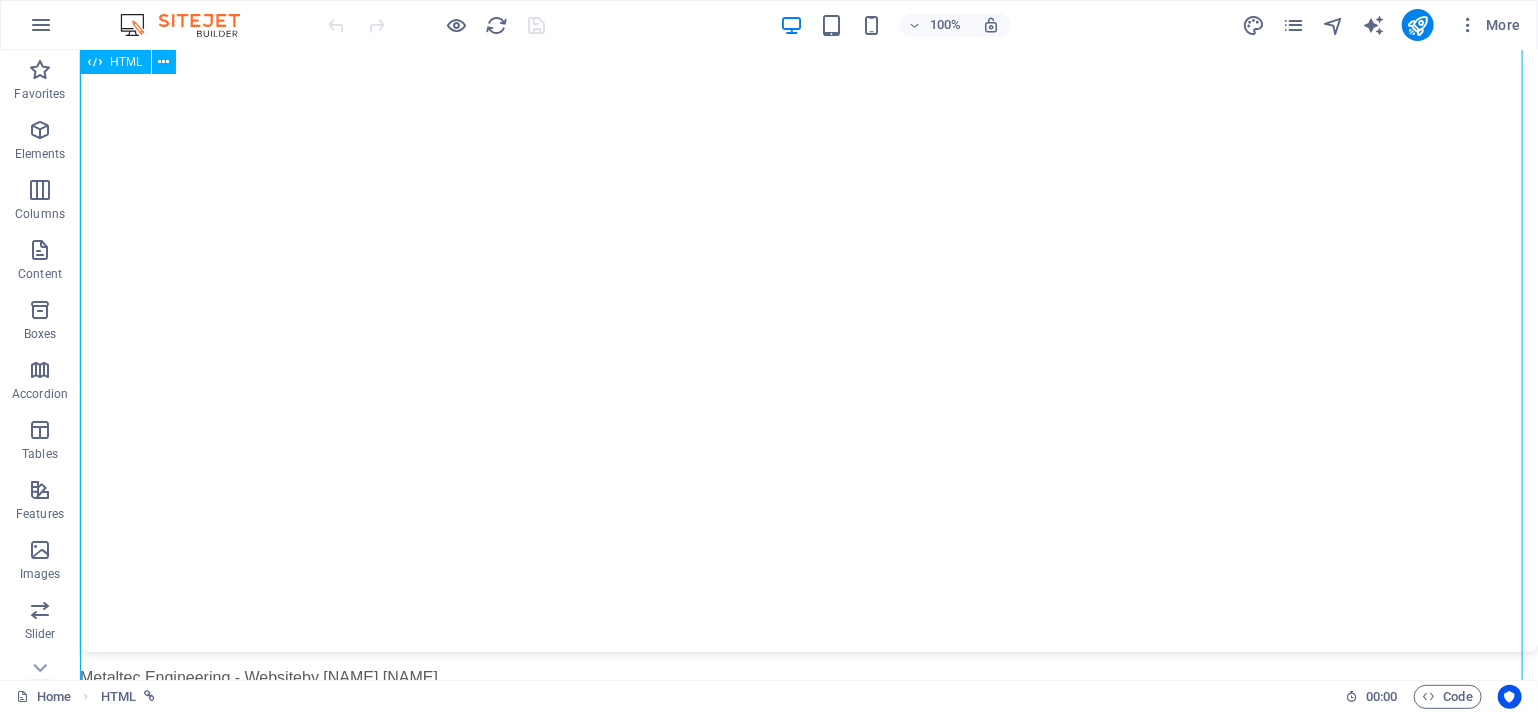 scroll, scrollTop: 244, scrollLeft: 0, axis: vertical 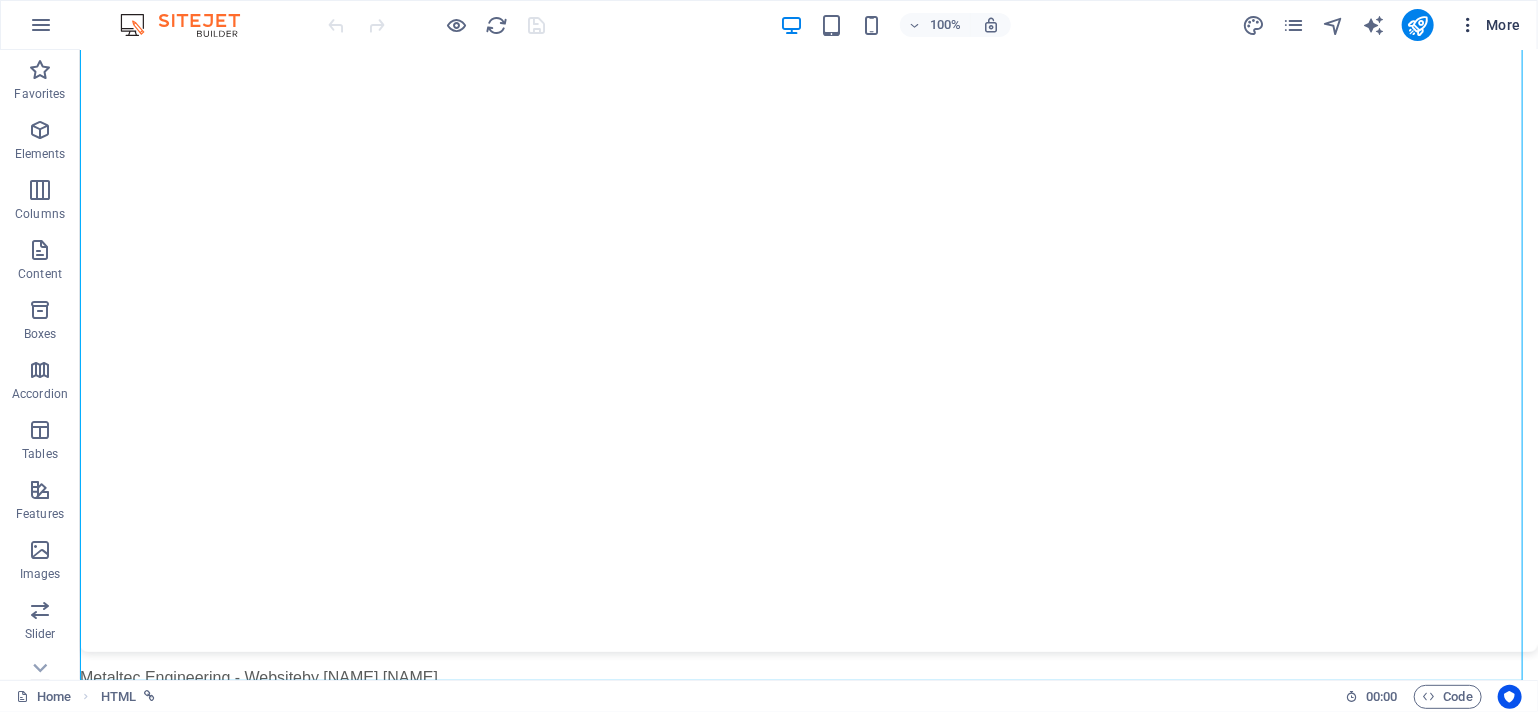 click at bounding box center (1468, 25) 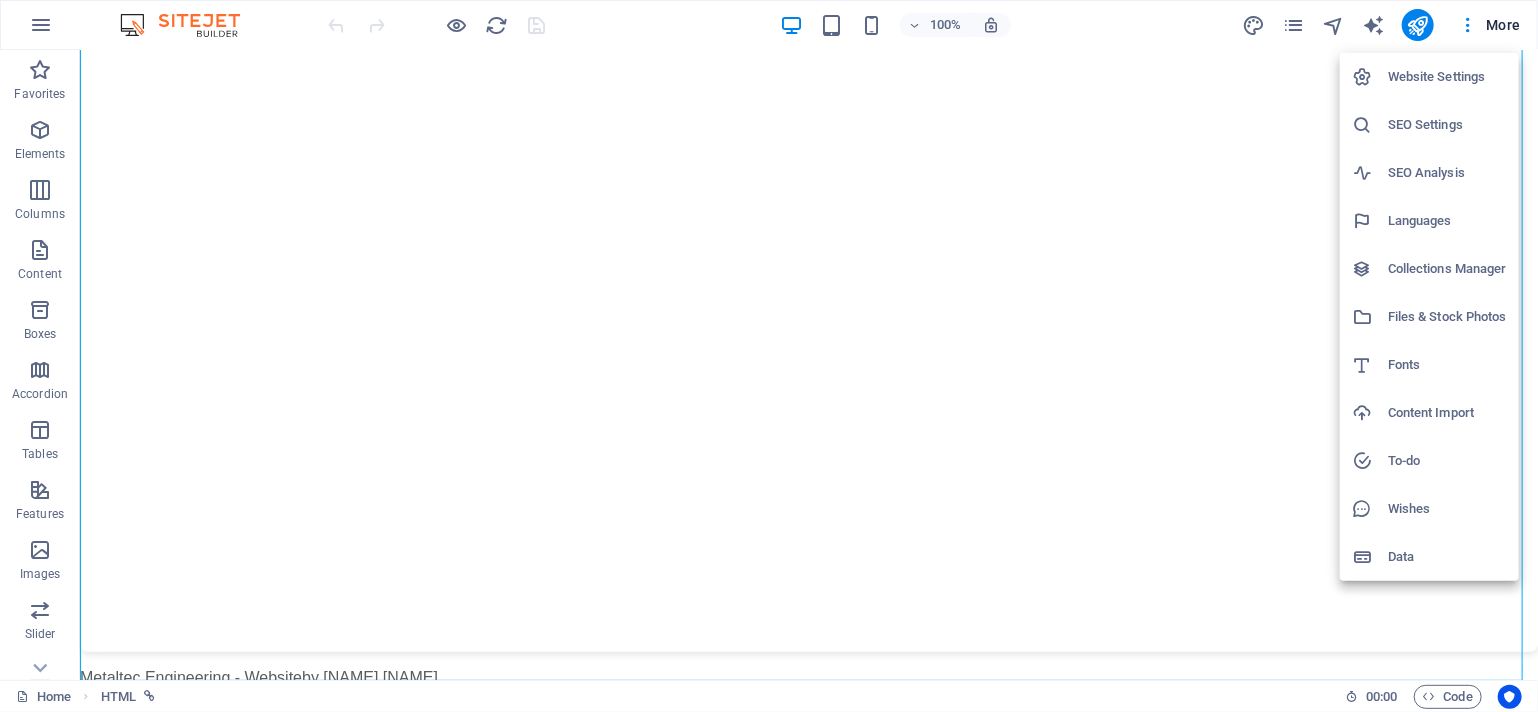click on "Website Settings" at bounding box center [1447, 77] 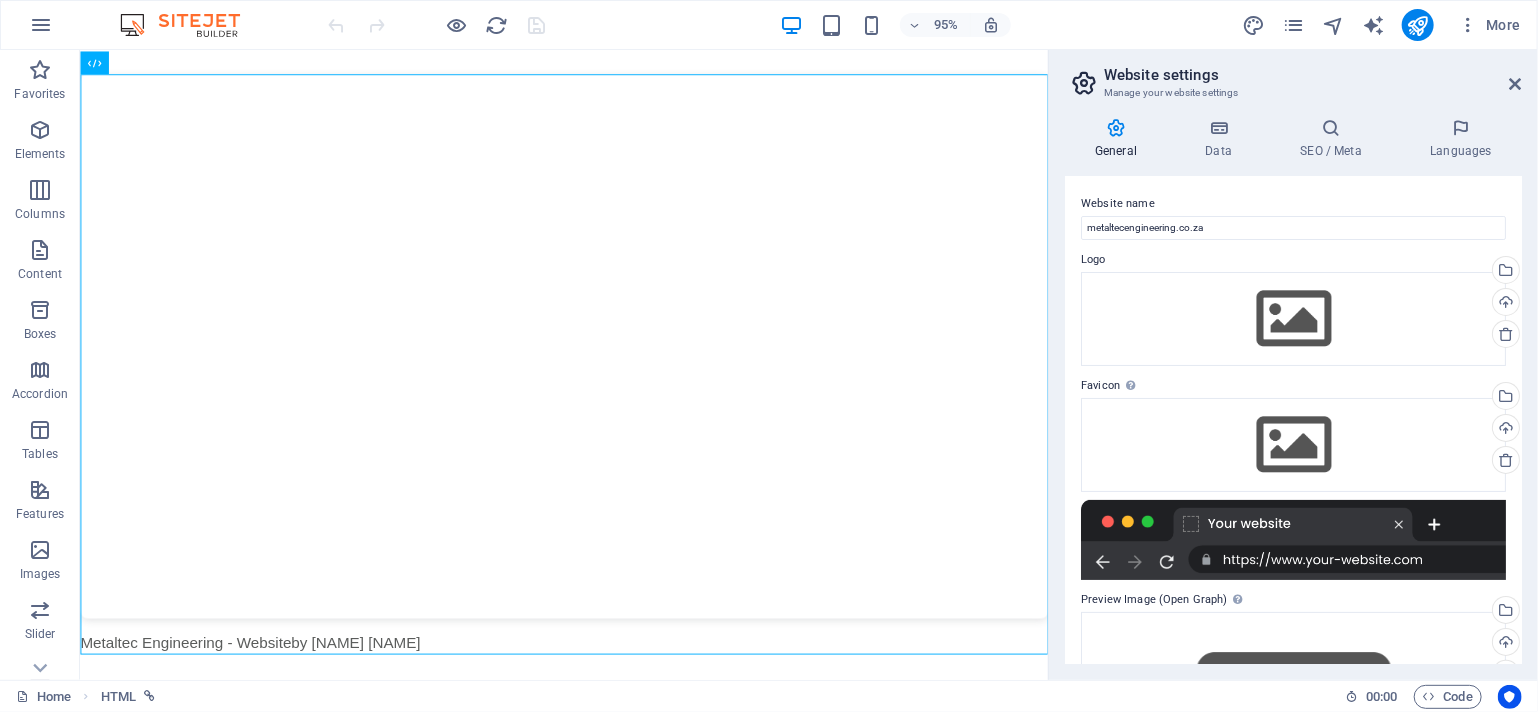scroll, scrollTop: 0, scrollLeft: 0, axis: both 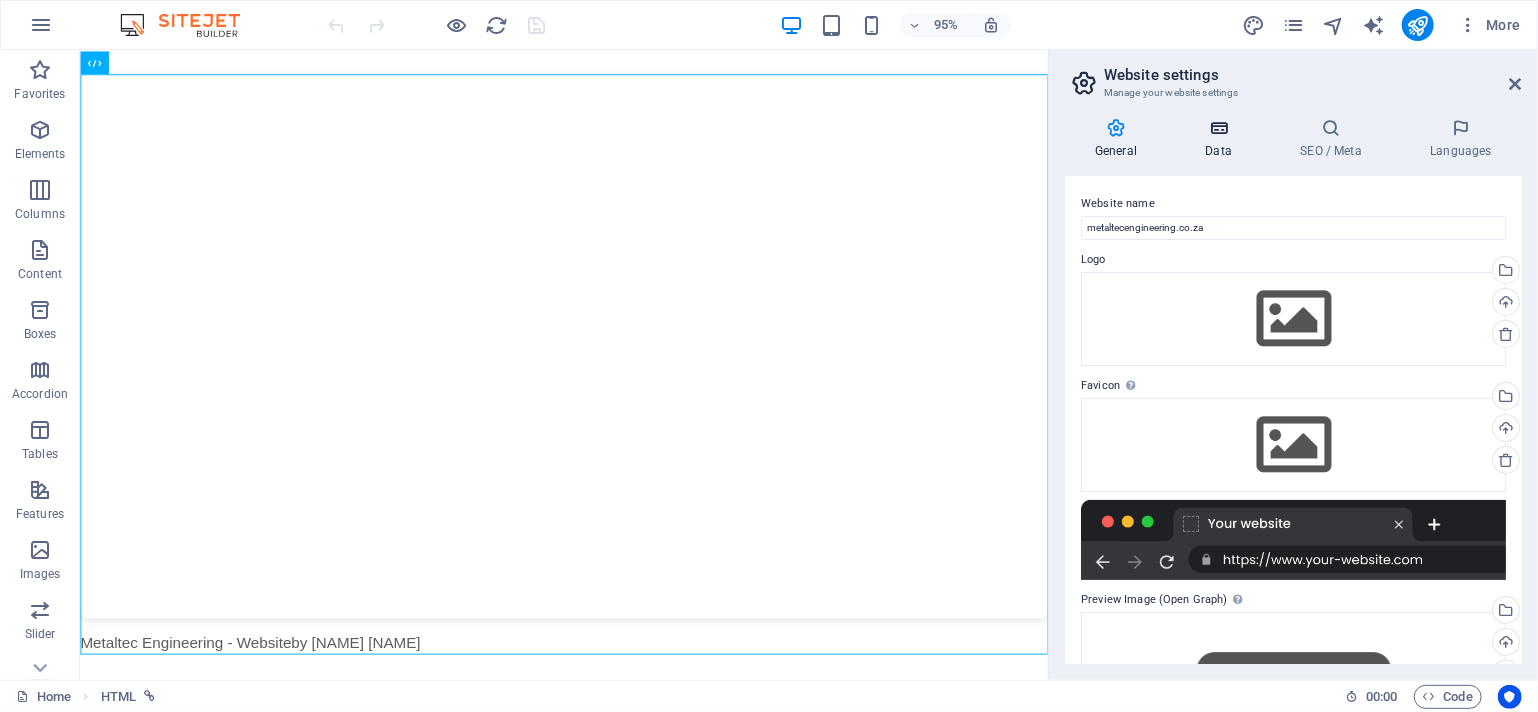 click at bounding box center (1218, 128) 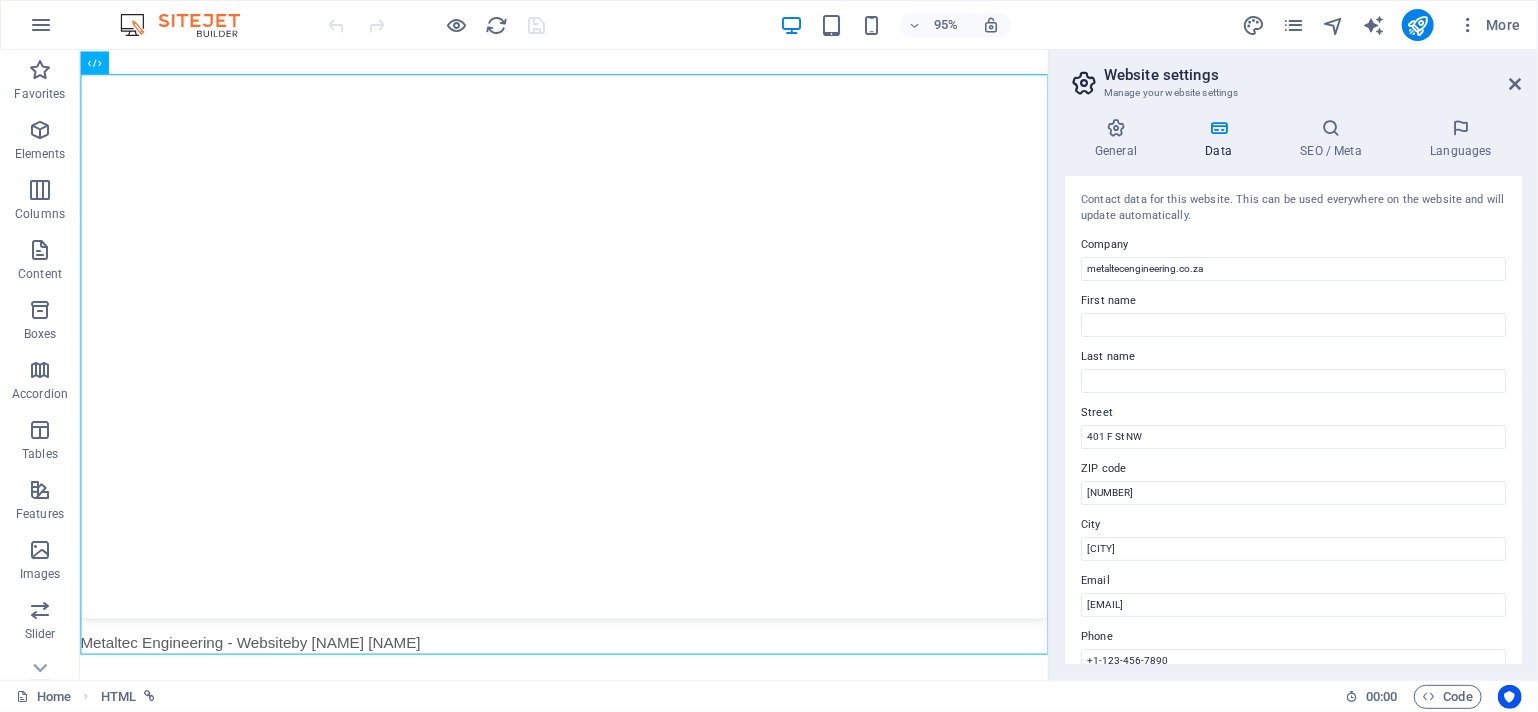 scroll, scrollTop: 200, scrollLeft: 0, axis: vertical 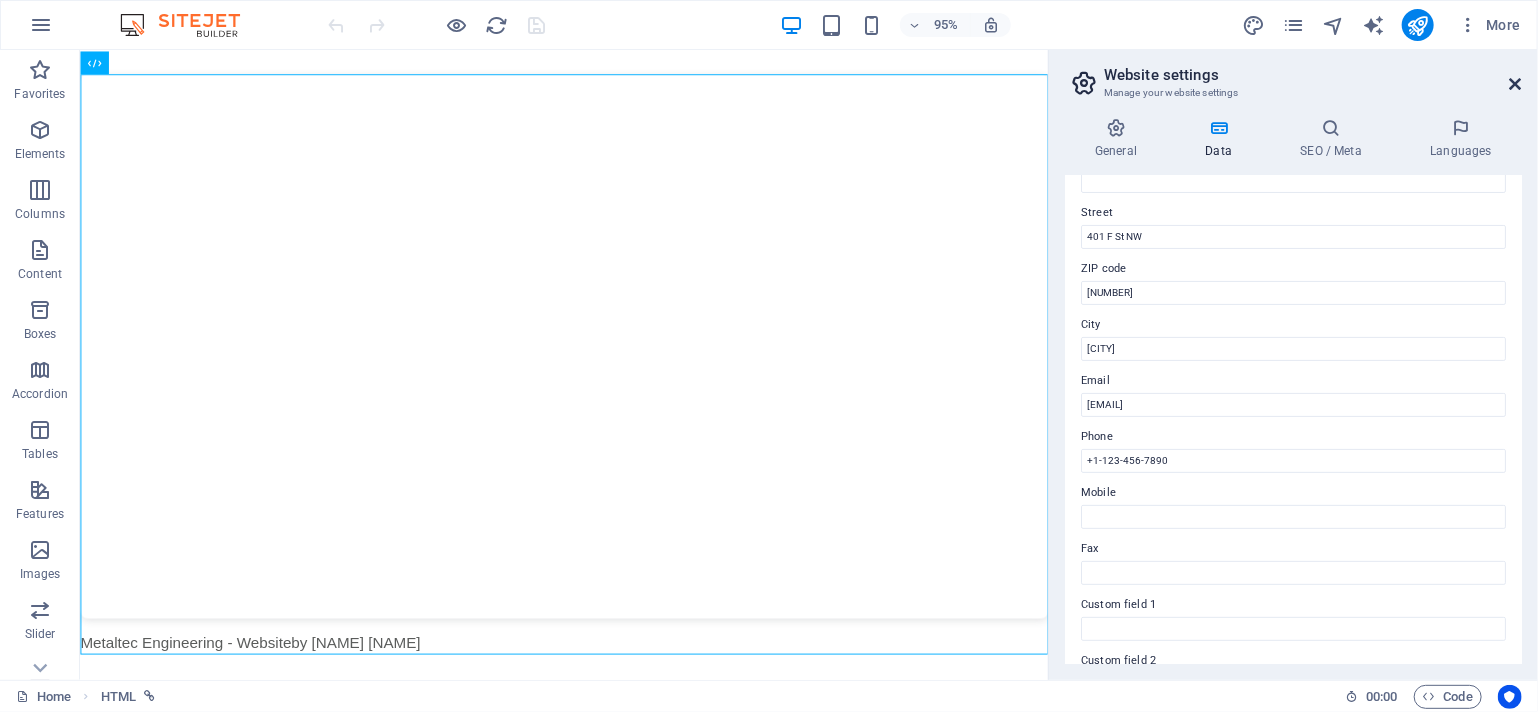 click at bounding box center (1516, 84) 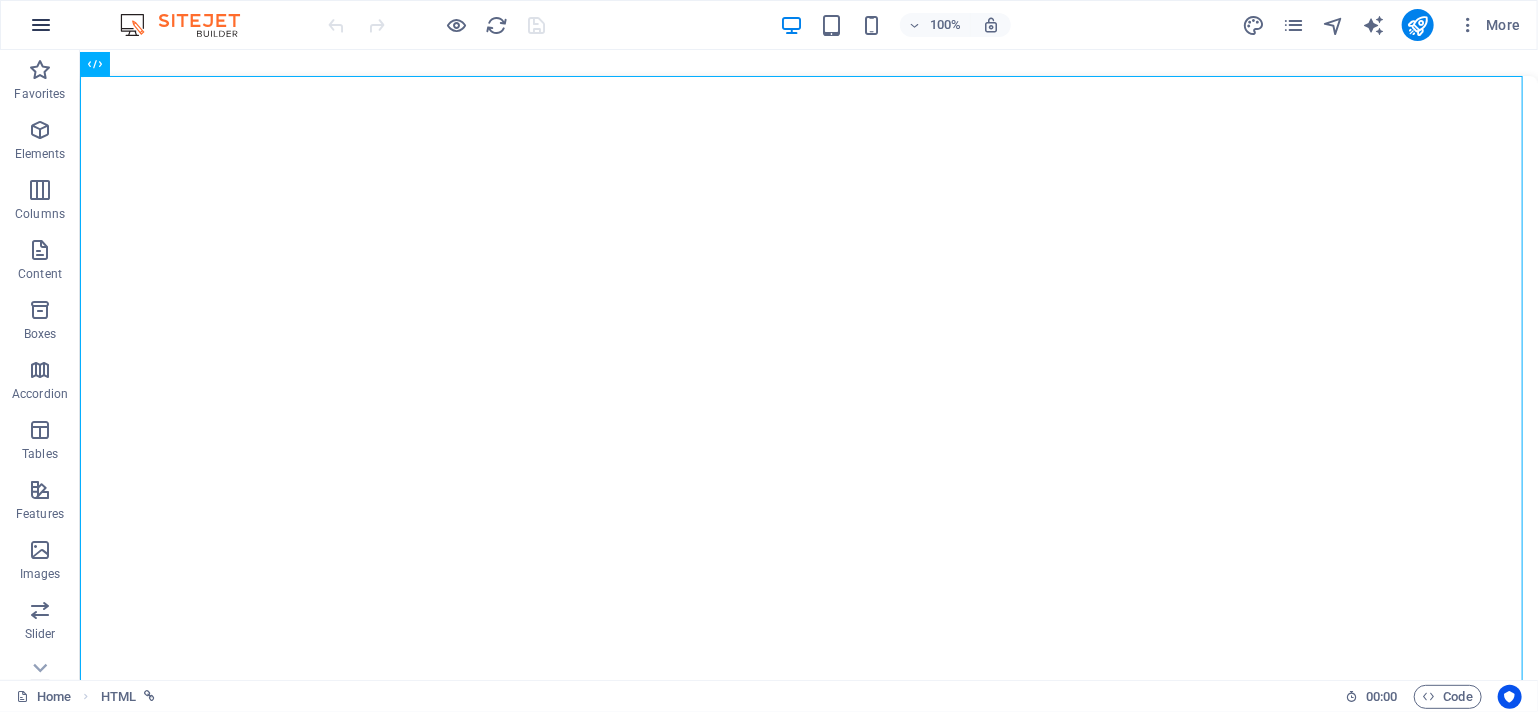 click at bounding box center (41, 25) 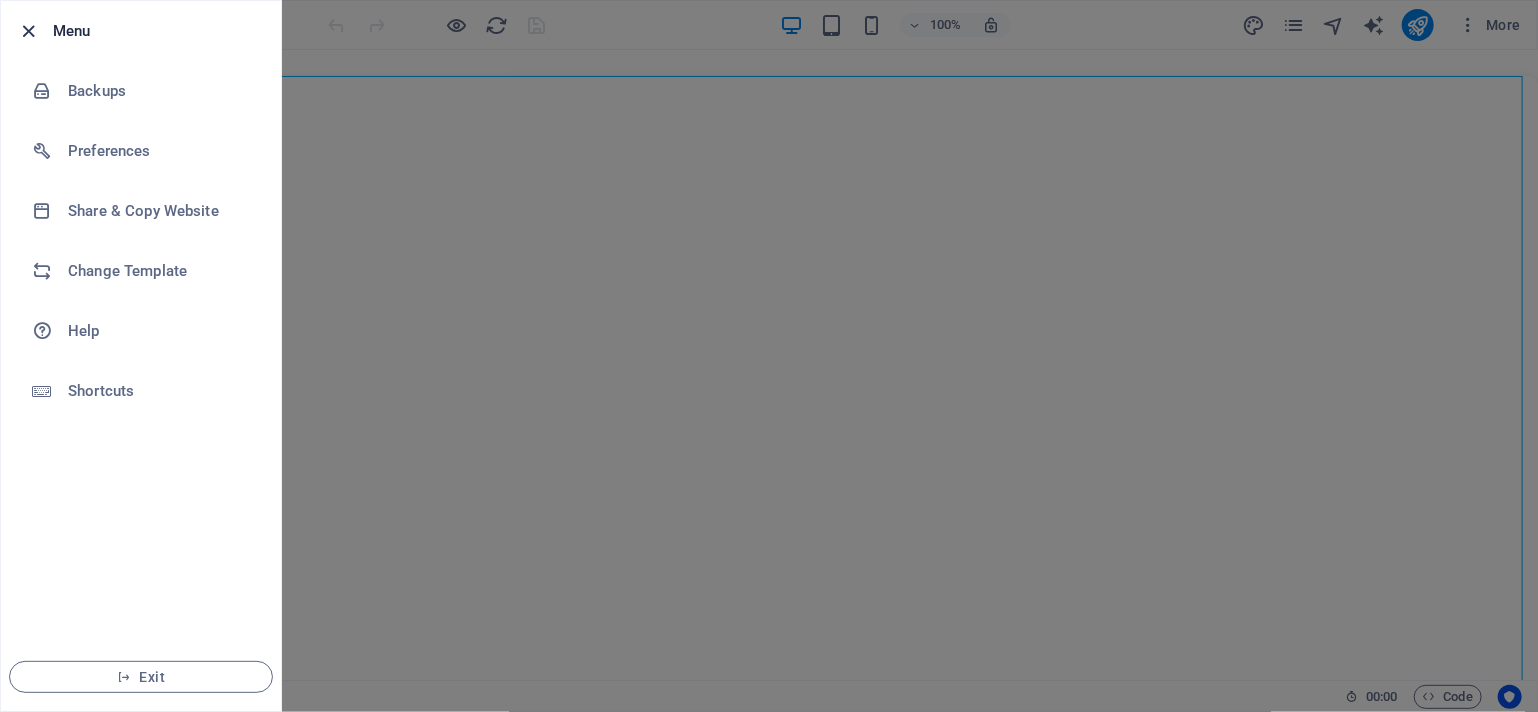 click at bounding box center (29, 31) 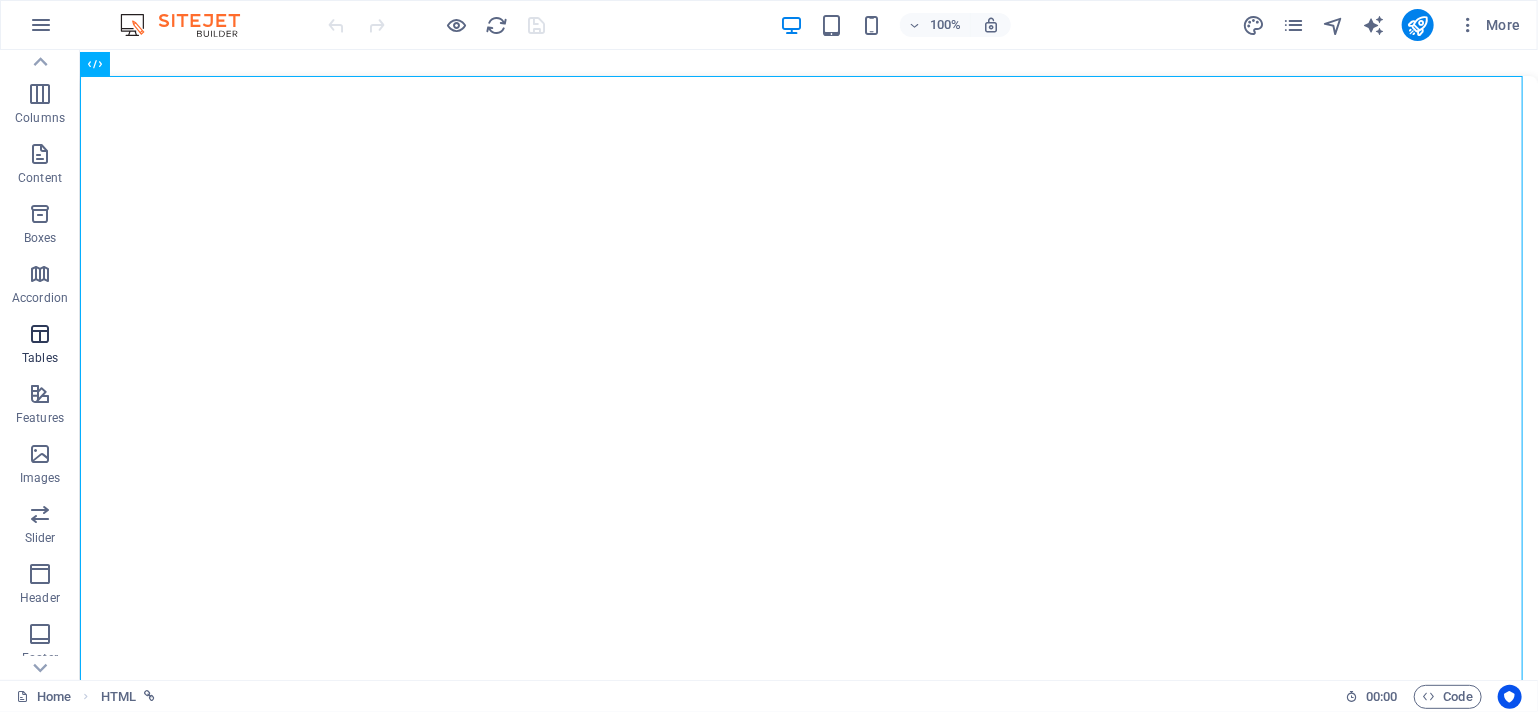 scroll, scrollTop: 0, scrollLeft: 0, axis: both 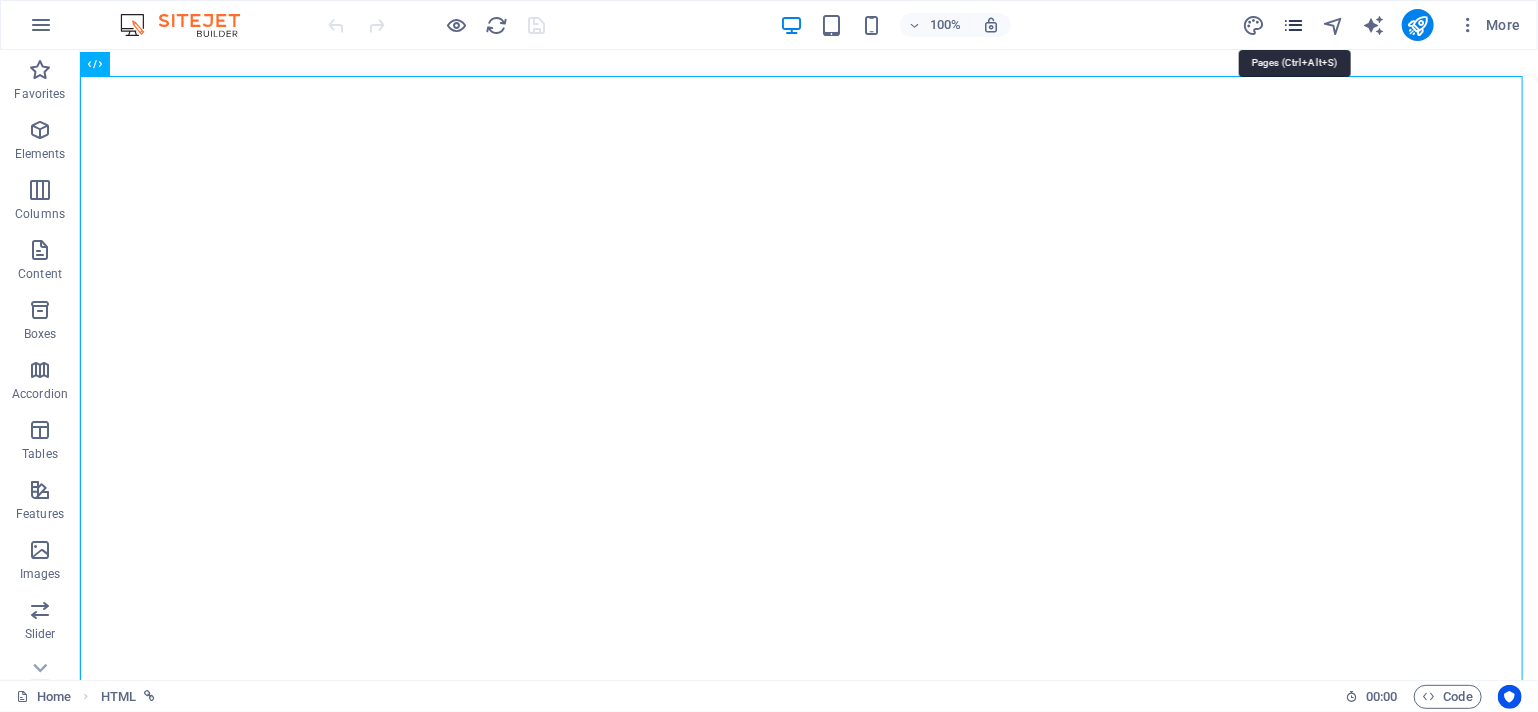 click at bounding box center (1293, 25) 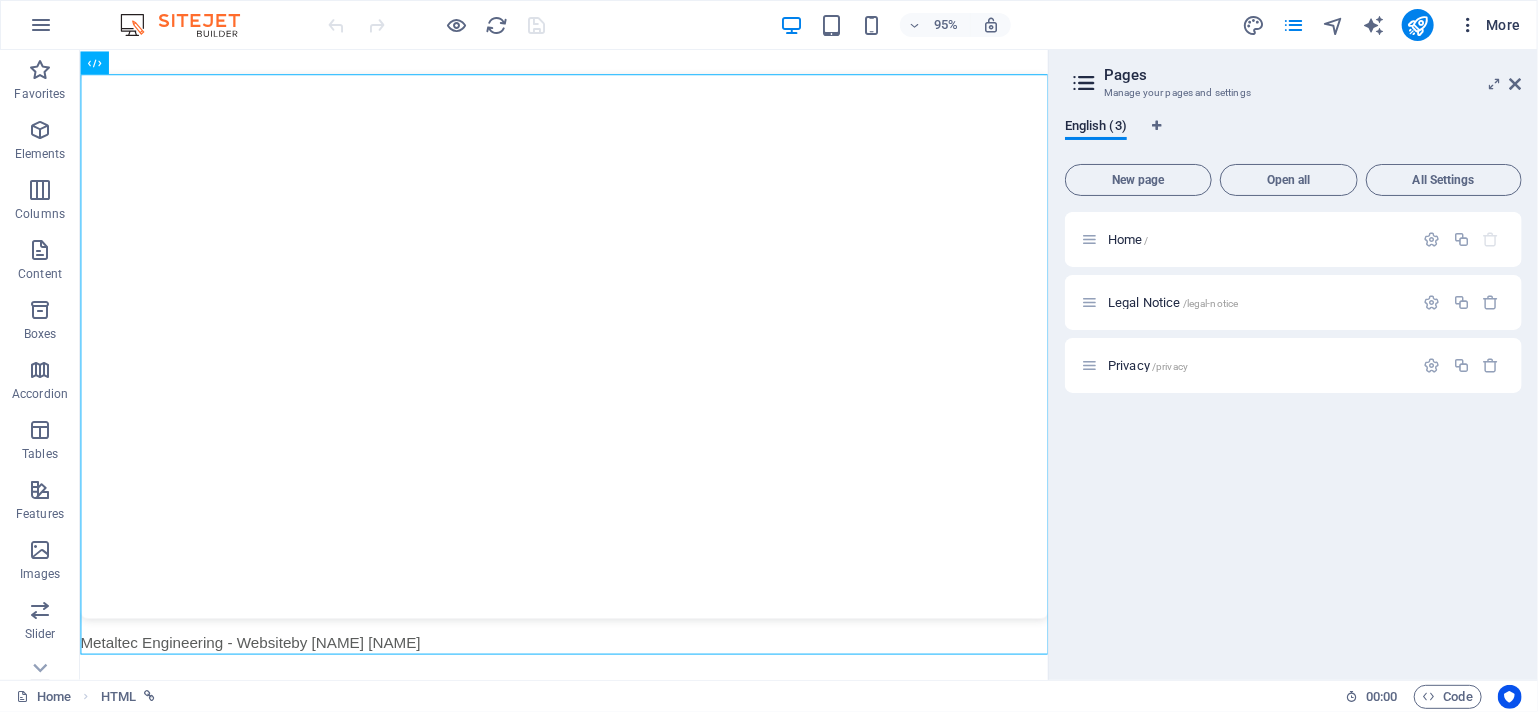 click at bounding box center [1468, 25] 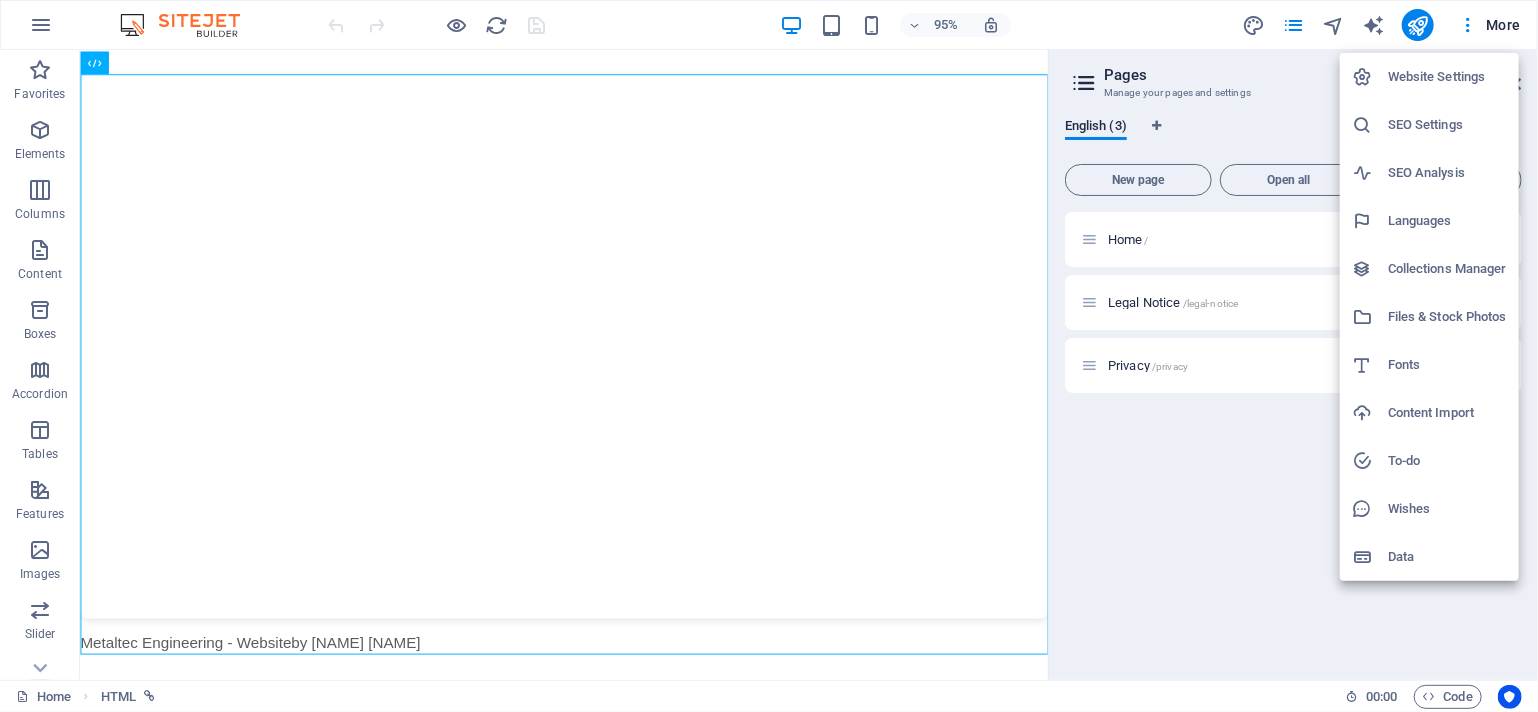 click on "Content Import" at bounding box center (1447, 413) 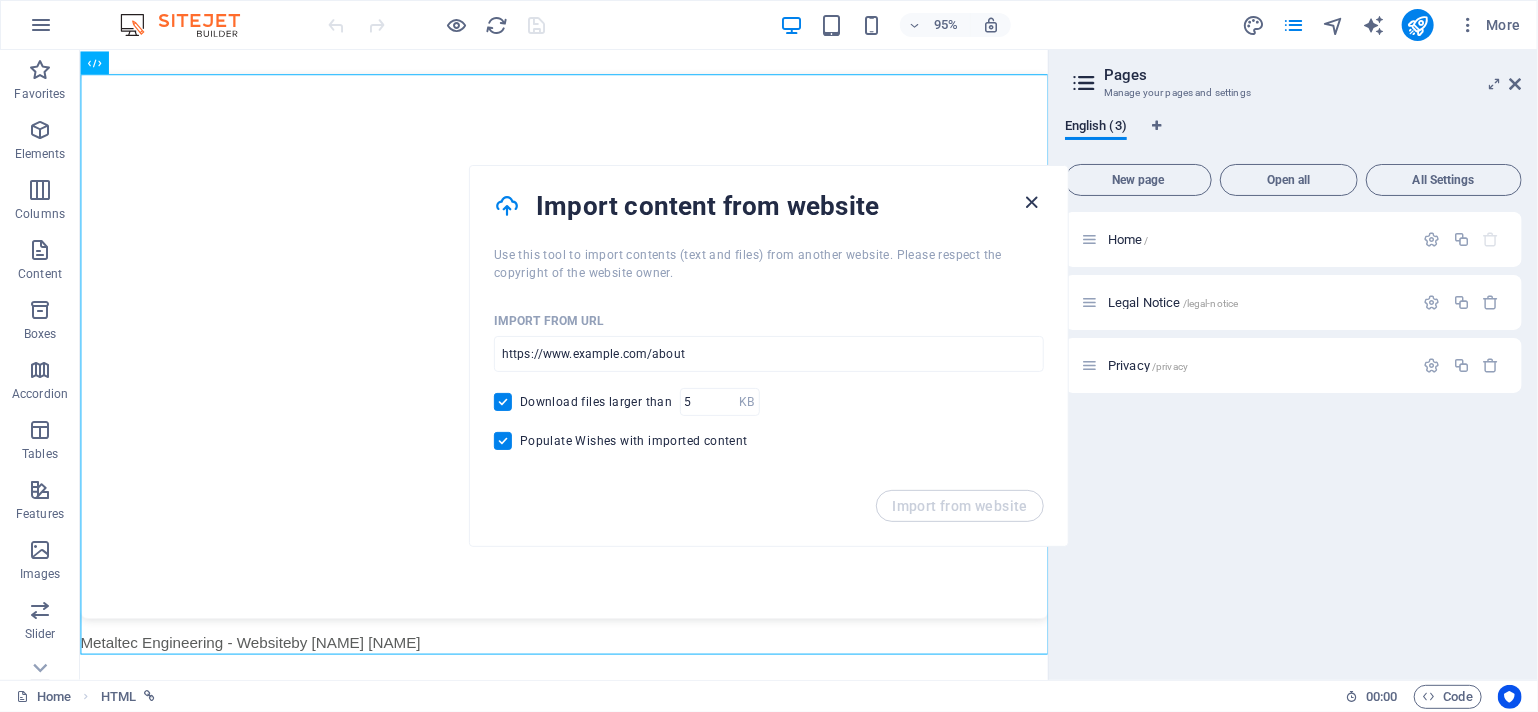click at bounding box center (1032, 202) 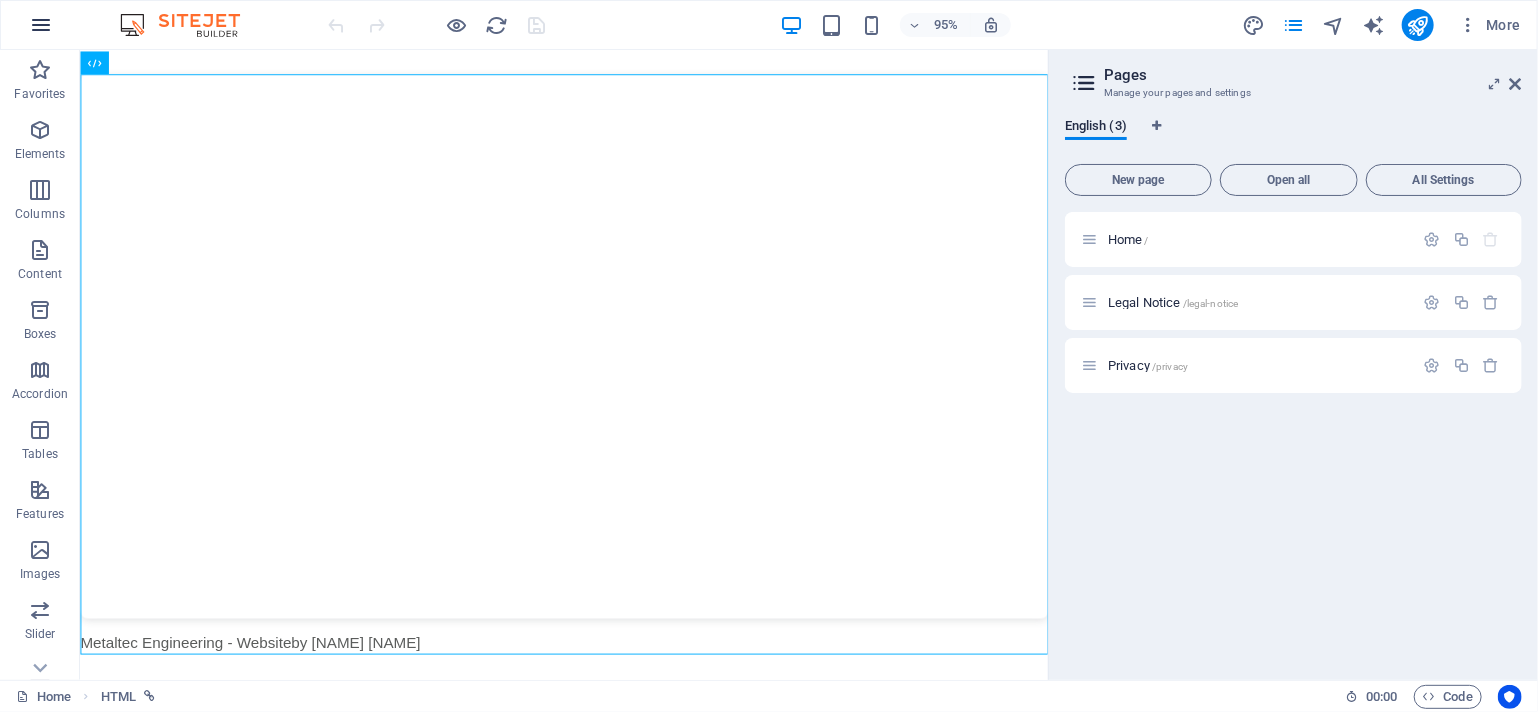 click at bounding box center [41, 25] 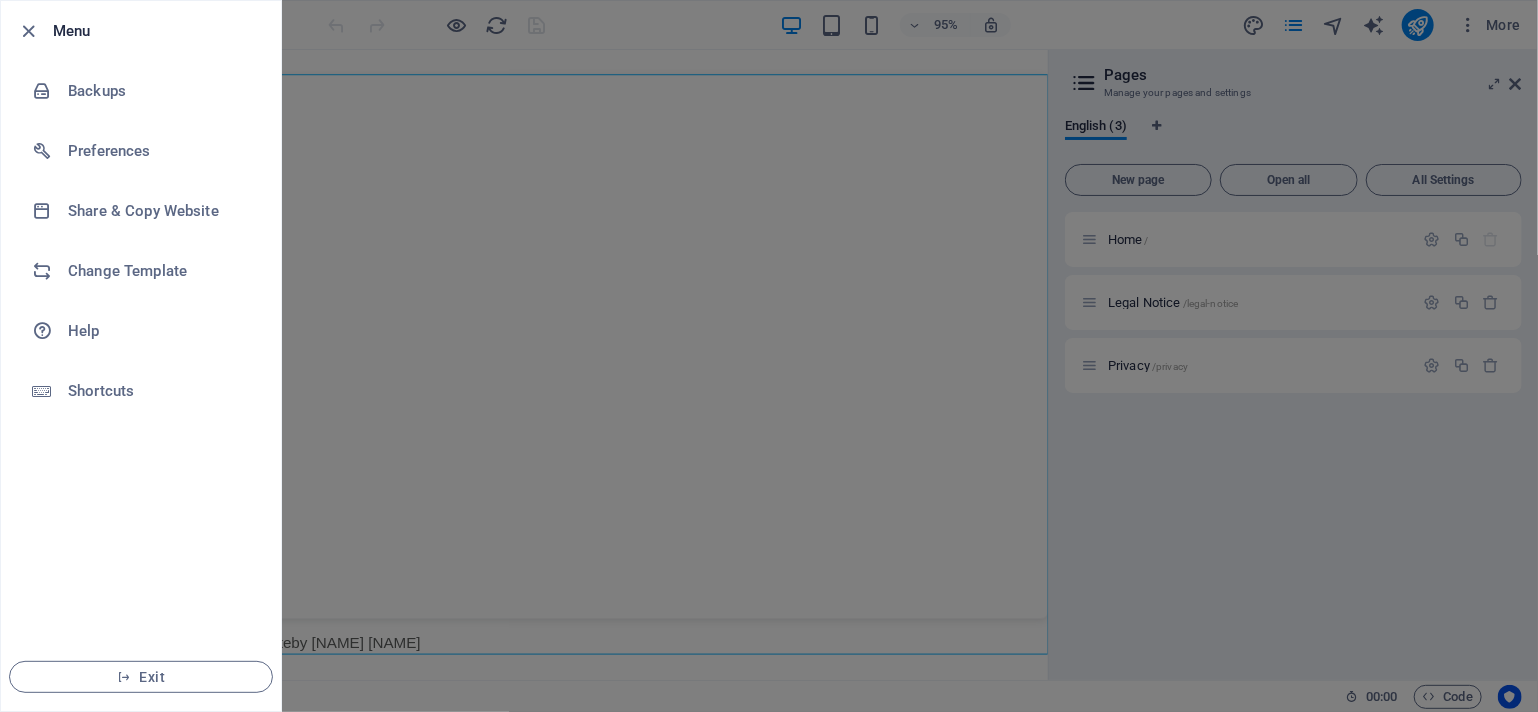click at bounding box center [29, 31] 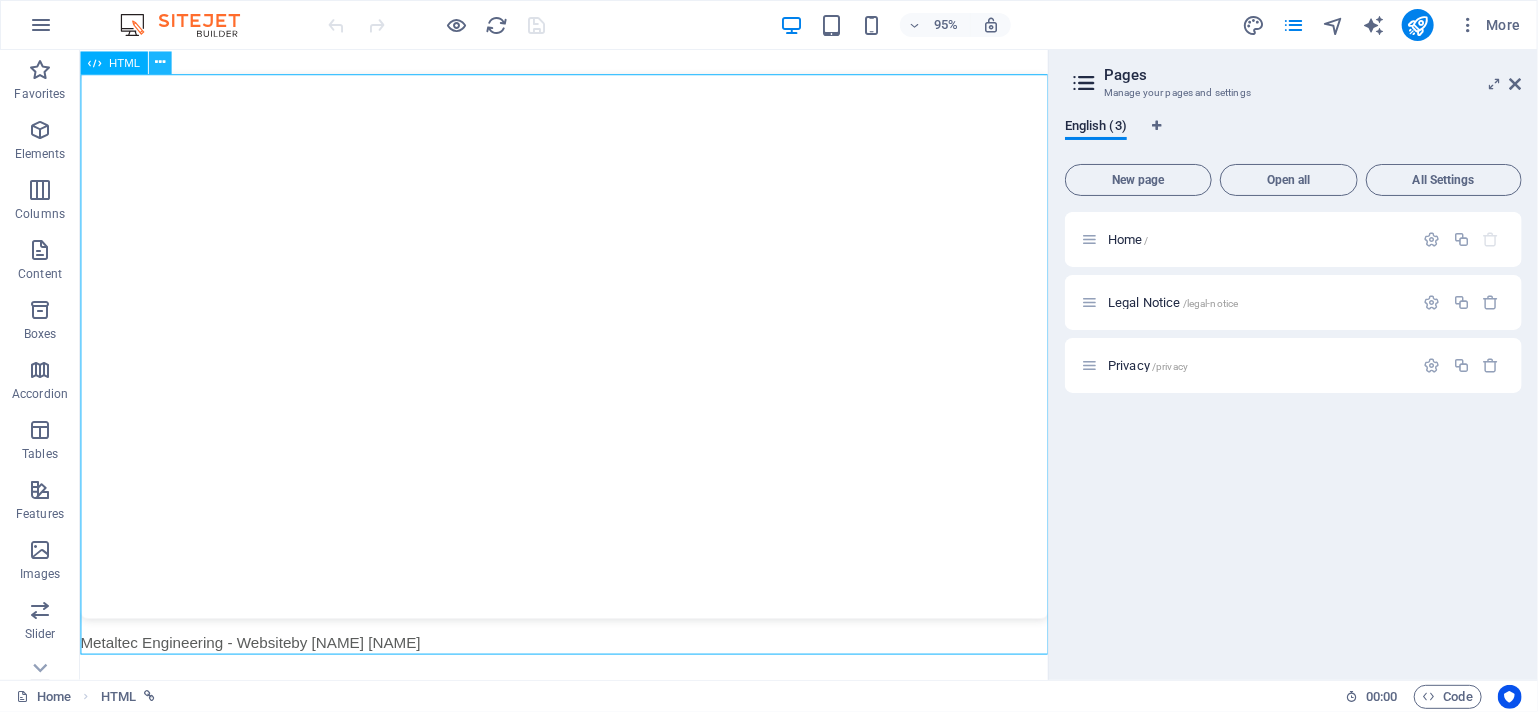 click at bounding box center (159, 63) 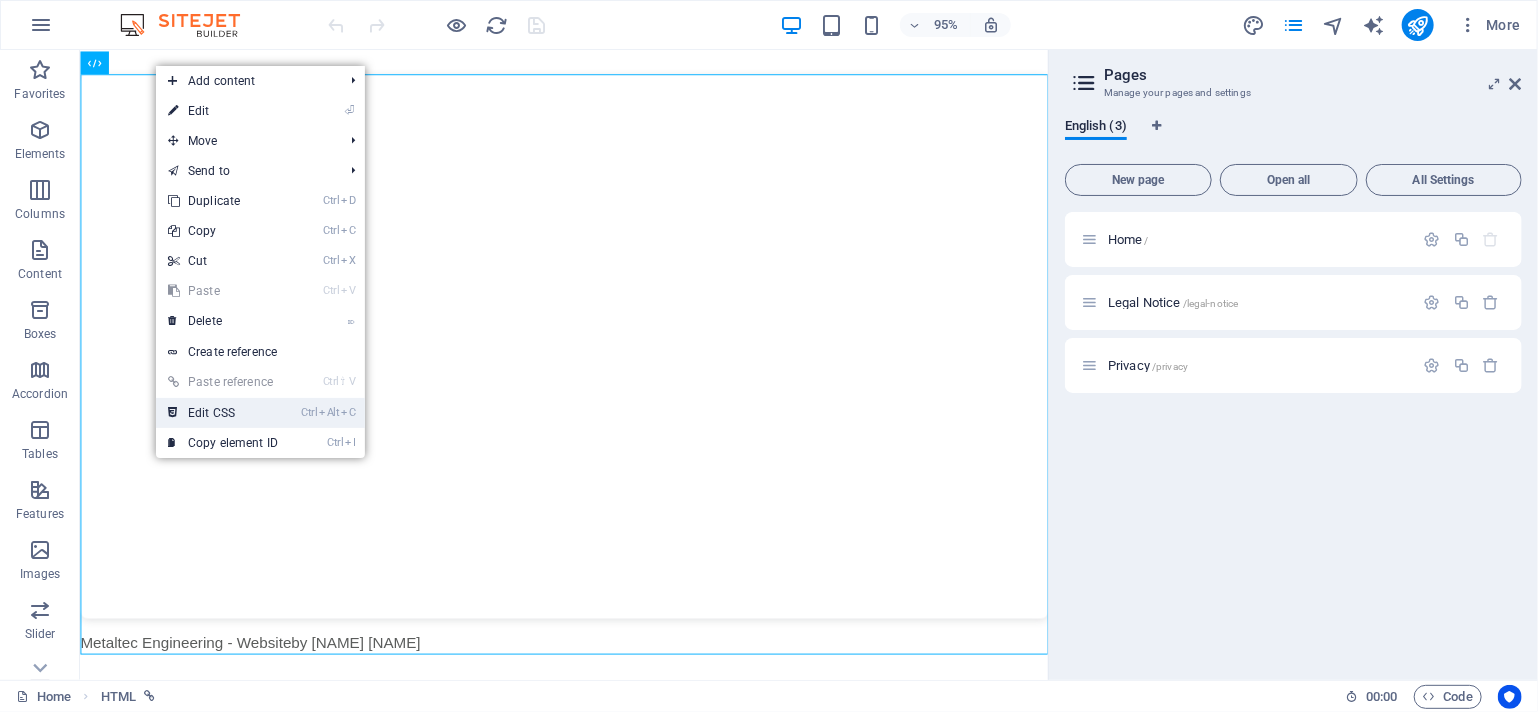 click on "Ctrl Alt C  Edit CSS" at bounding box center (223, 413) 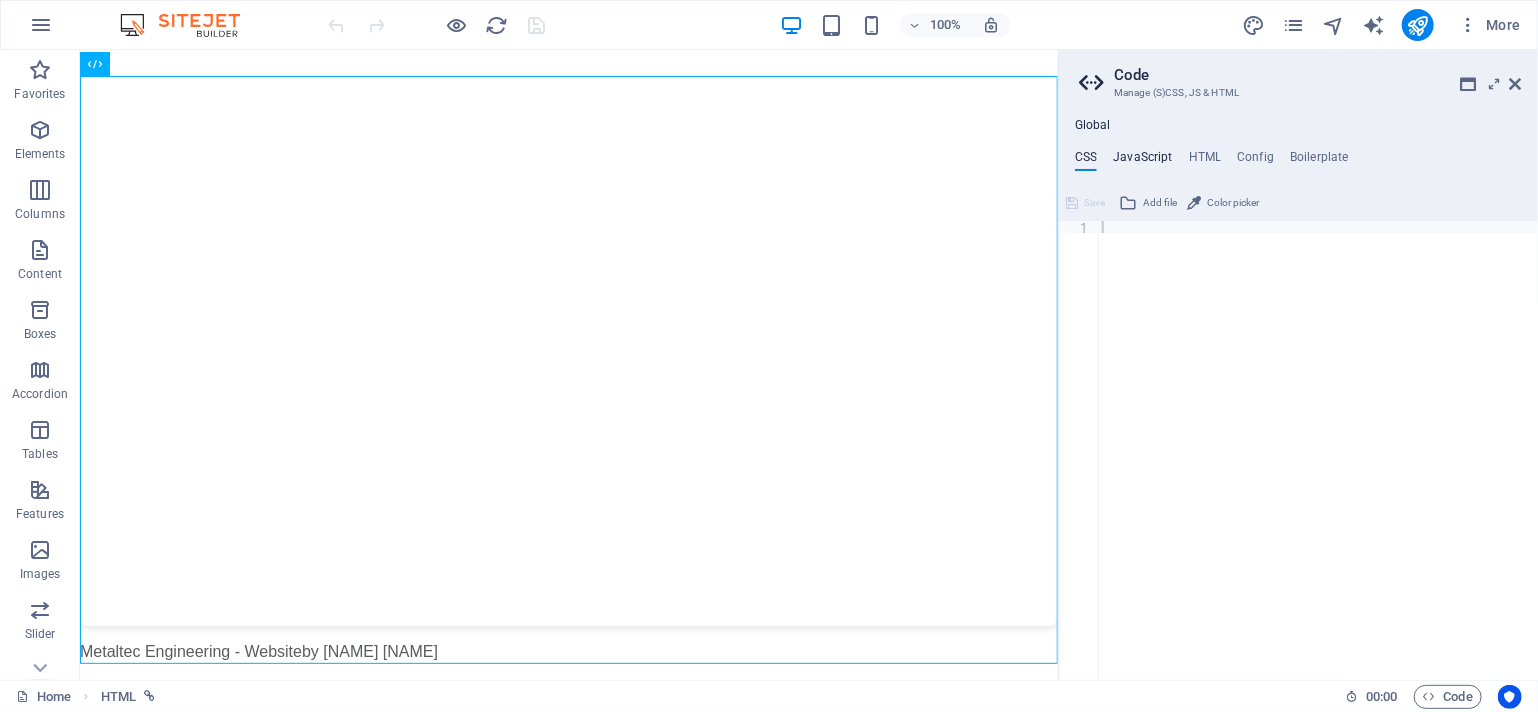 drag, startPoint x: 1139, startPoint y: 158, endPoint x: 1171, endPoint y: 159, distance: 32.01562 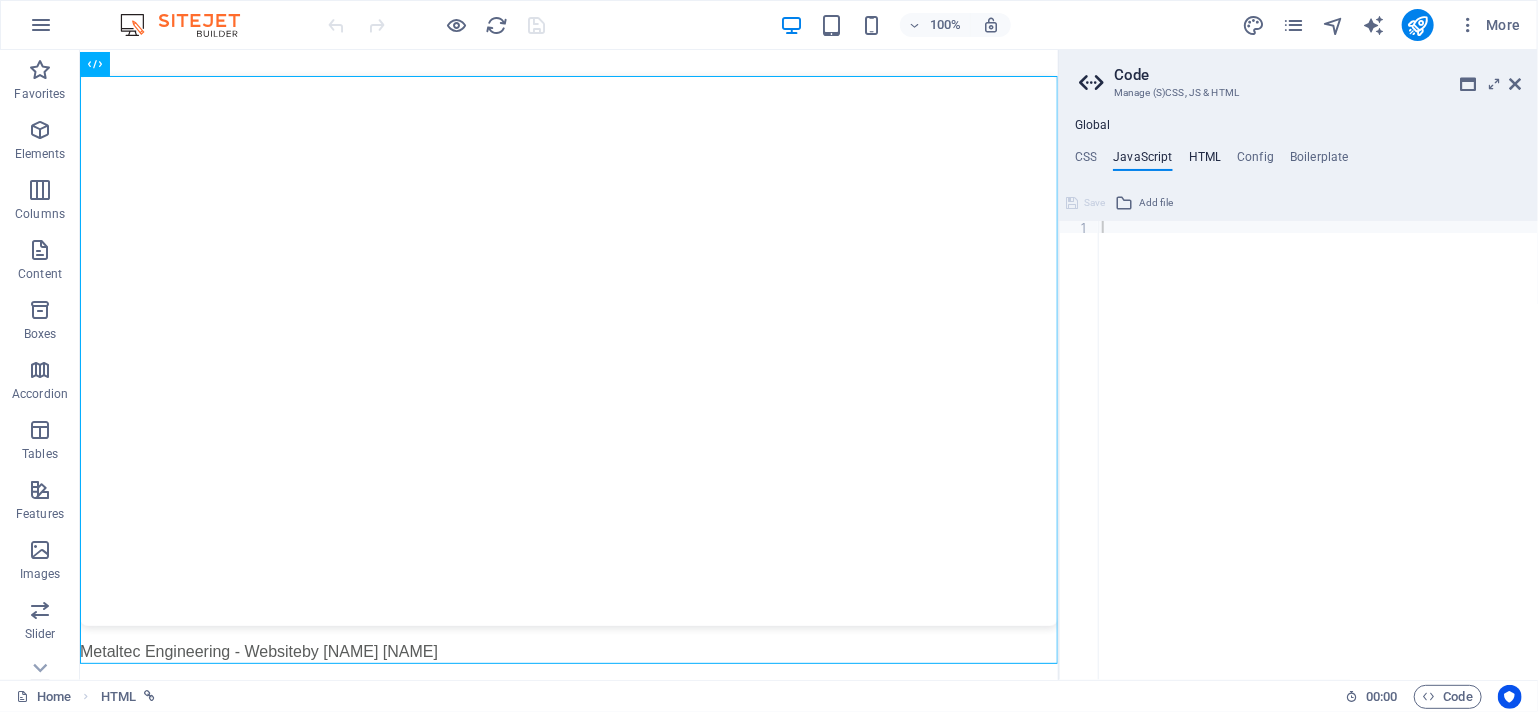 click on "HTML" at bounding box center (1205, 161) 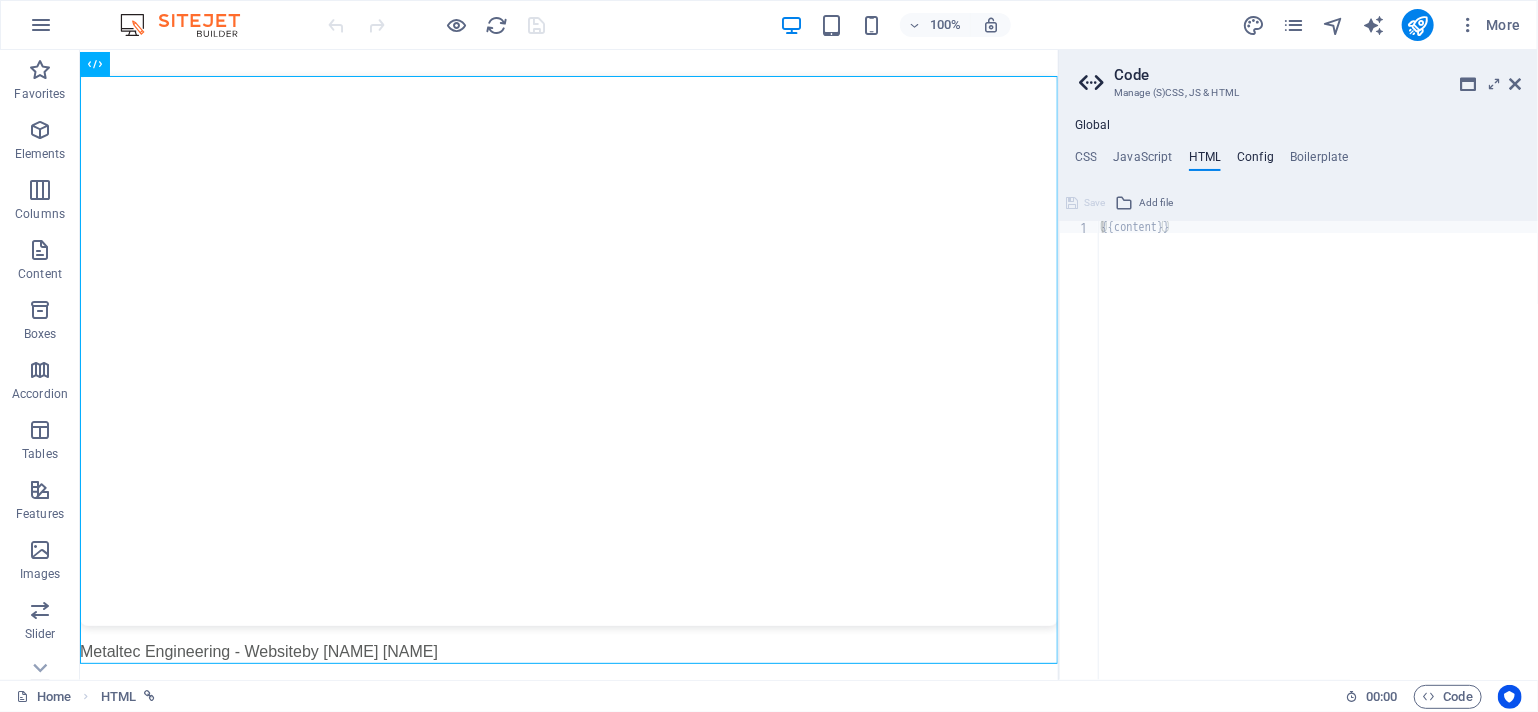 click on "Config" at bounding box center (1255, 161) 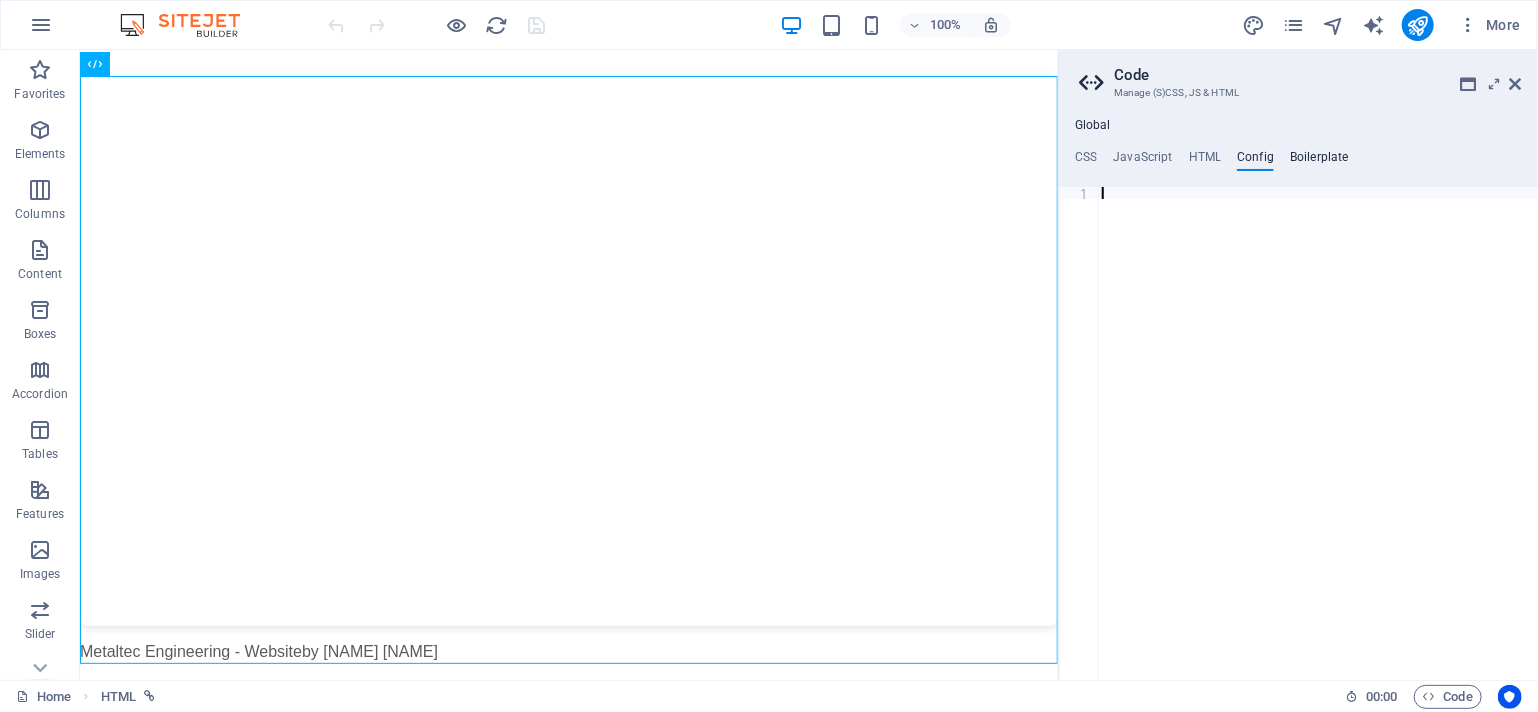 click on "Boilerplate" at bounding box center (1319, 161) 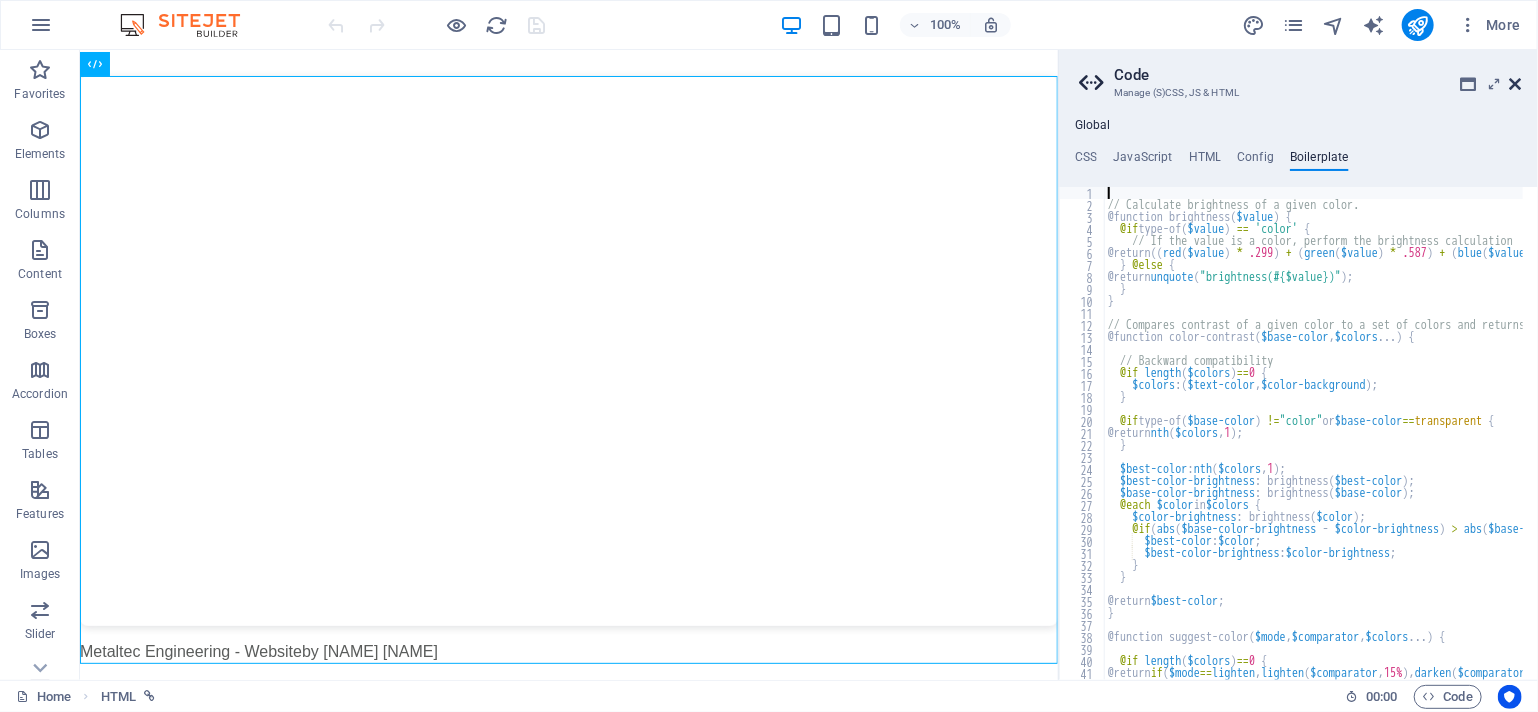 click at bounding box center (1516, 84) 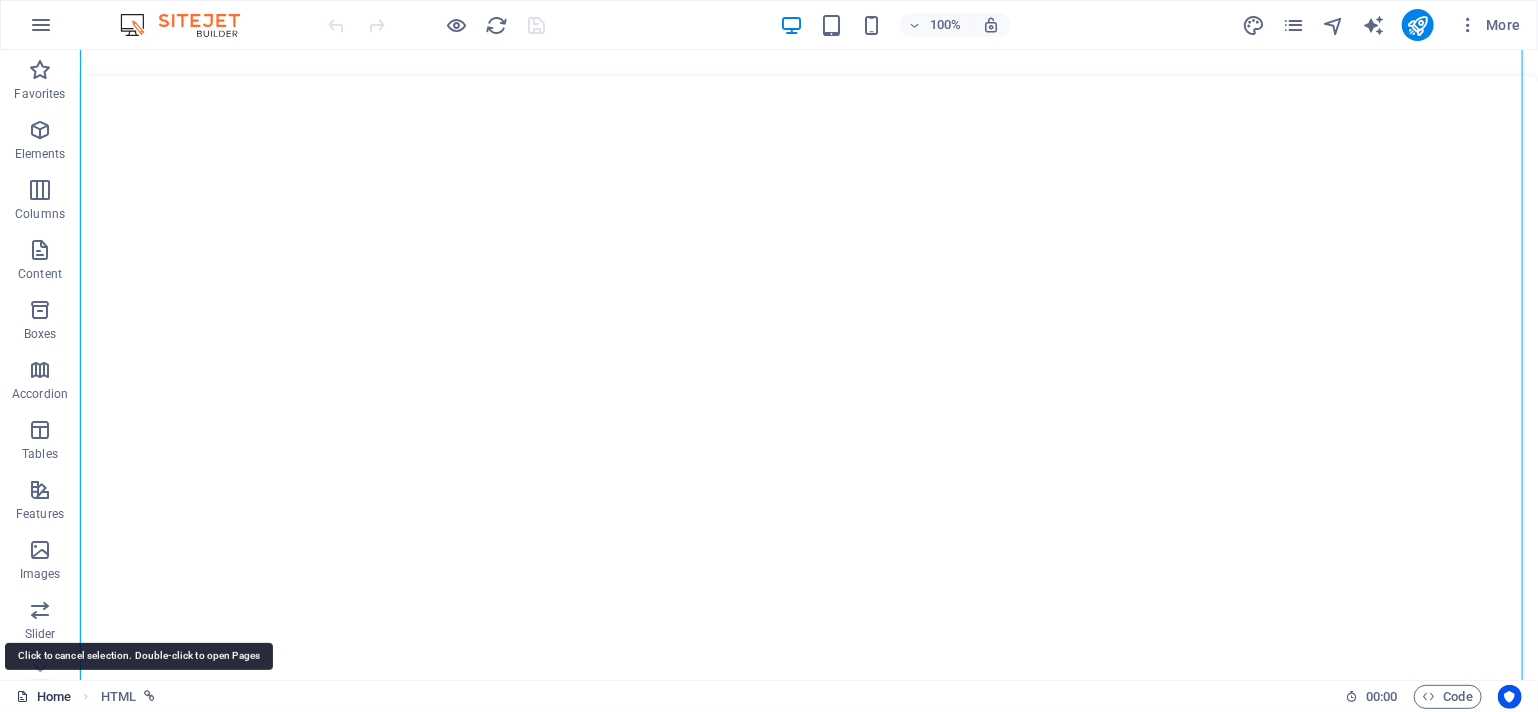 scroll, scrollTop: 100, scrollLeft: 0, axis: vertical 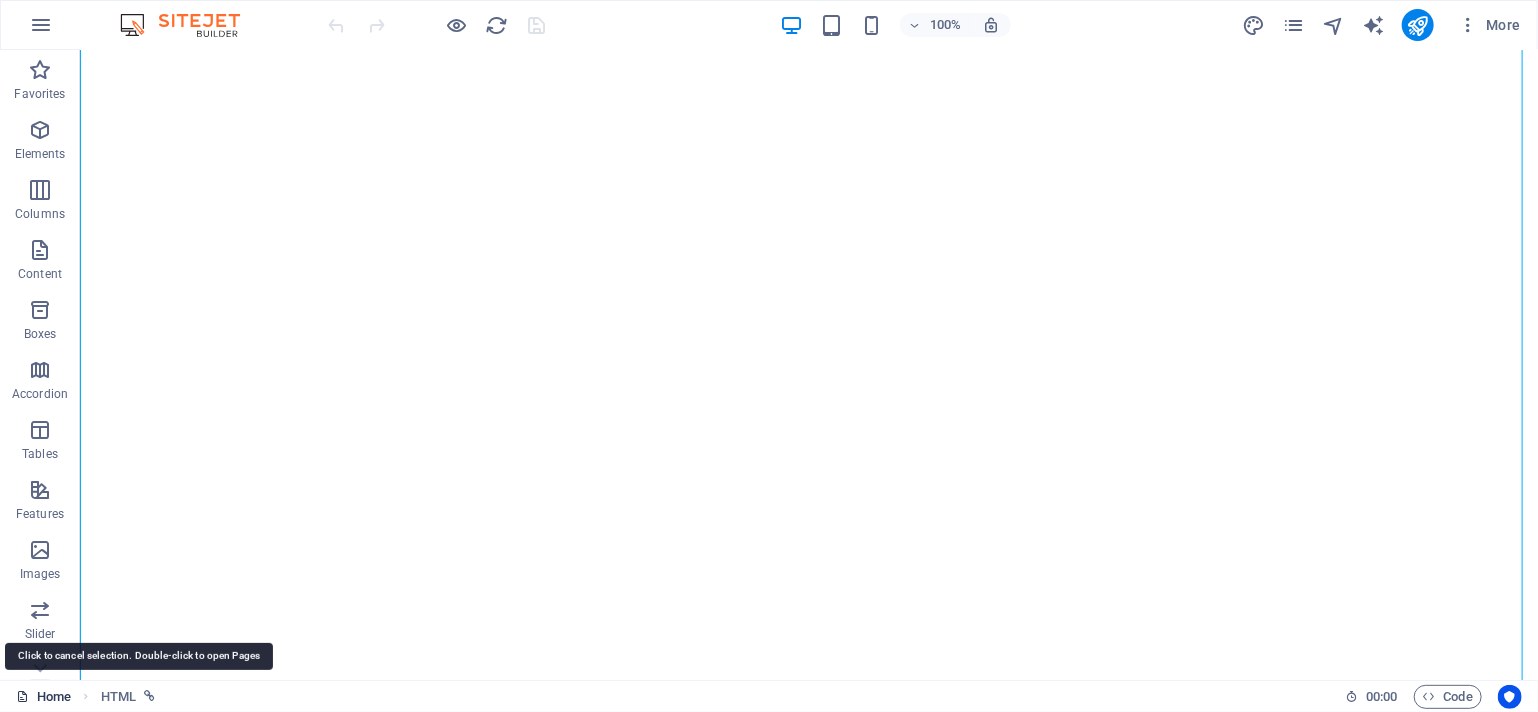 click on "Home" at bounding box center [43, 697] 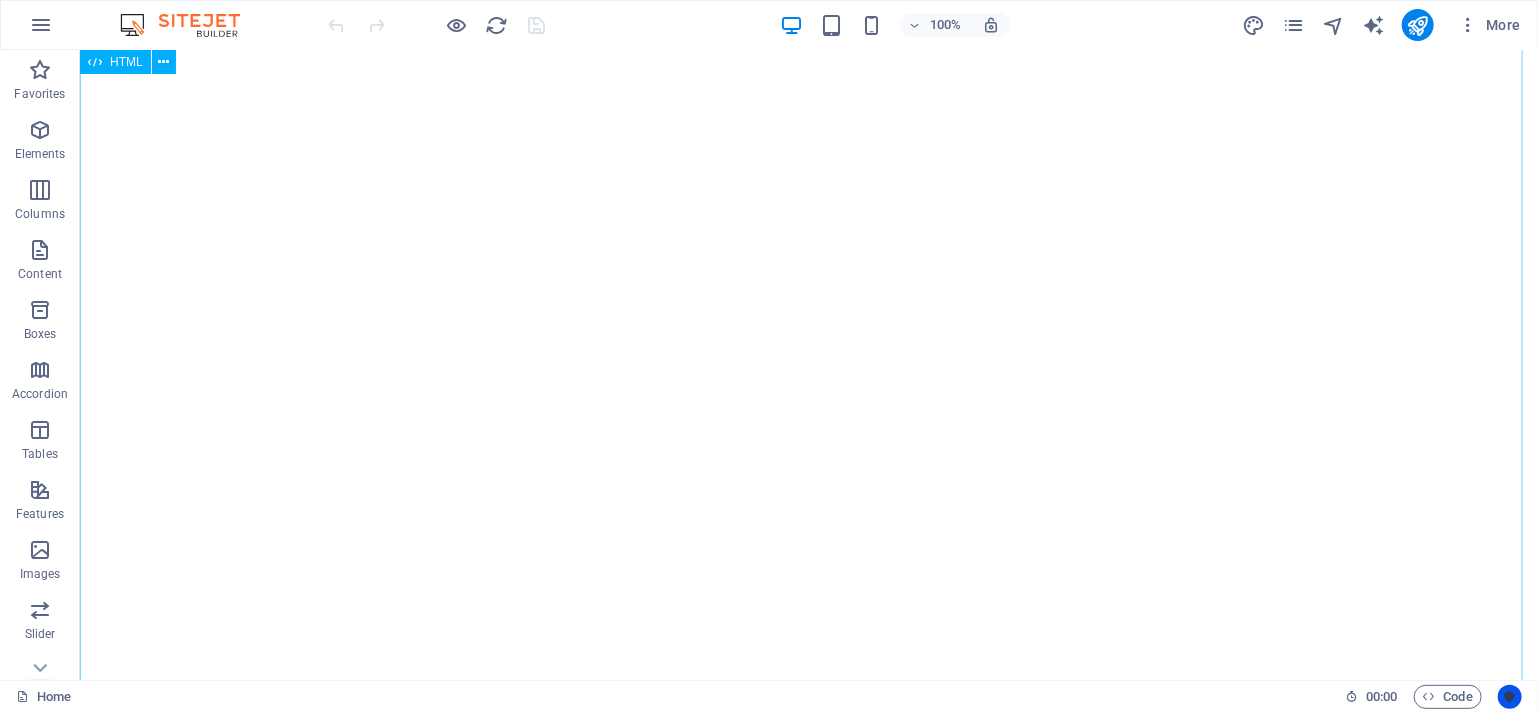 click on "Code" at bounding box center (1448, 697) 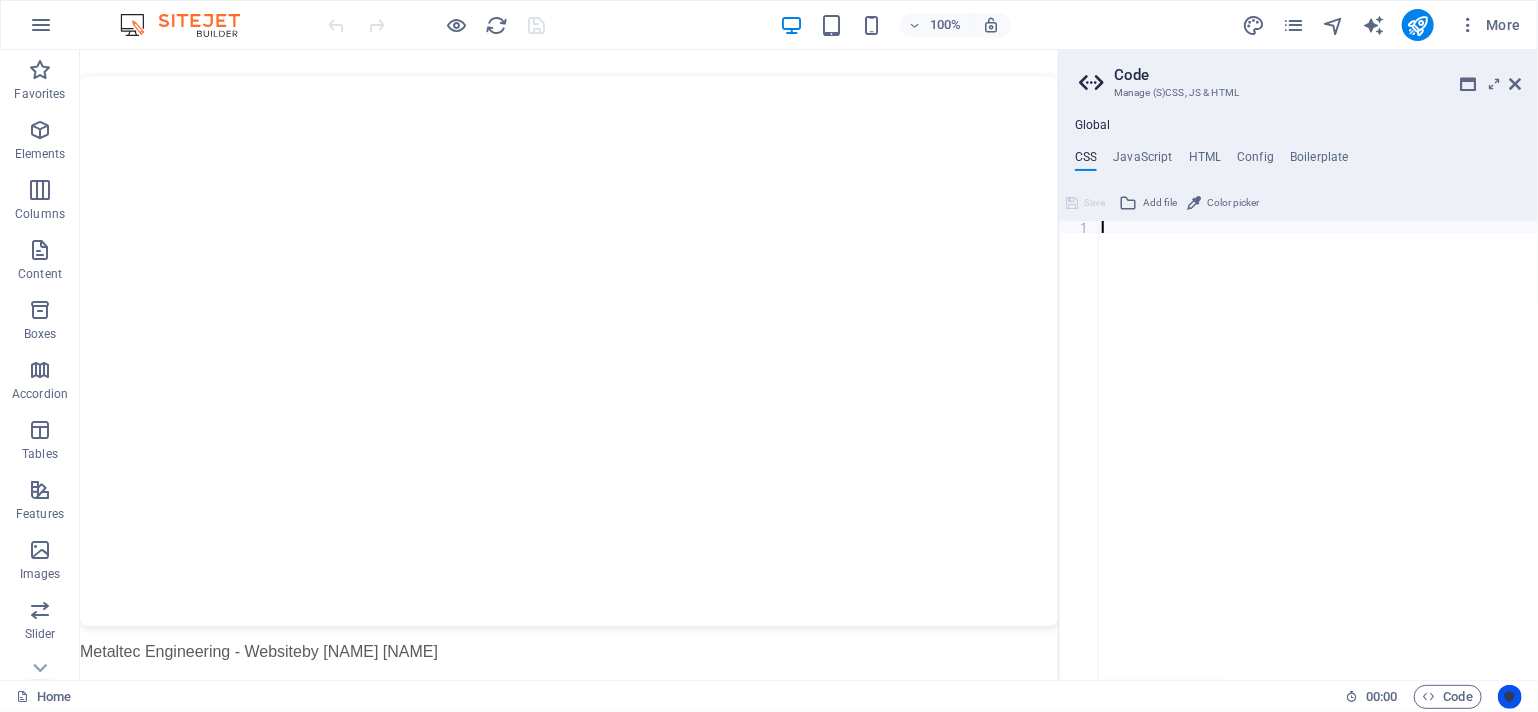 scroll, scrollTop: 0, scrollLeft: 0, axis: both 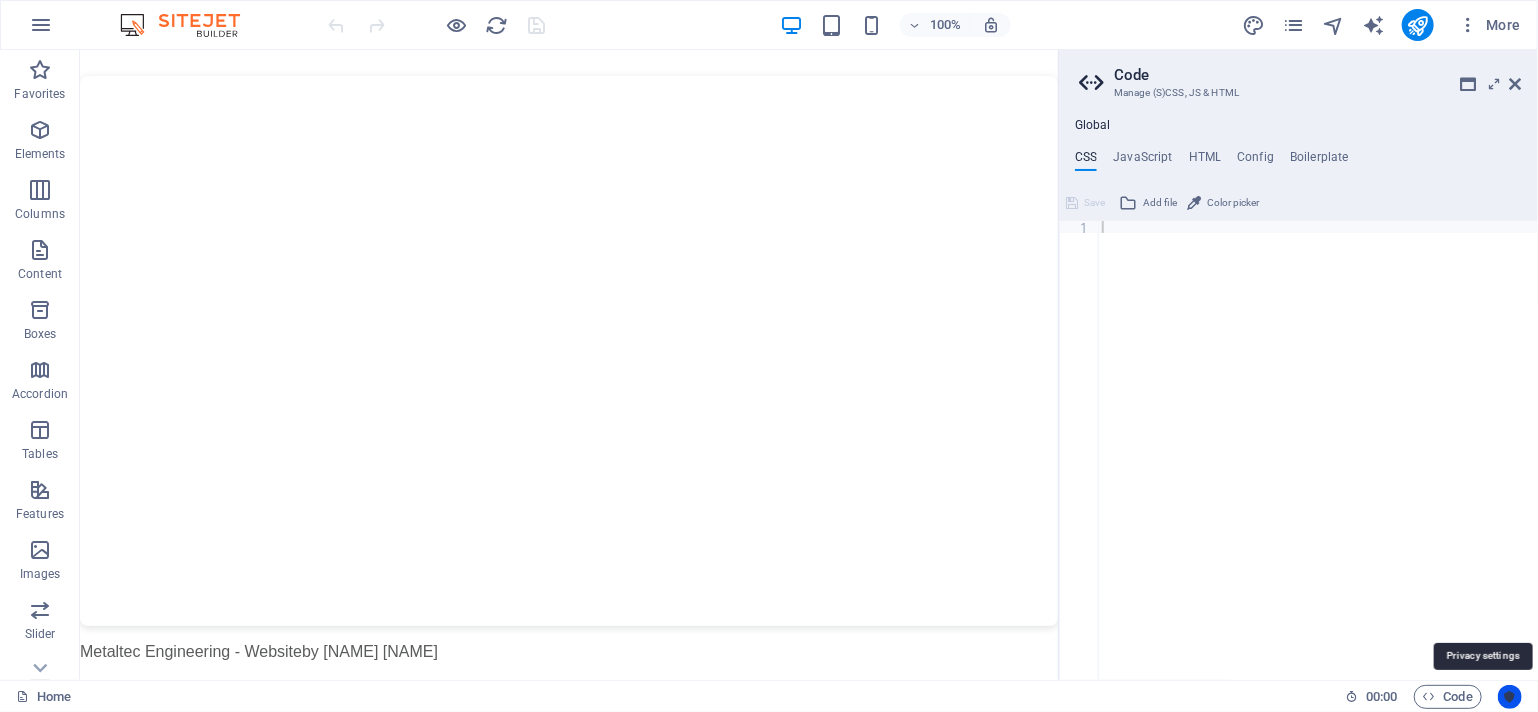 click at bounding box center [1510, 697] 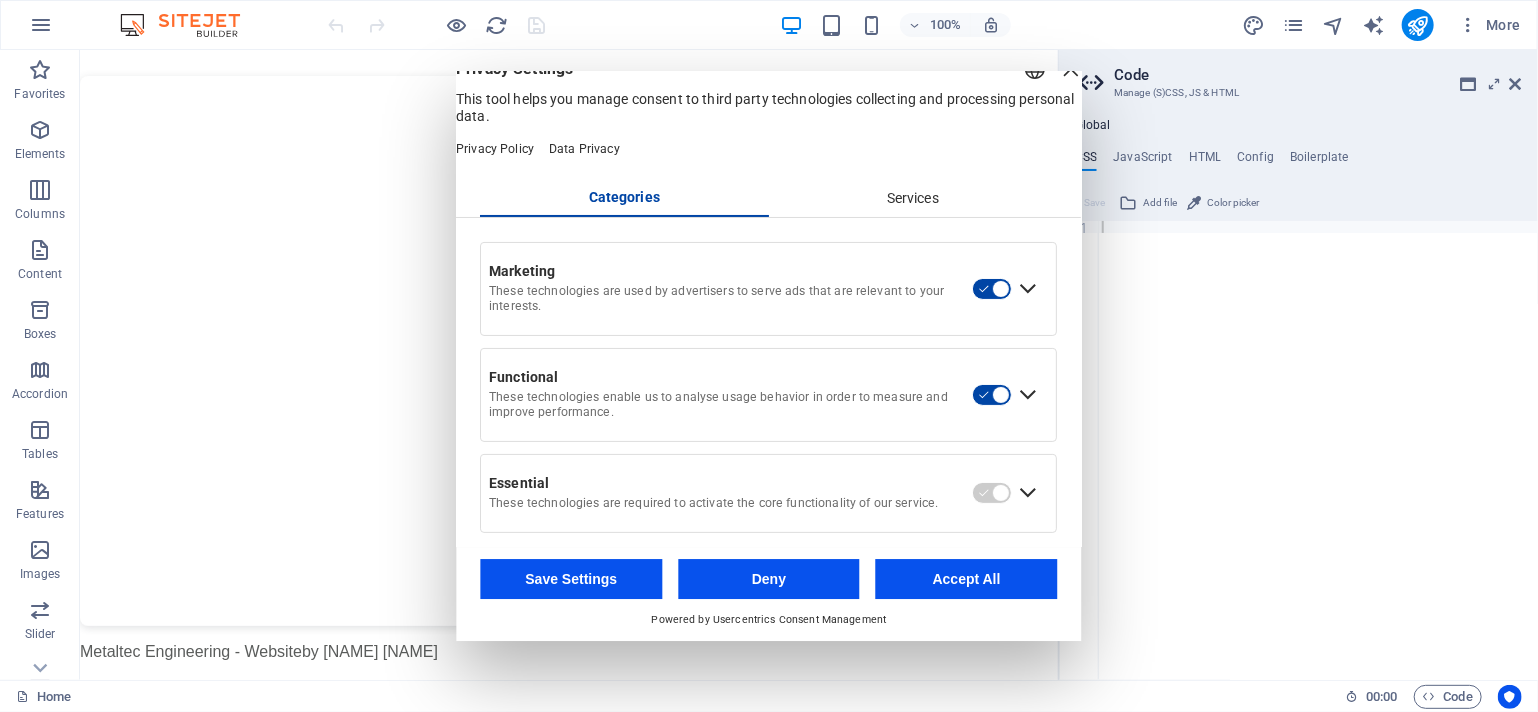 scroll, scrollTop: 0, scrollLeft: 0, axis: both 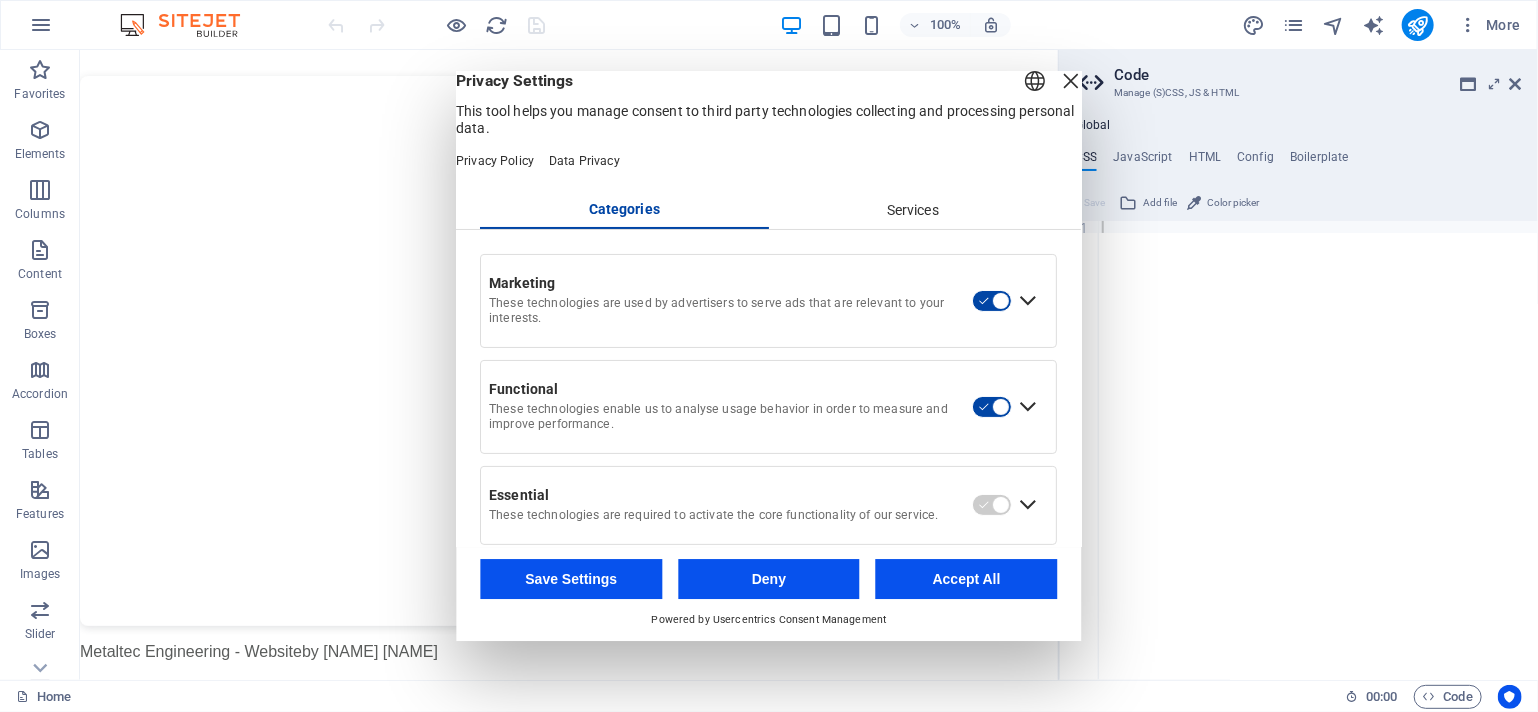 click on "English
Deutsch" at bounding box center (1036, 83) 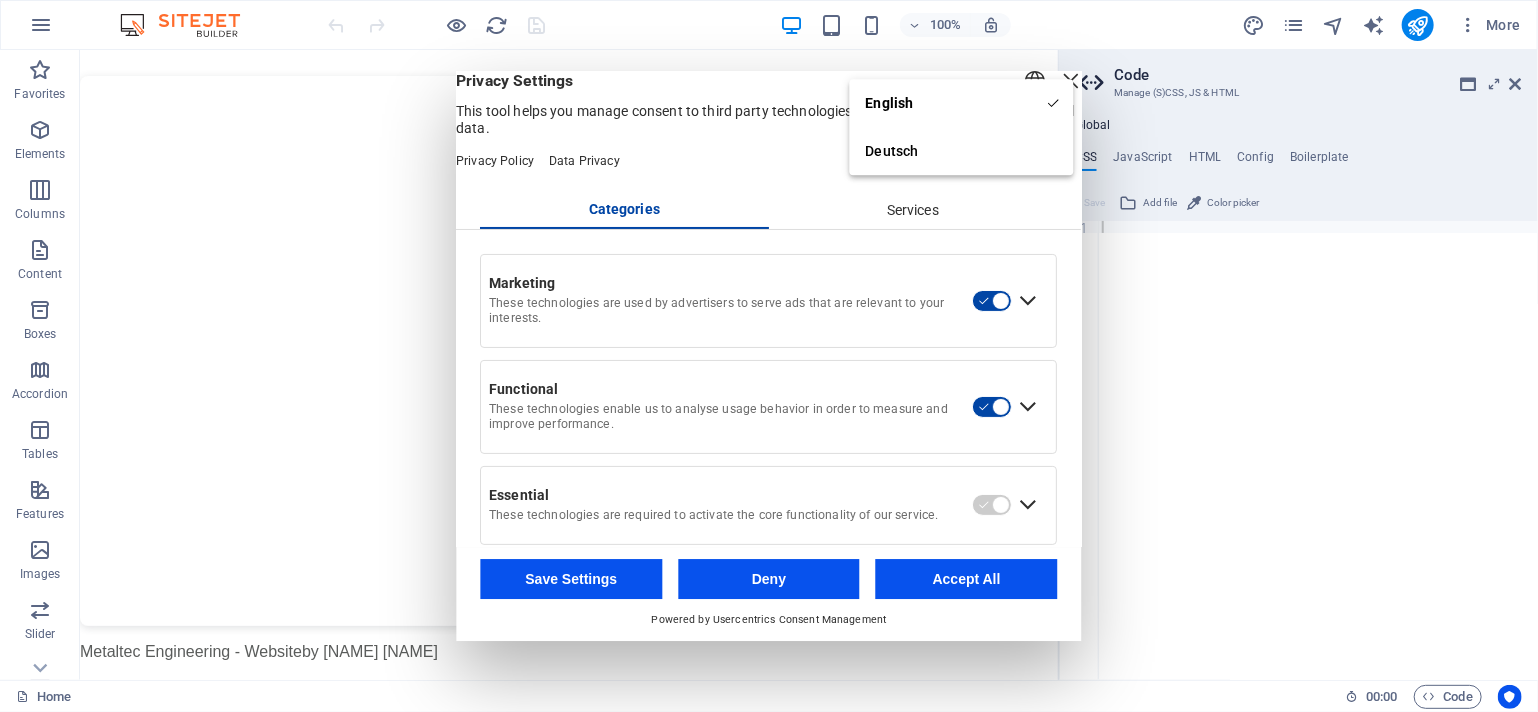 click on "English" at bounding box center (962, 103) 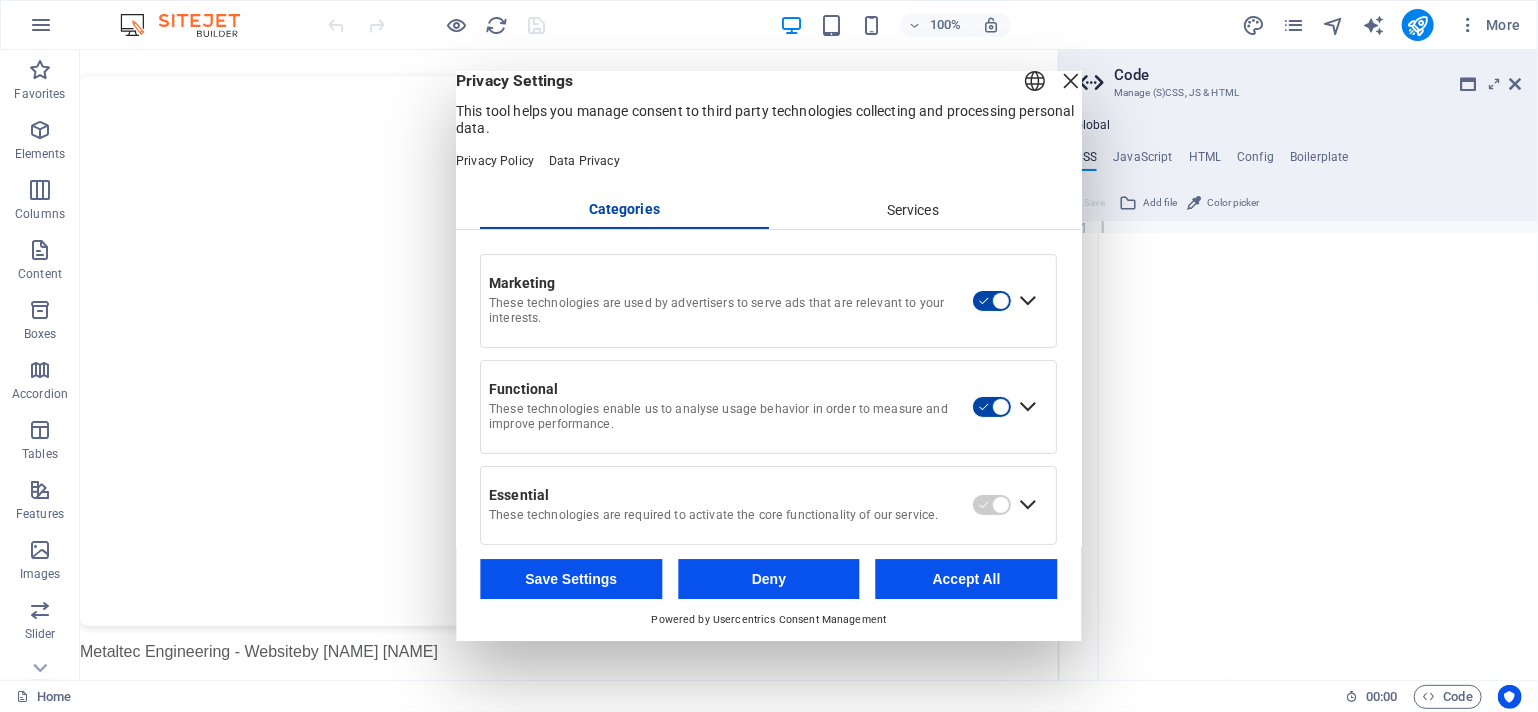 drag, startPoint x: 1035, startPoint y: 105, endPoint x: 955, endPoint y: 55, distance: 94.33981 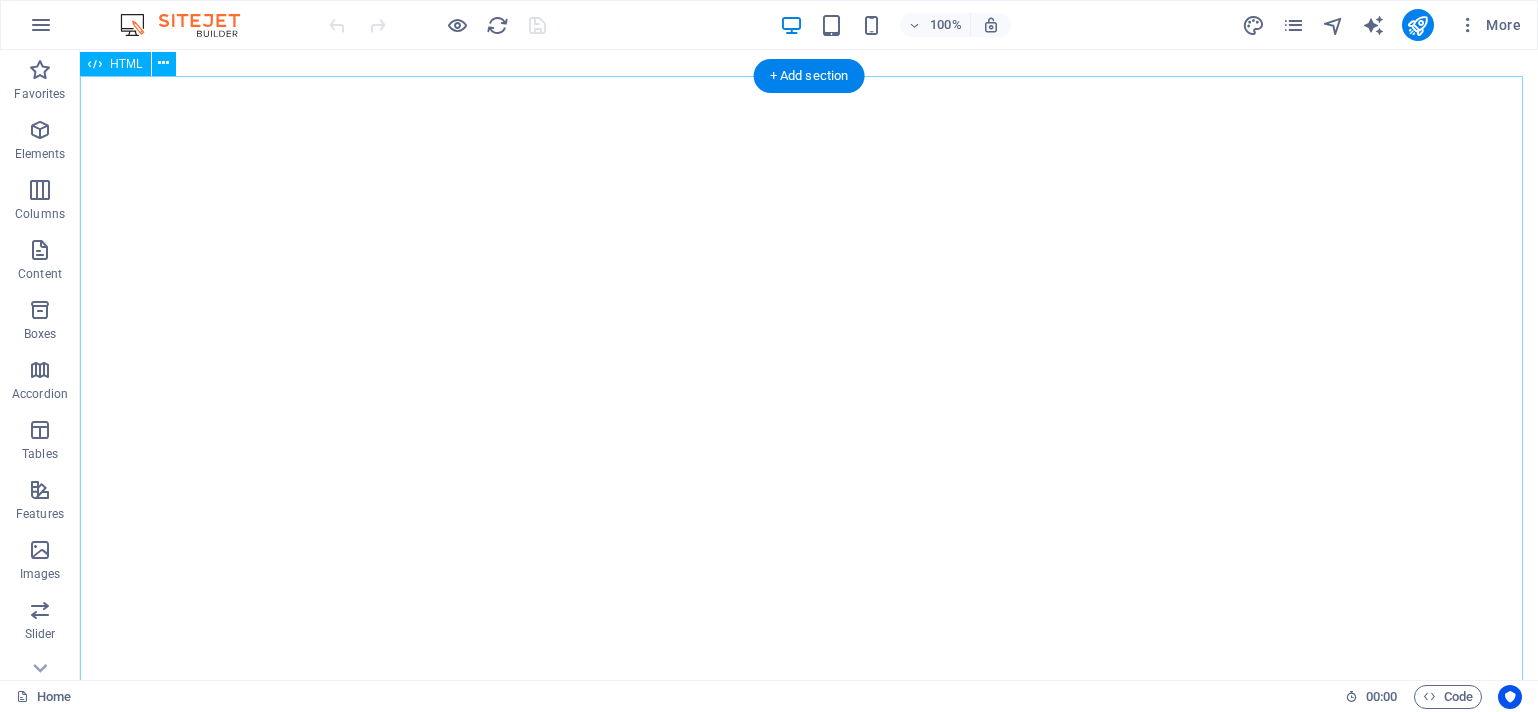 scroll, scrollTop: 0, scrollLeft: 0, axis: both 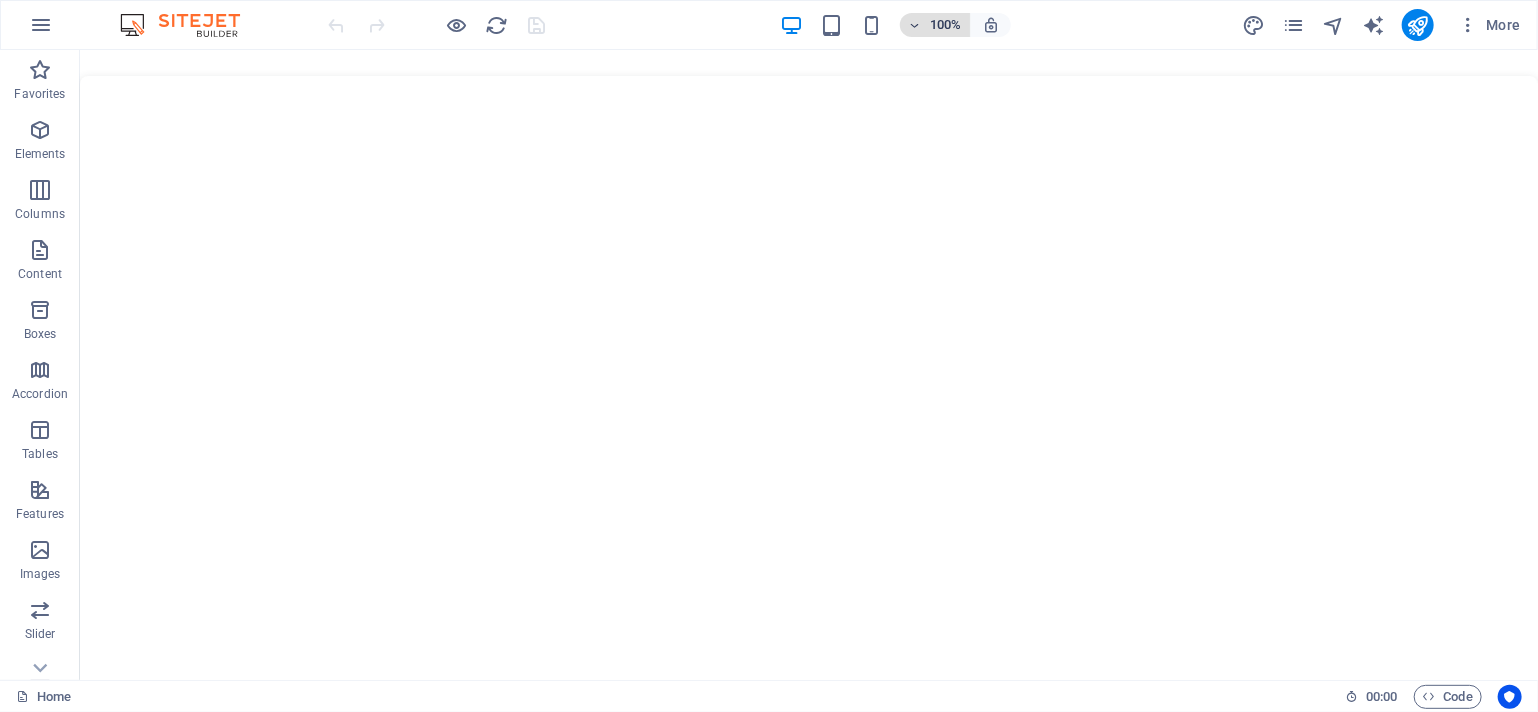 click on "100%" at bounding box center [935, 25] 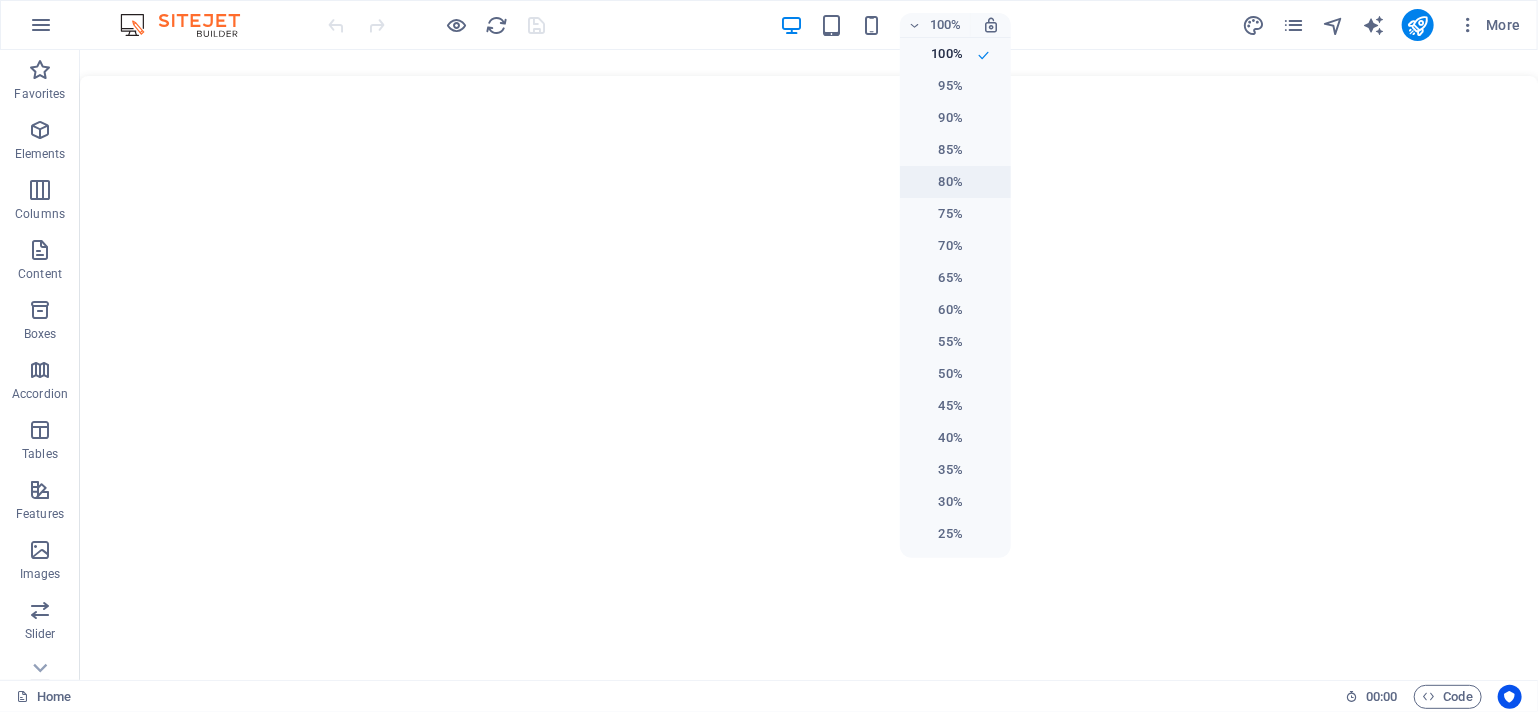 click on "80%" at bounding box center (937, 182) 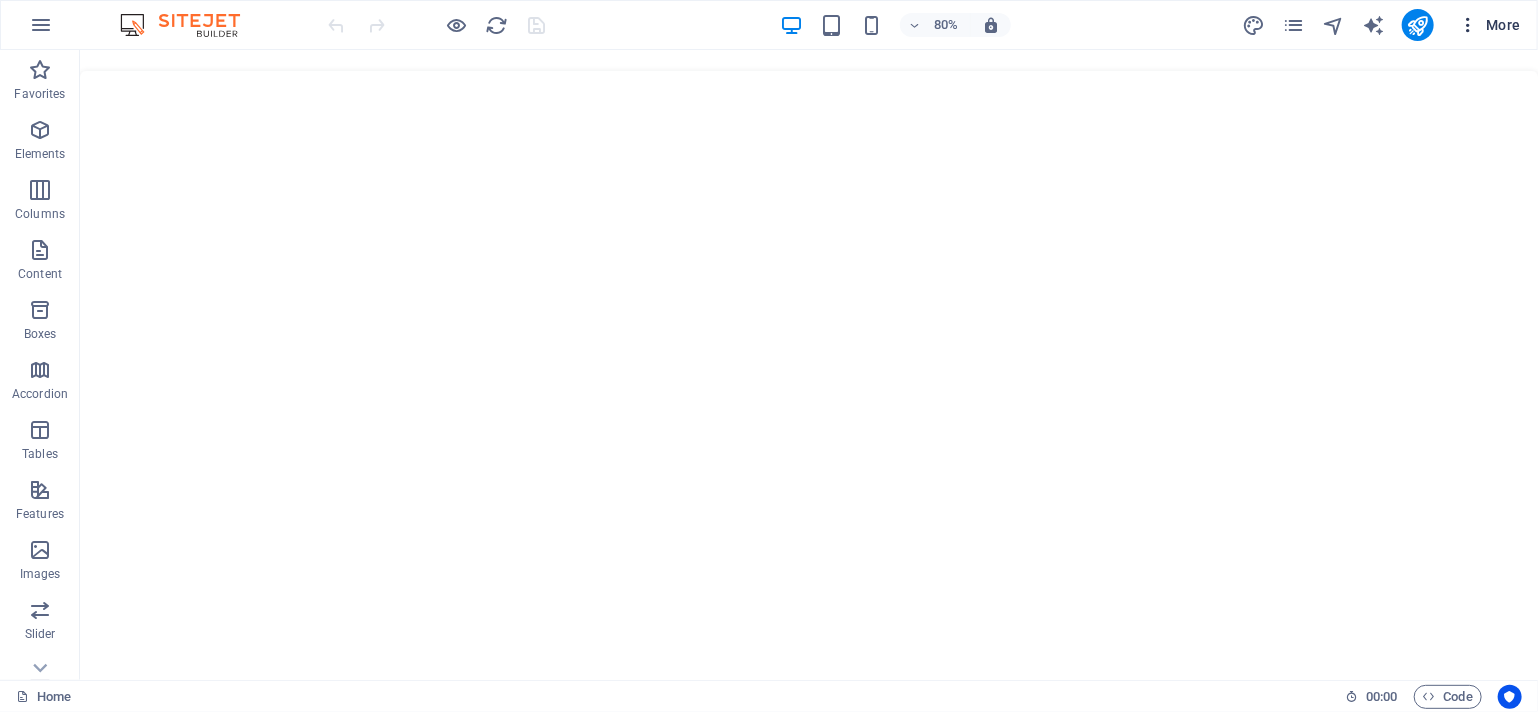 click on "More" at bounding box center (1489, 25) 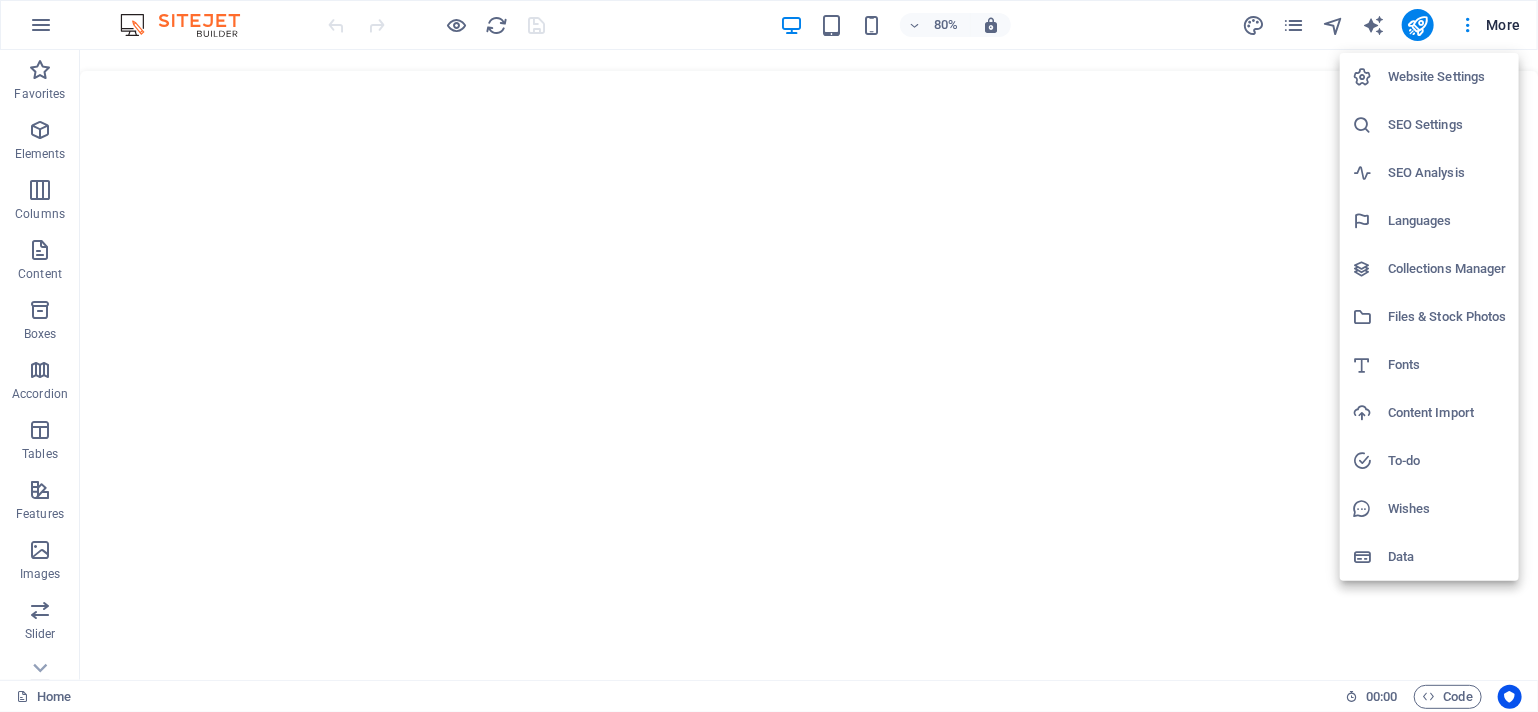 click on "Website Settings" at bounding box center [1447, 77] 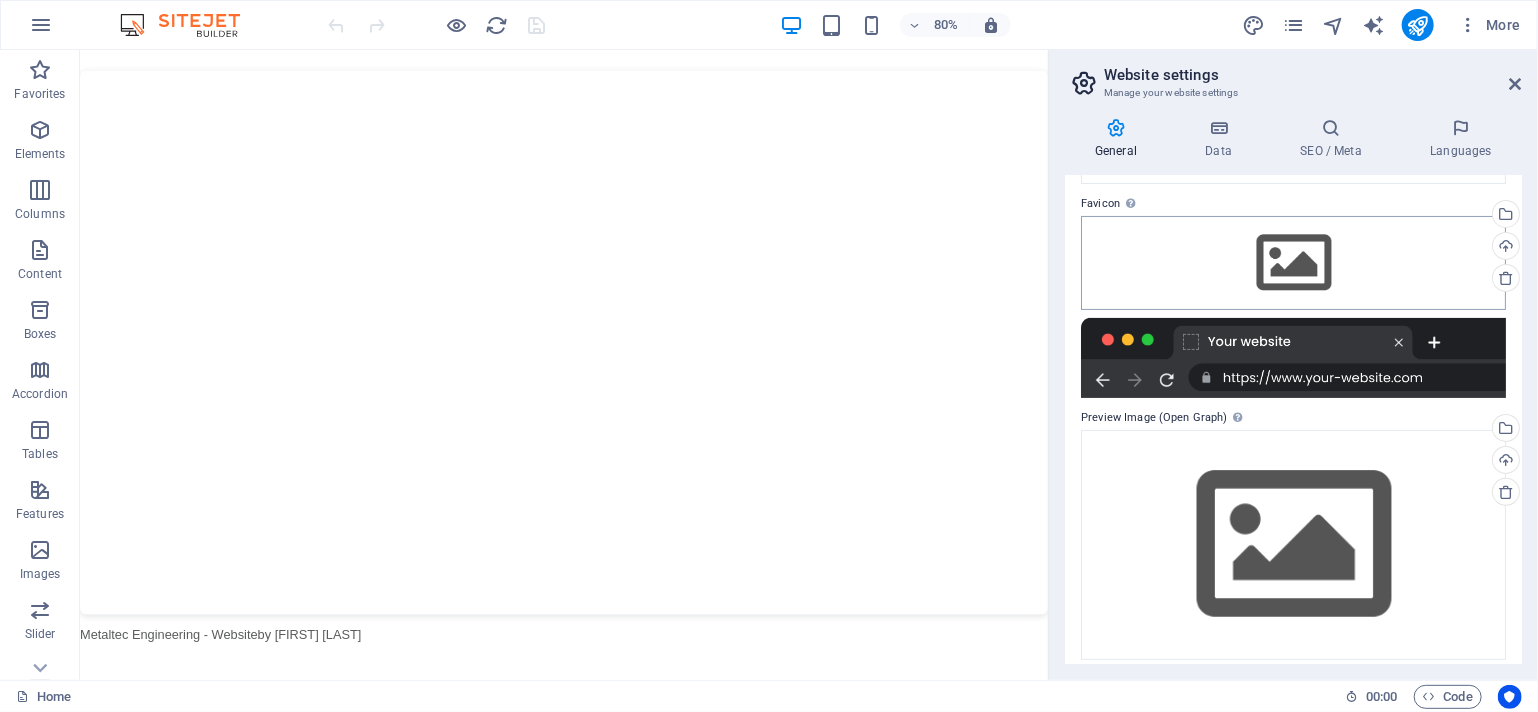 scroll, scrollTop: 193, scrollLeft: 0, axis: vertical 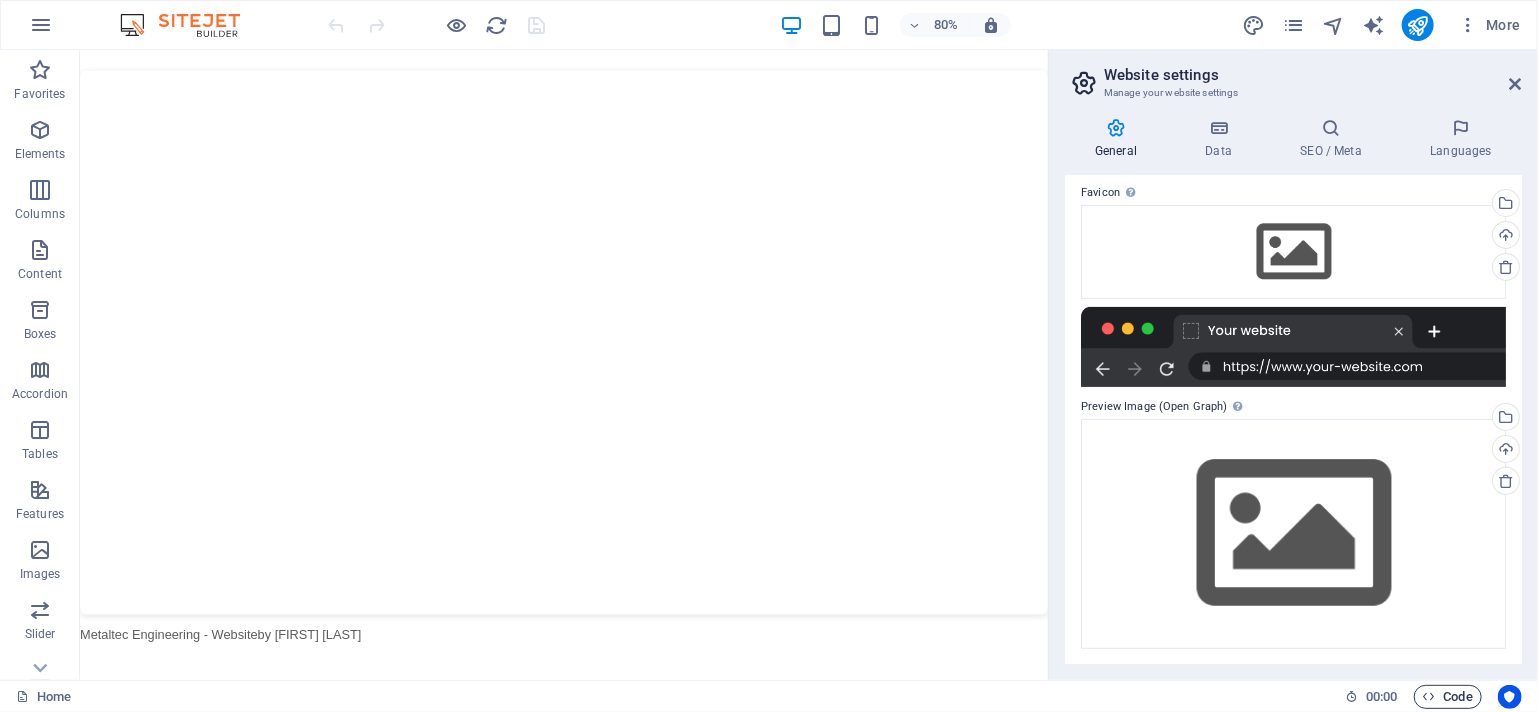 click at bounding box center (1429, 696) 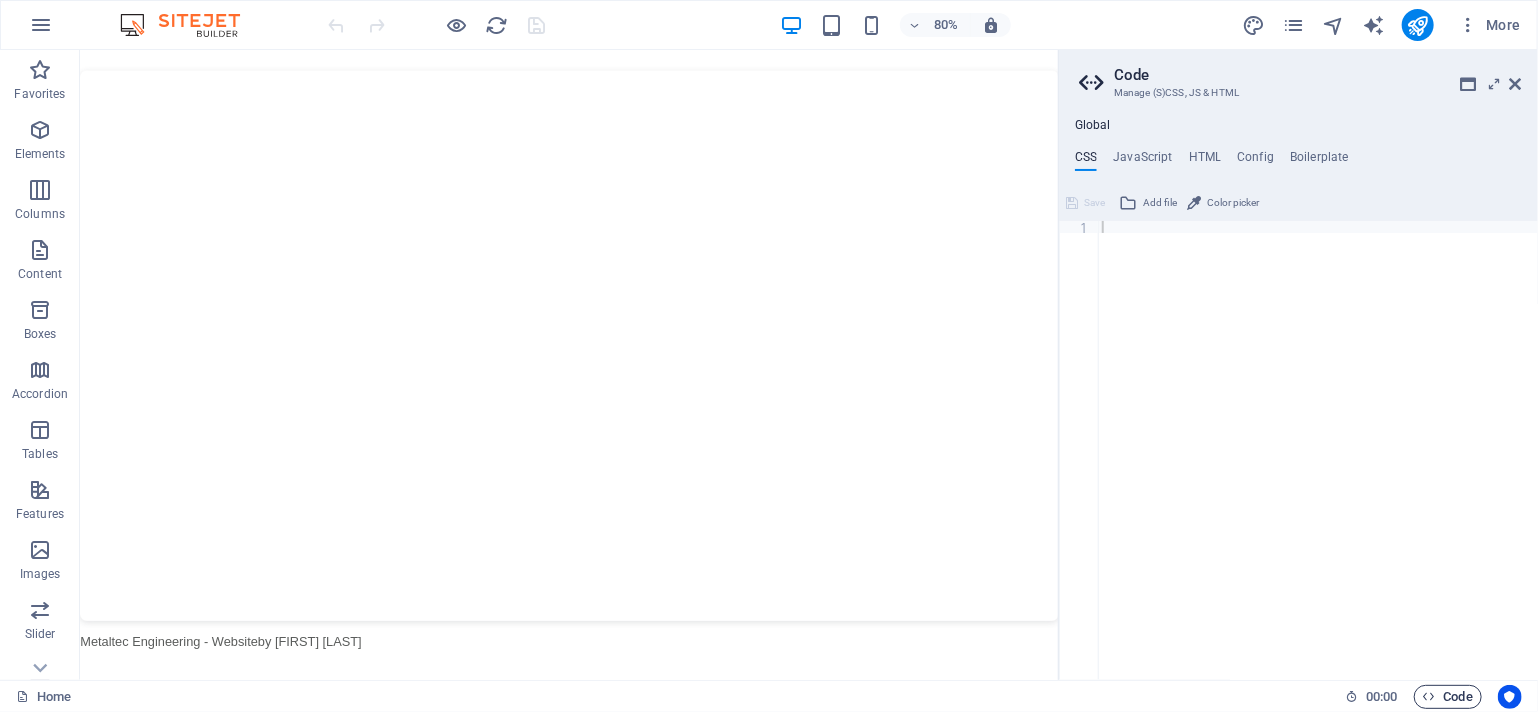 click at bounding box center [1429, 696] 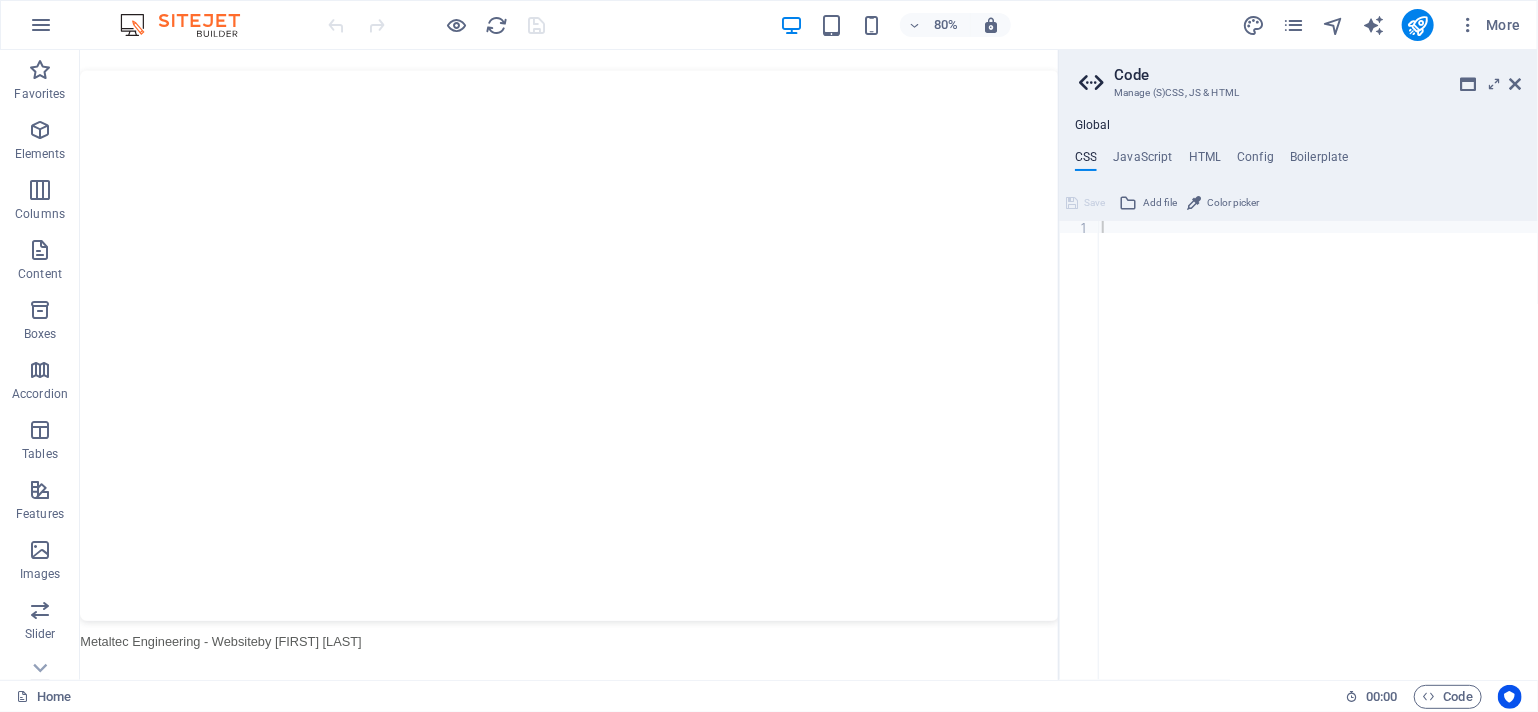 click at bounding box center [1094, 83] 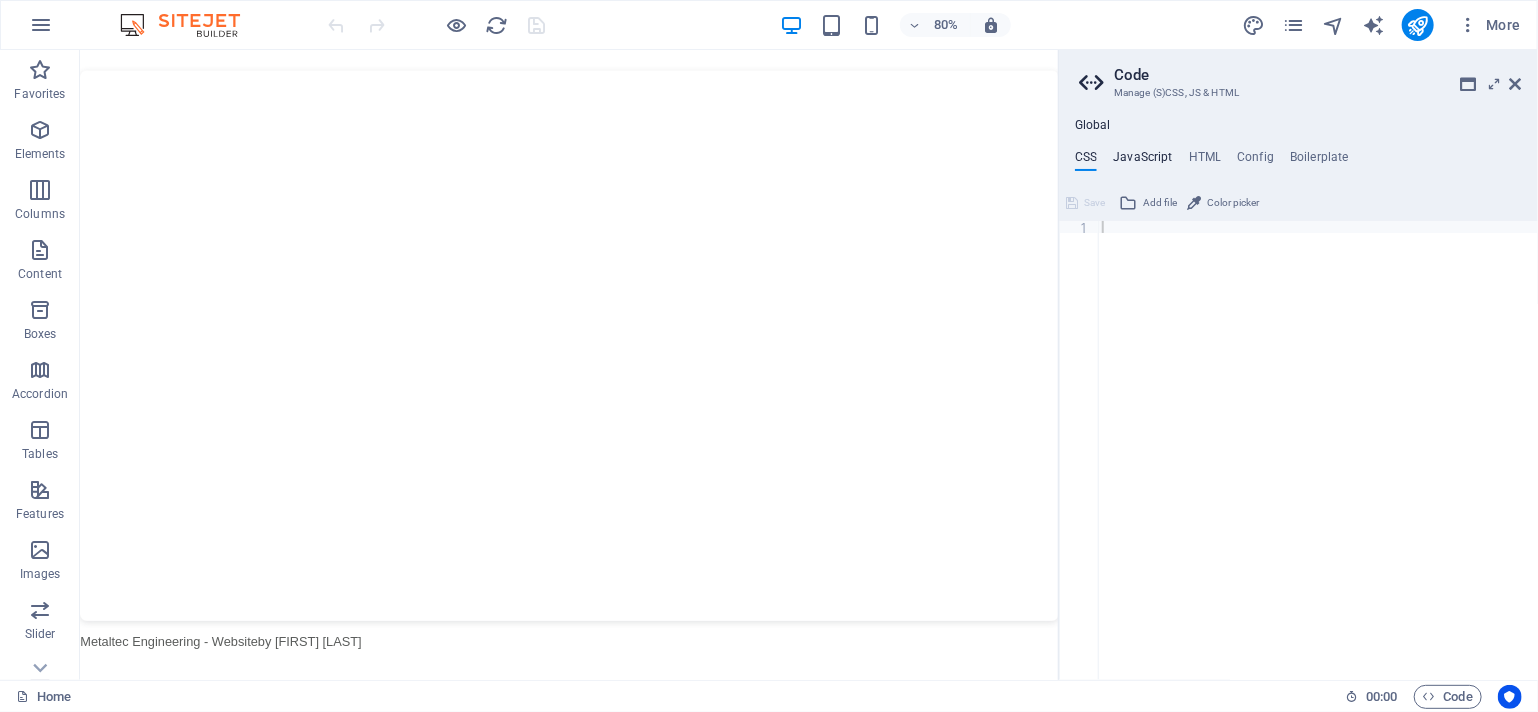 click on "JavaScript" at bounding box center (1142, 161) 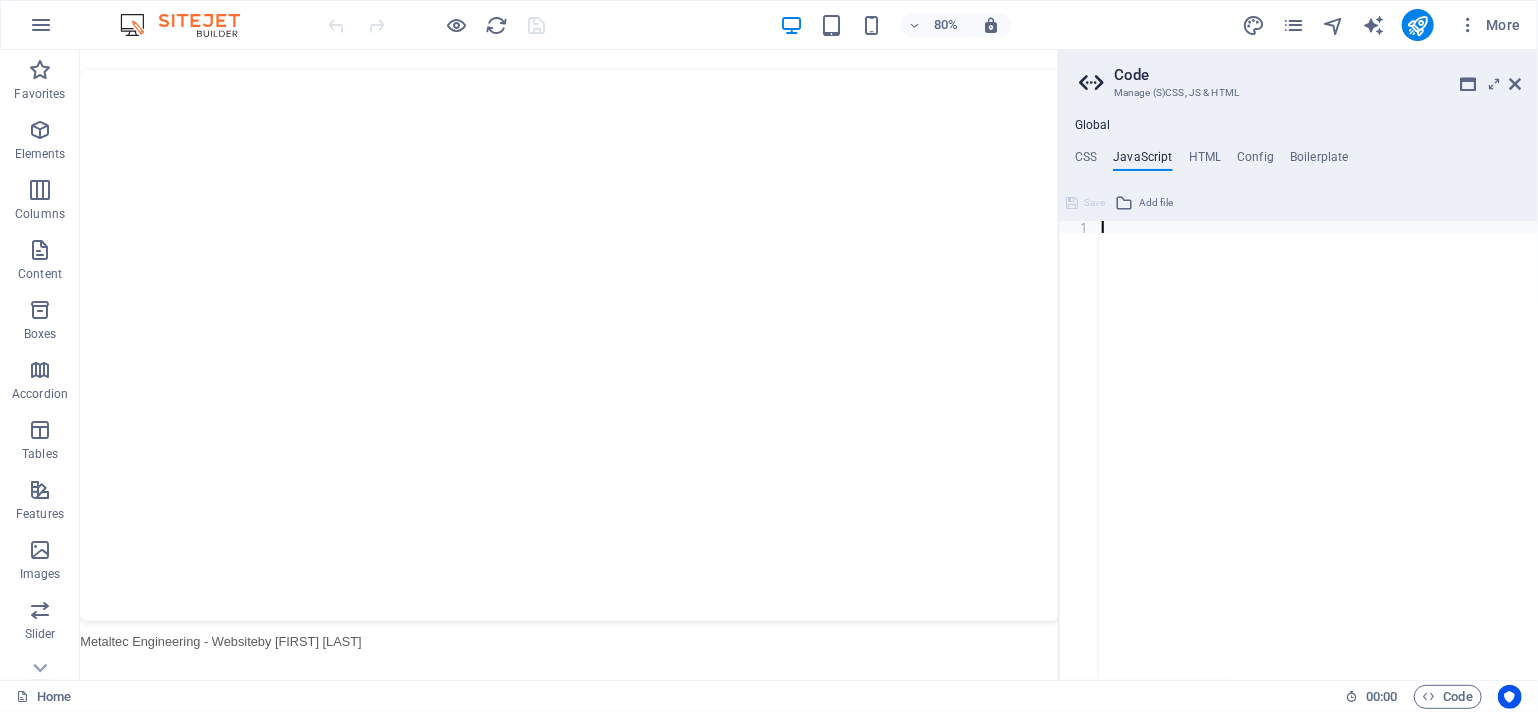 click on "CSS JavaScript HTML Config Boilerplate" at bounding box center (1298, 161) 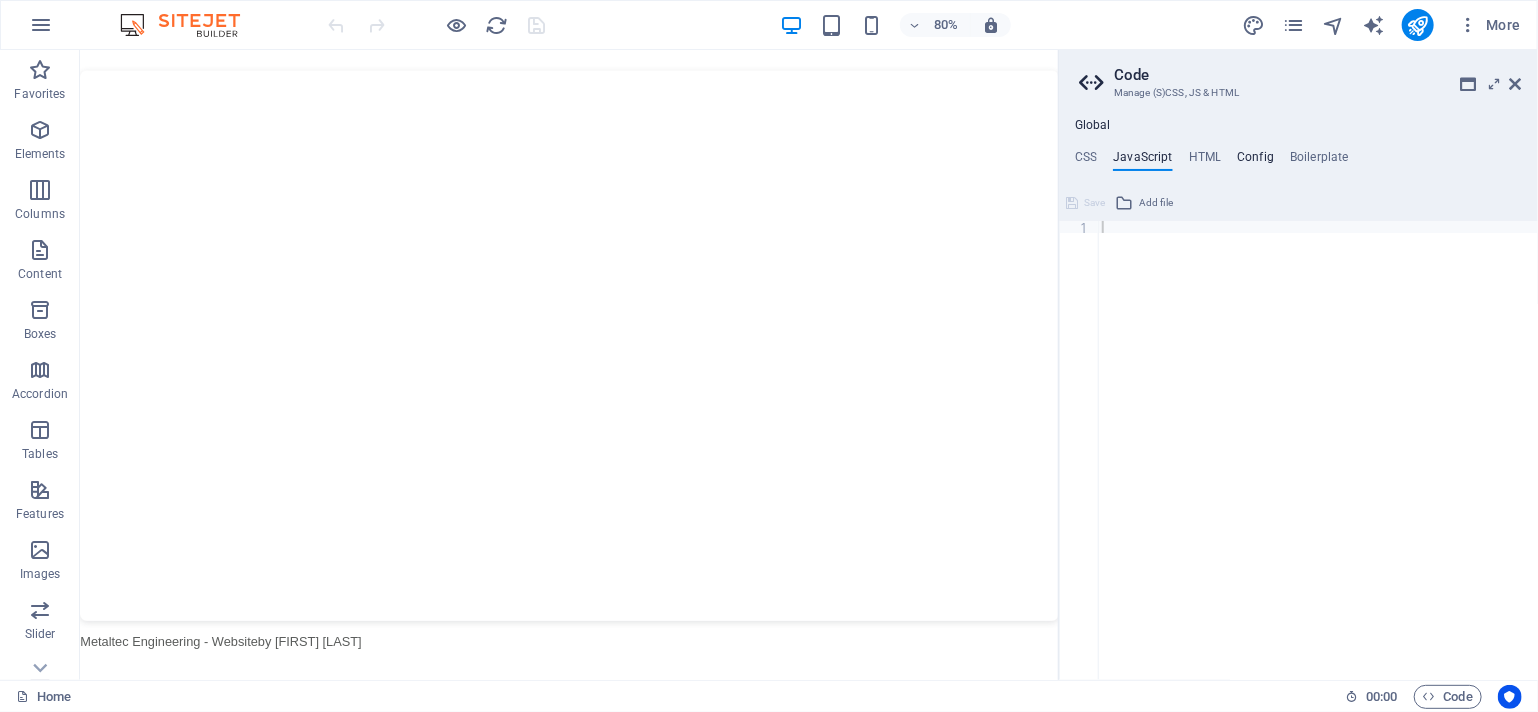 click on "HTML" at bounding box center (1205, 161) 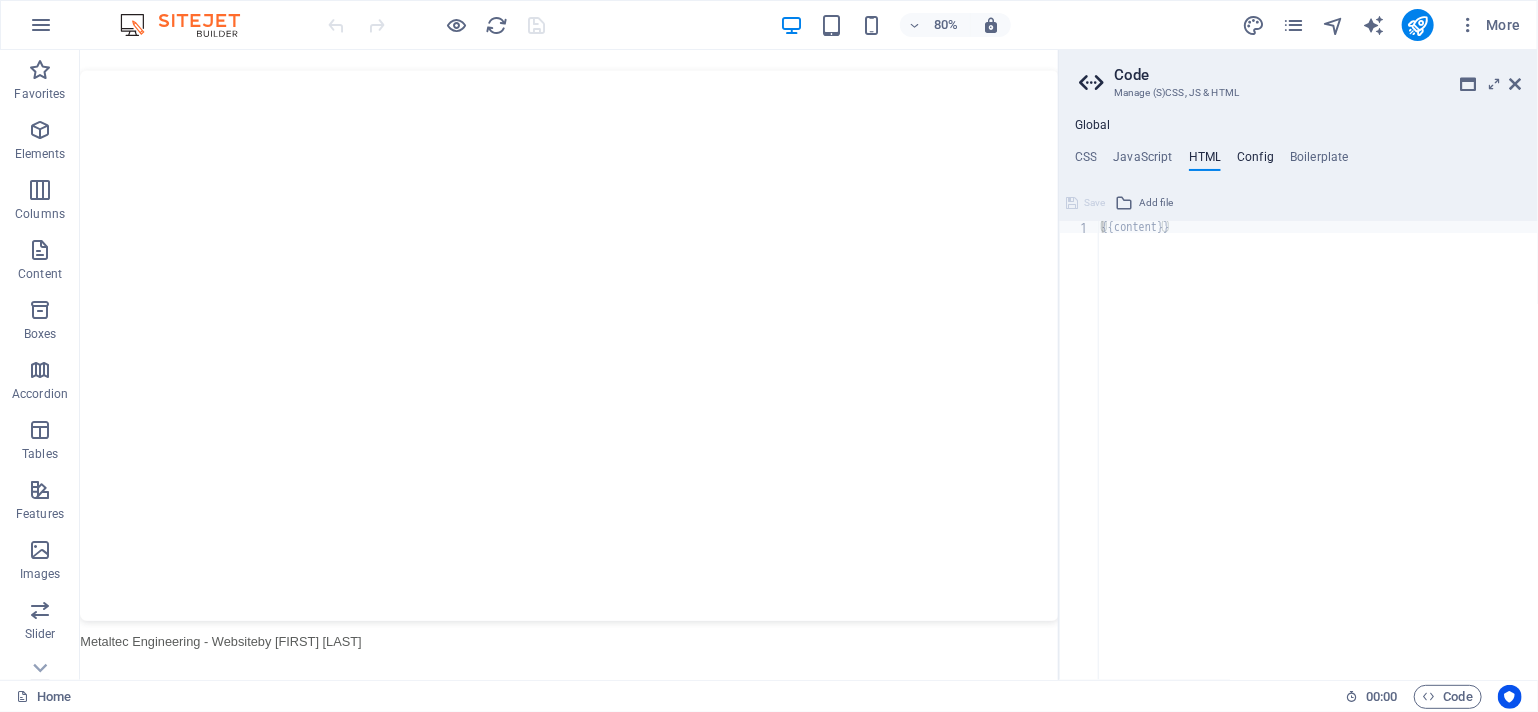 click on "Config" at bounding box center (1255, 161) 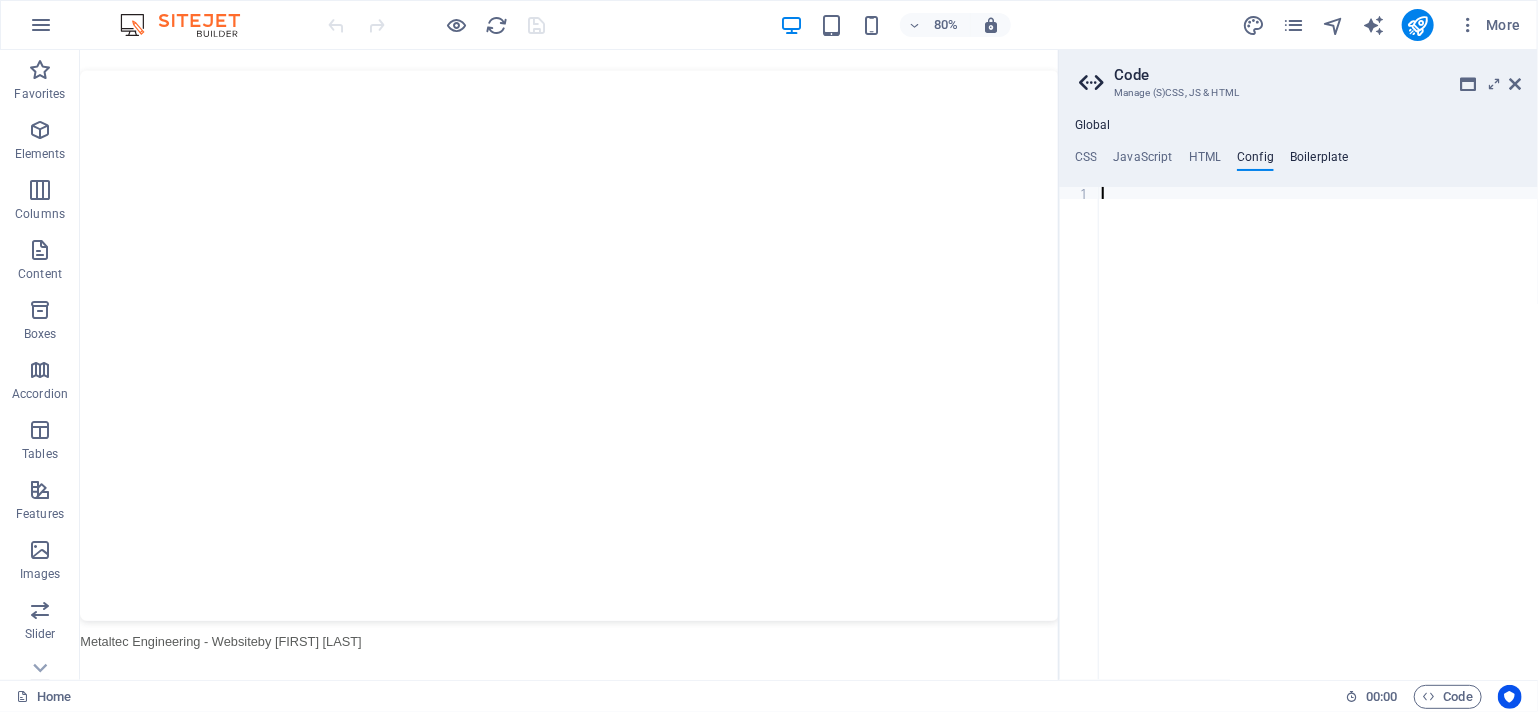 click on "Boilerplate" at bounding box center (1319, 161) 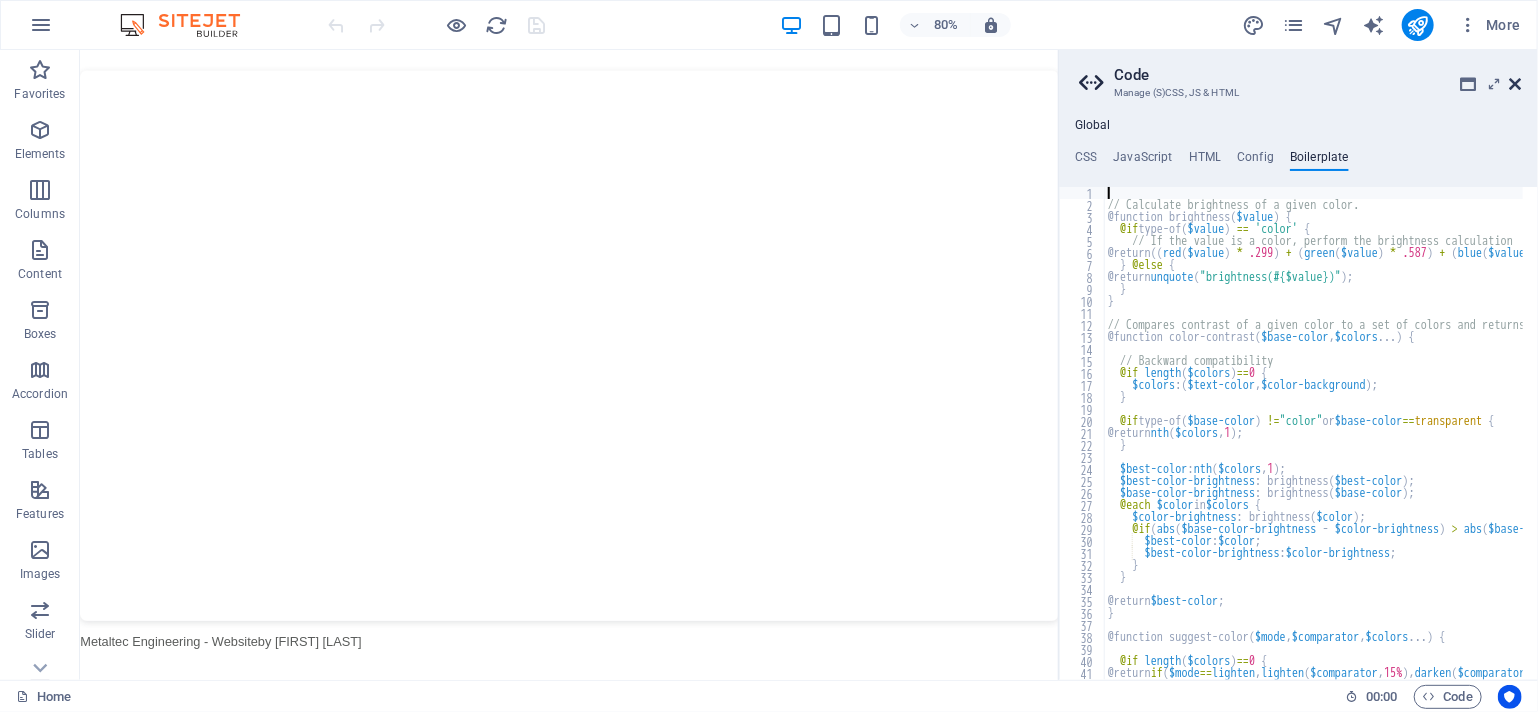 click at bounding box center (1516, 84) 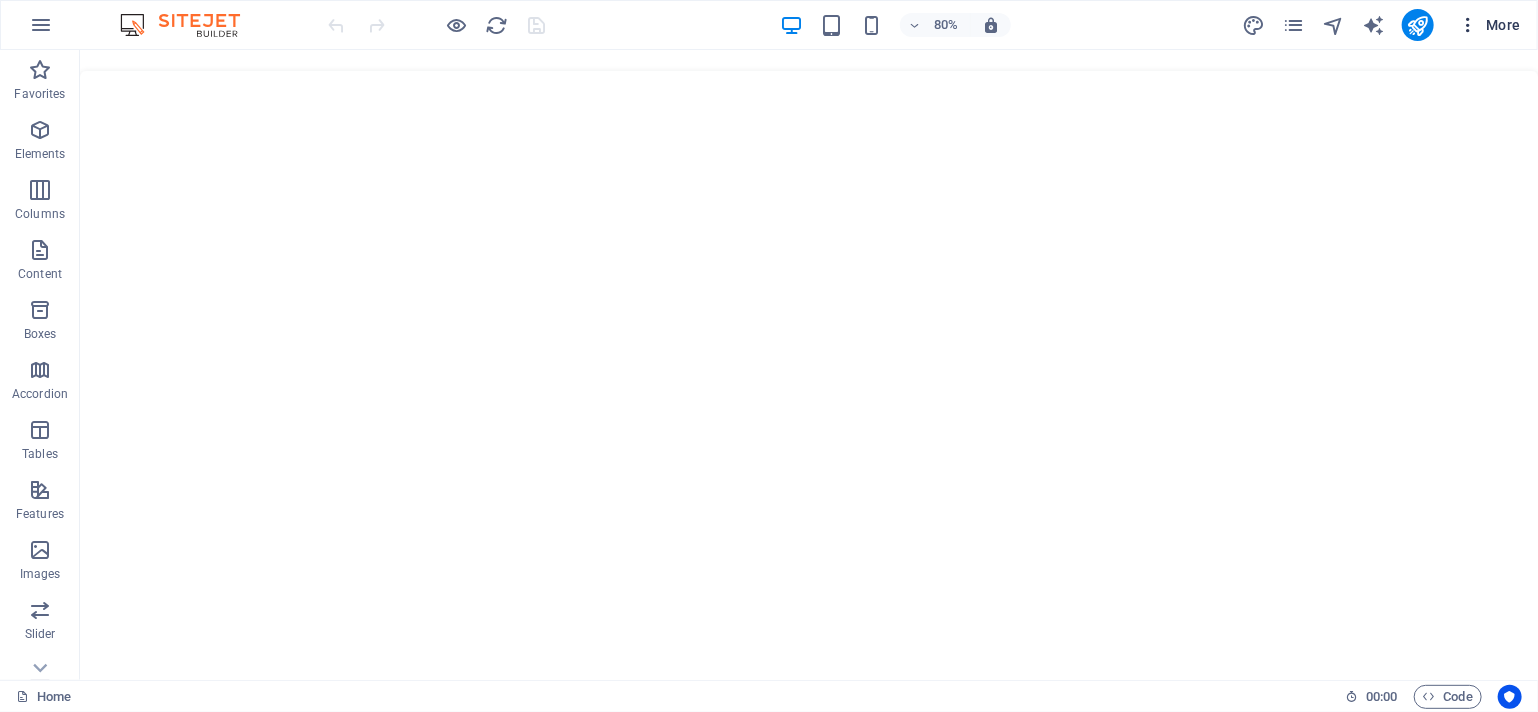 click at bounding box center (1468, 25) 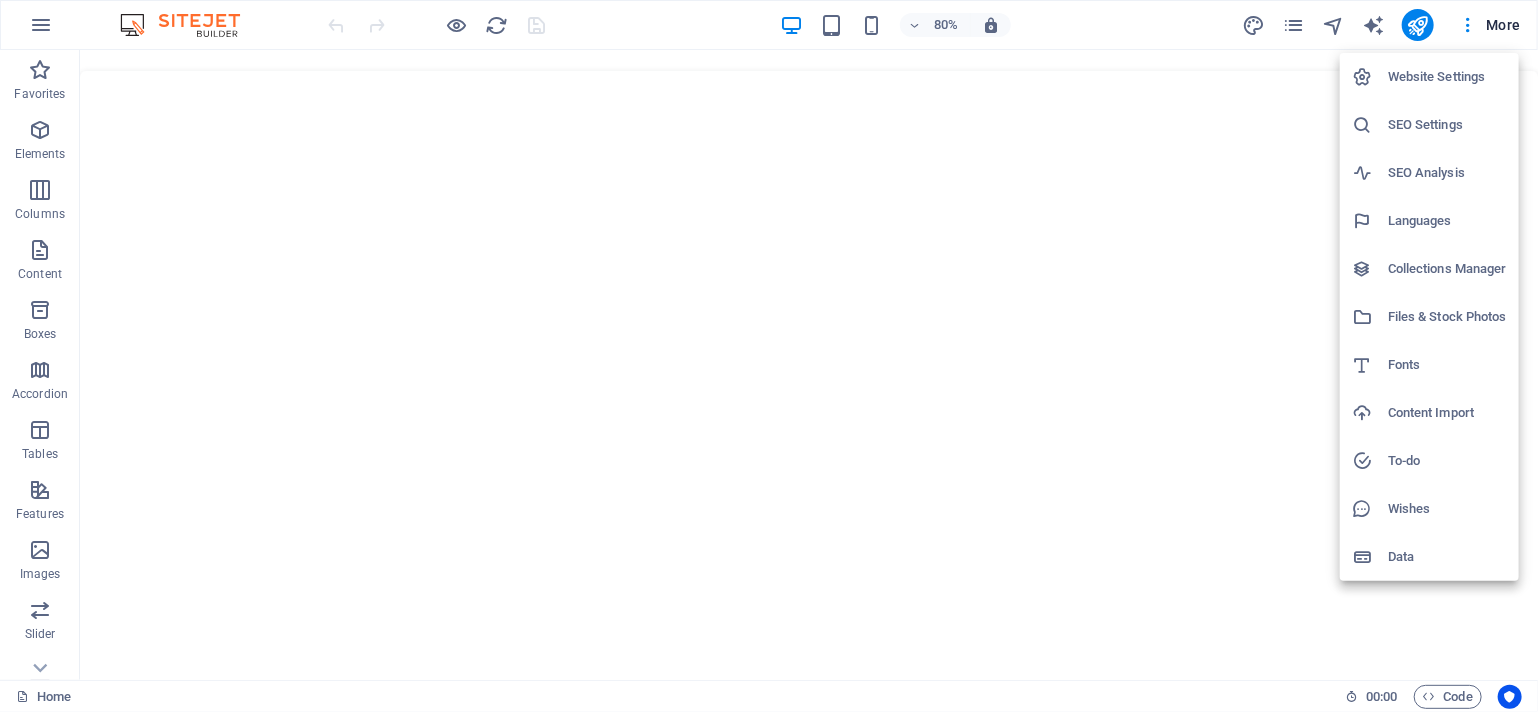 click on "Data" at bounding box center [1447, 557] 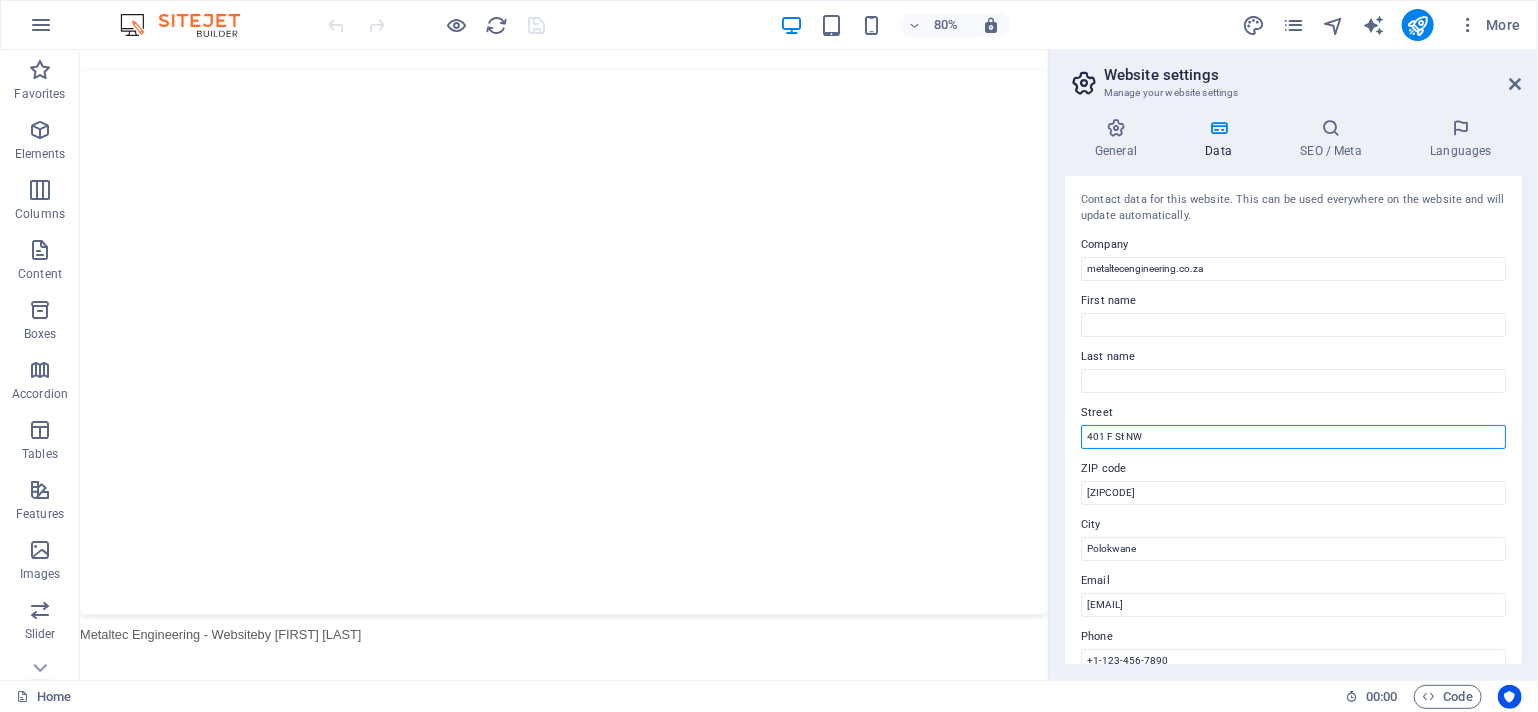 click on "401 F St NW" at bounding box center (1293, 437) 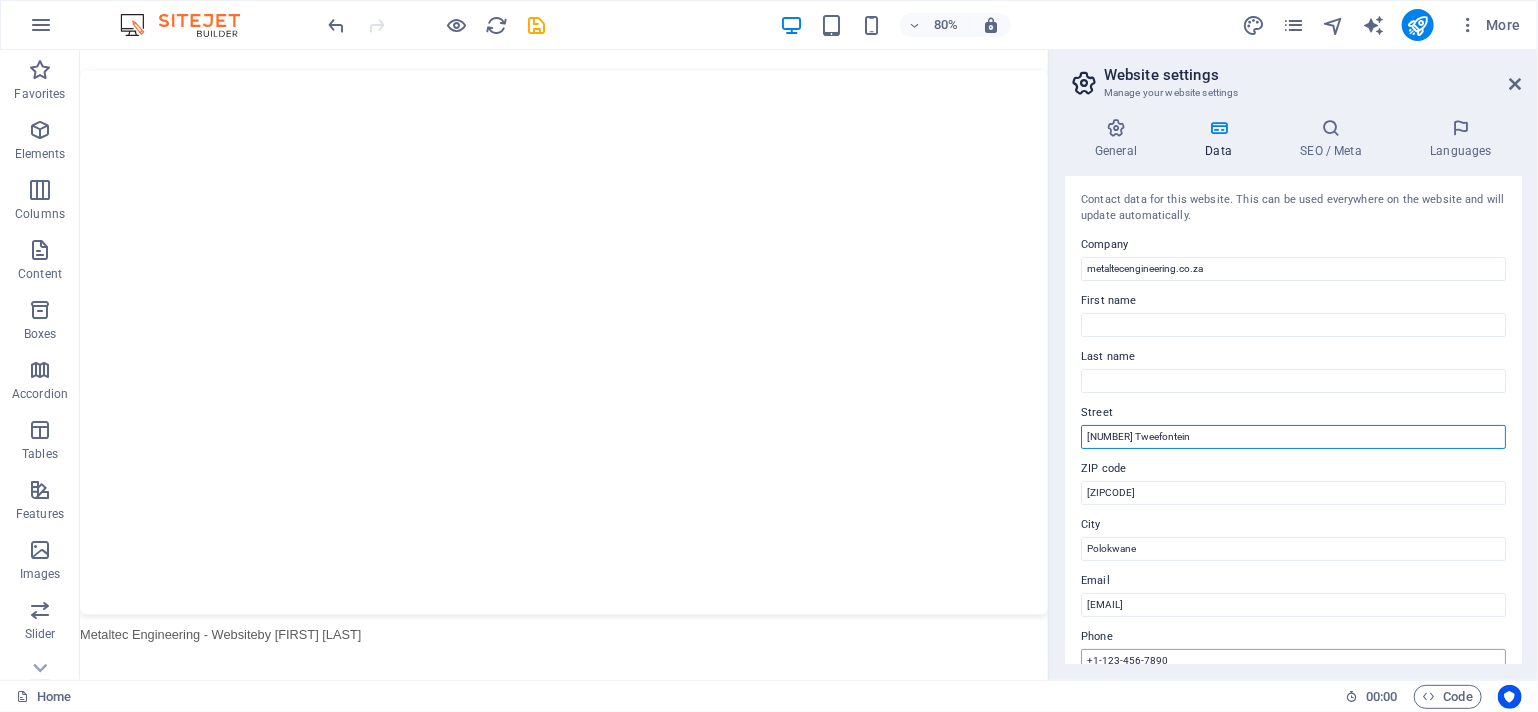 type on "[NUMBER] Tweefontein" 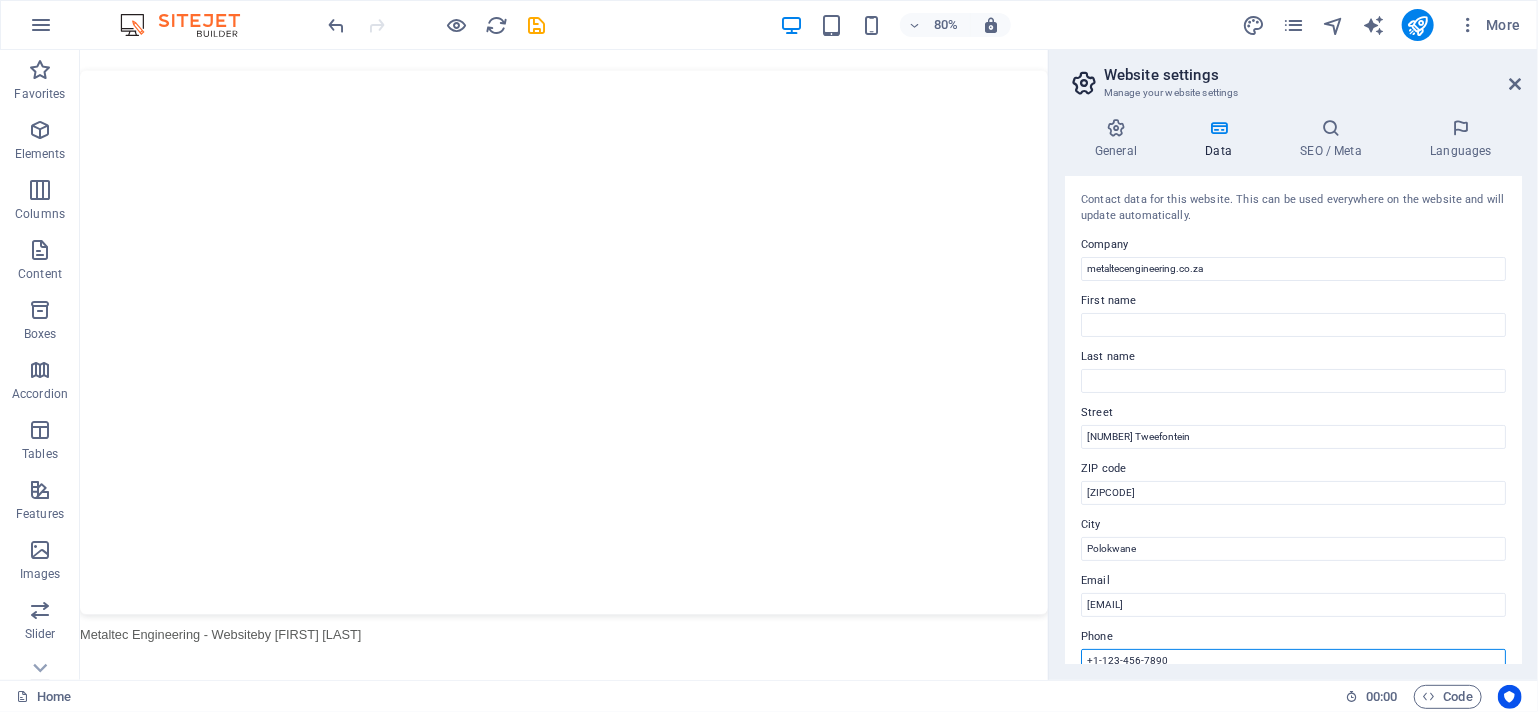 click on "+1-123-456-7890" at bounding box center [1293, 661] 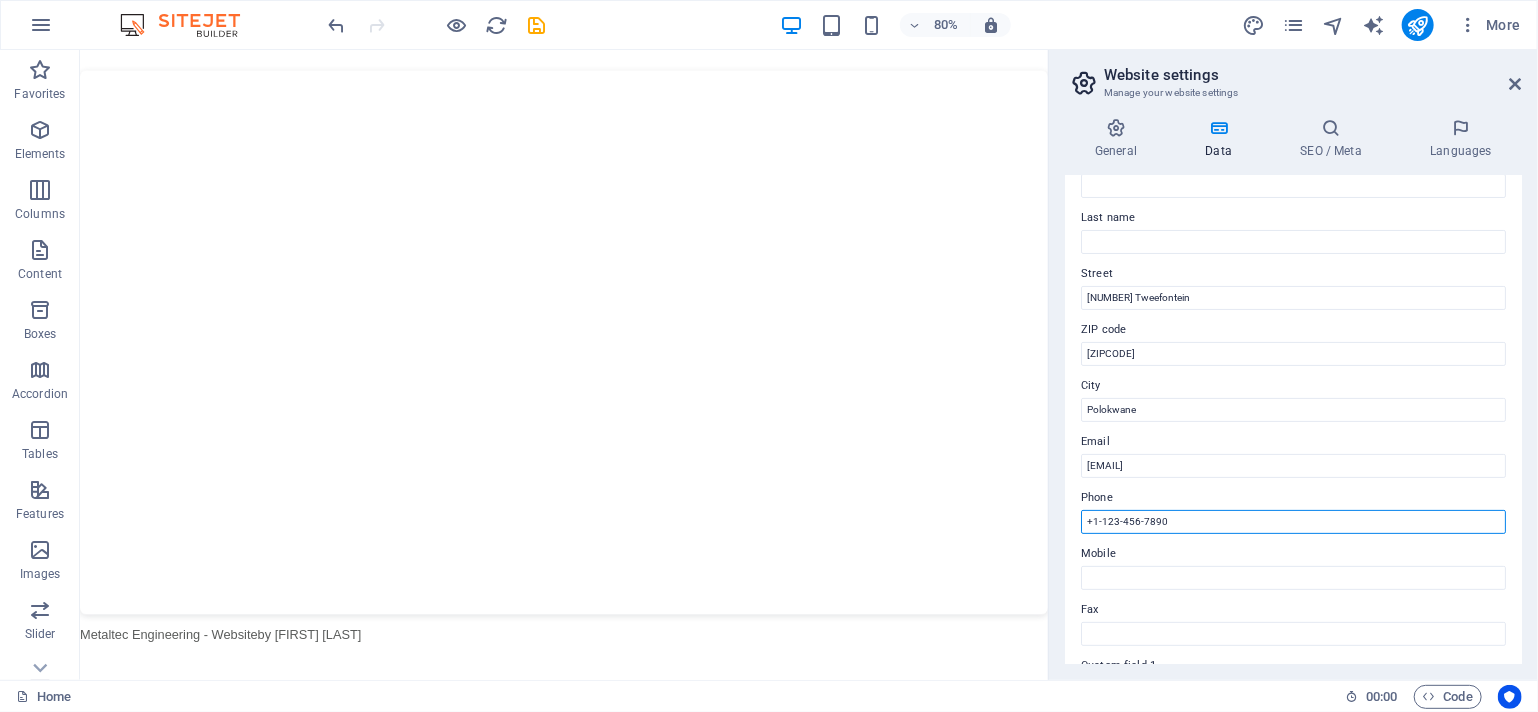 scroll, scrollTop: 200, scrollLeft: 0, axis: vertical 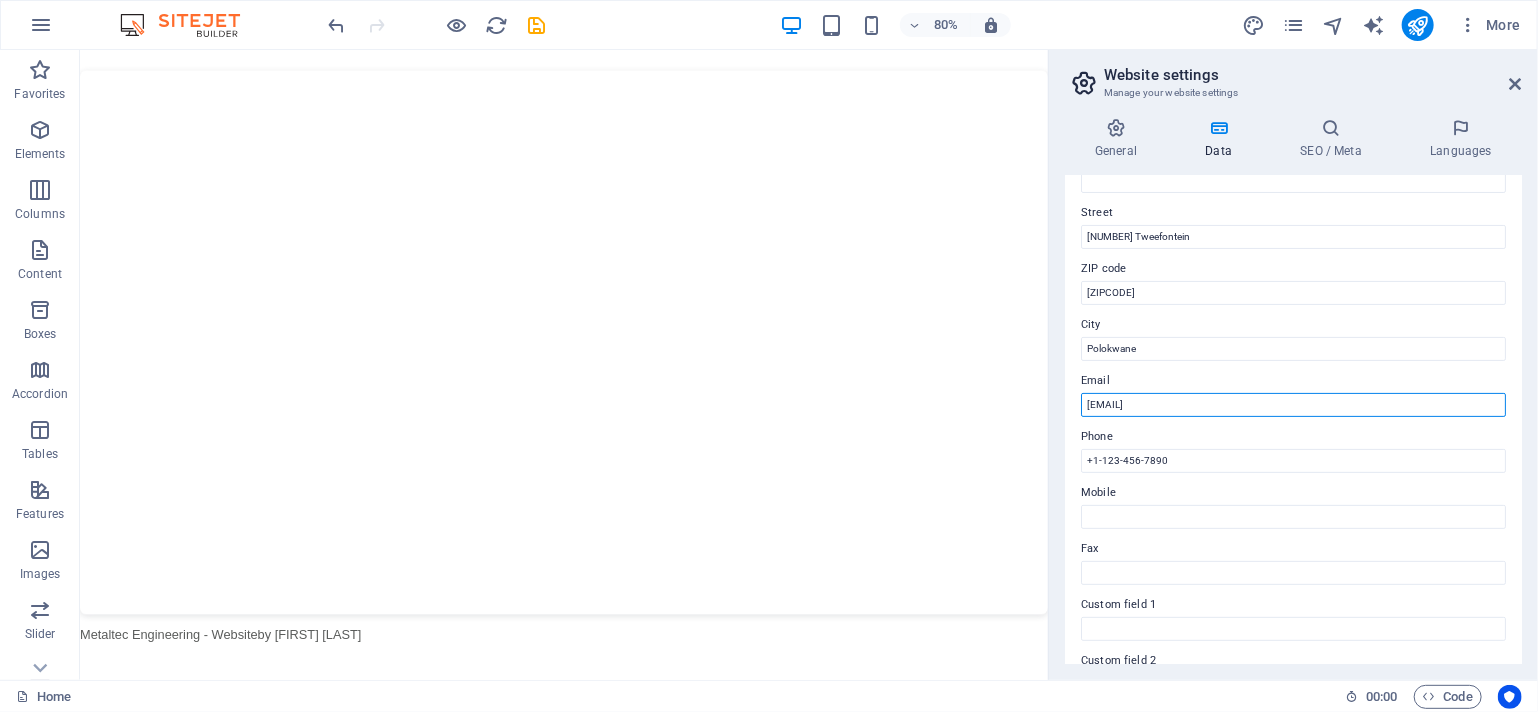 drag, startPoint x: 1380, startPoint y: 403, endPoint x: 1077, endPoint y: 407, distance: 303.0264 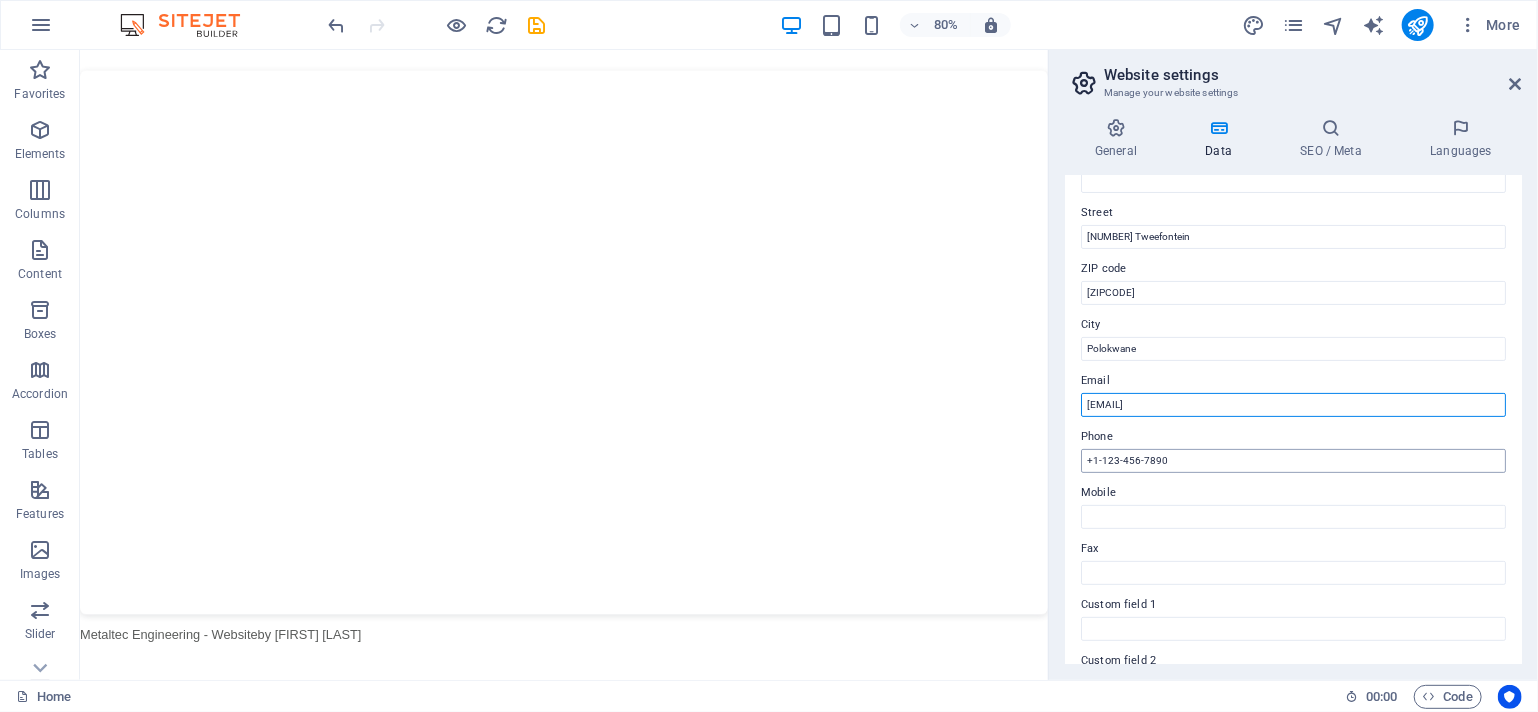 type on "[EMAIL]" 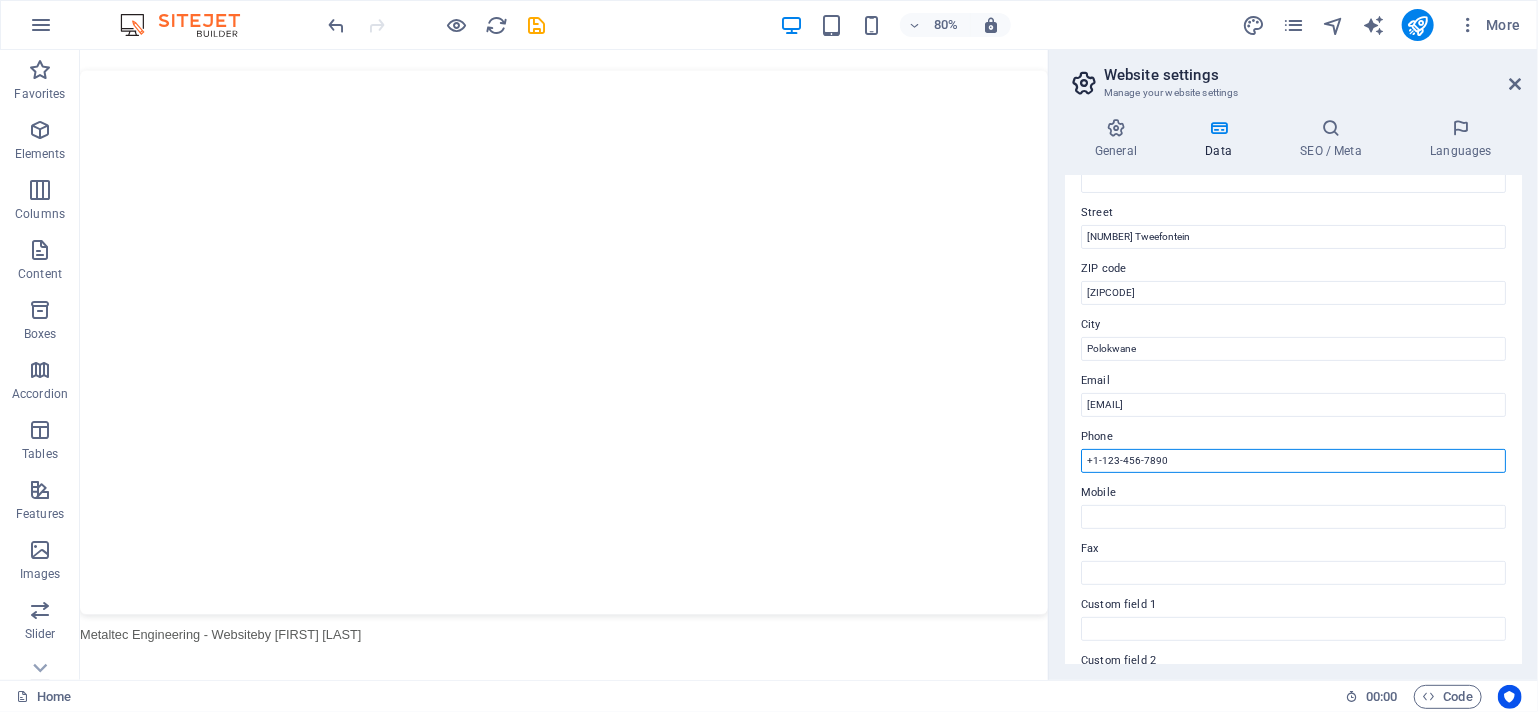 drag, startPoint x: 1168, startPoint y: 465, endPoint x: 1085, endPoint y: 467, distance: 83.02409 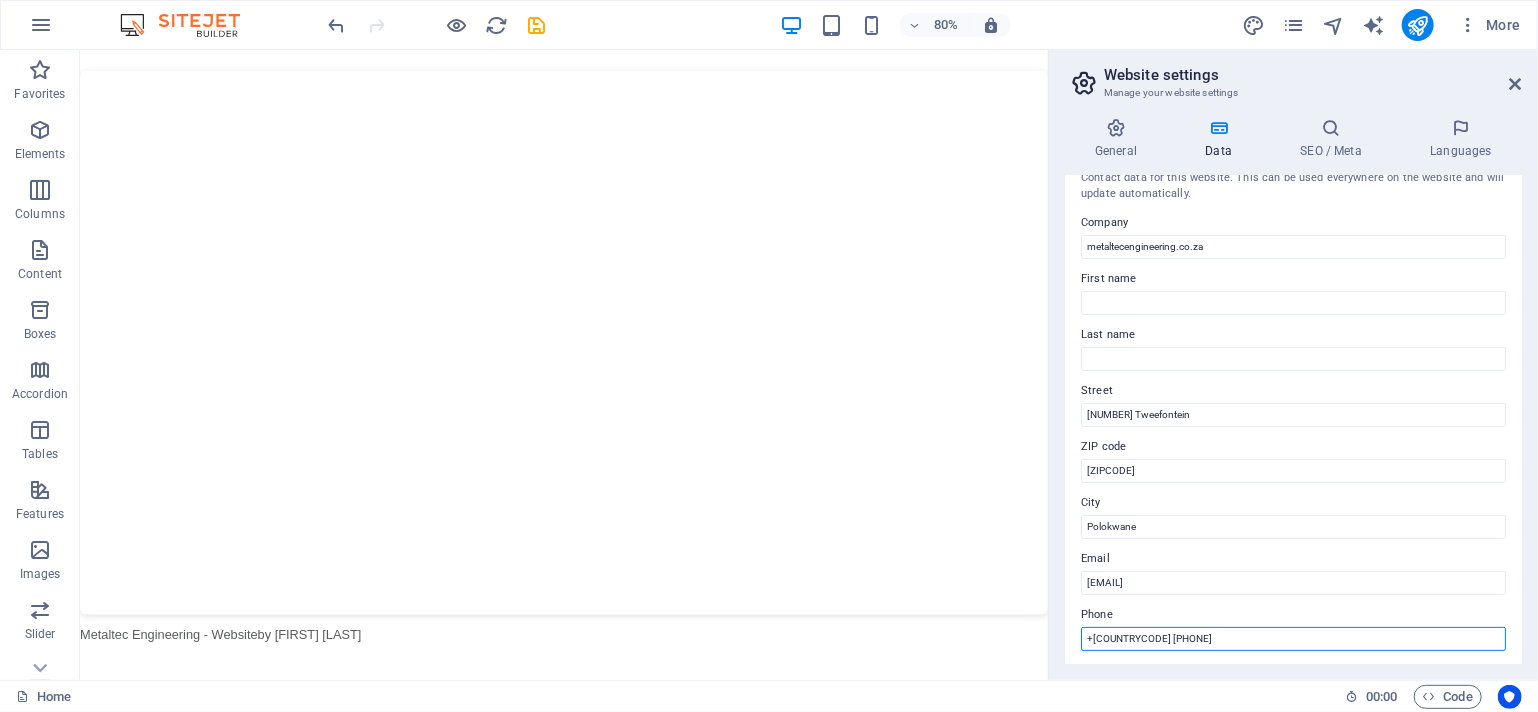 scroll, scrollTop: 0, scrollLeft: 0, axis: both 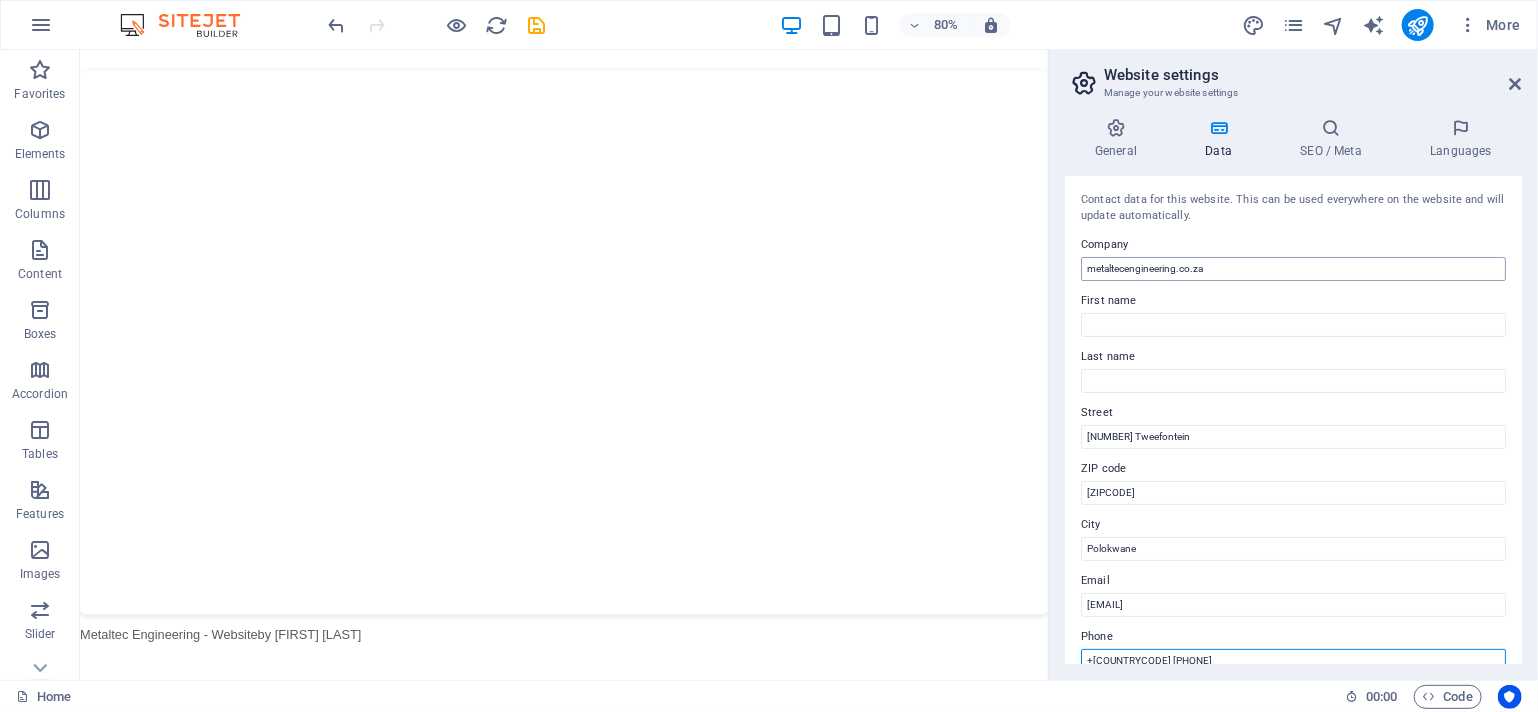 type on "+[COUNTRYCODE] [PHONE]" 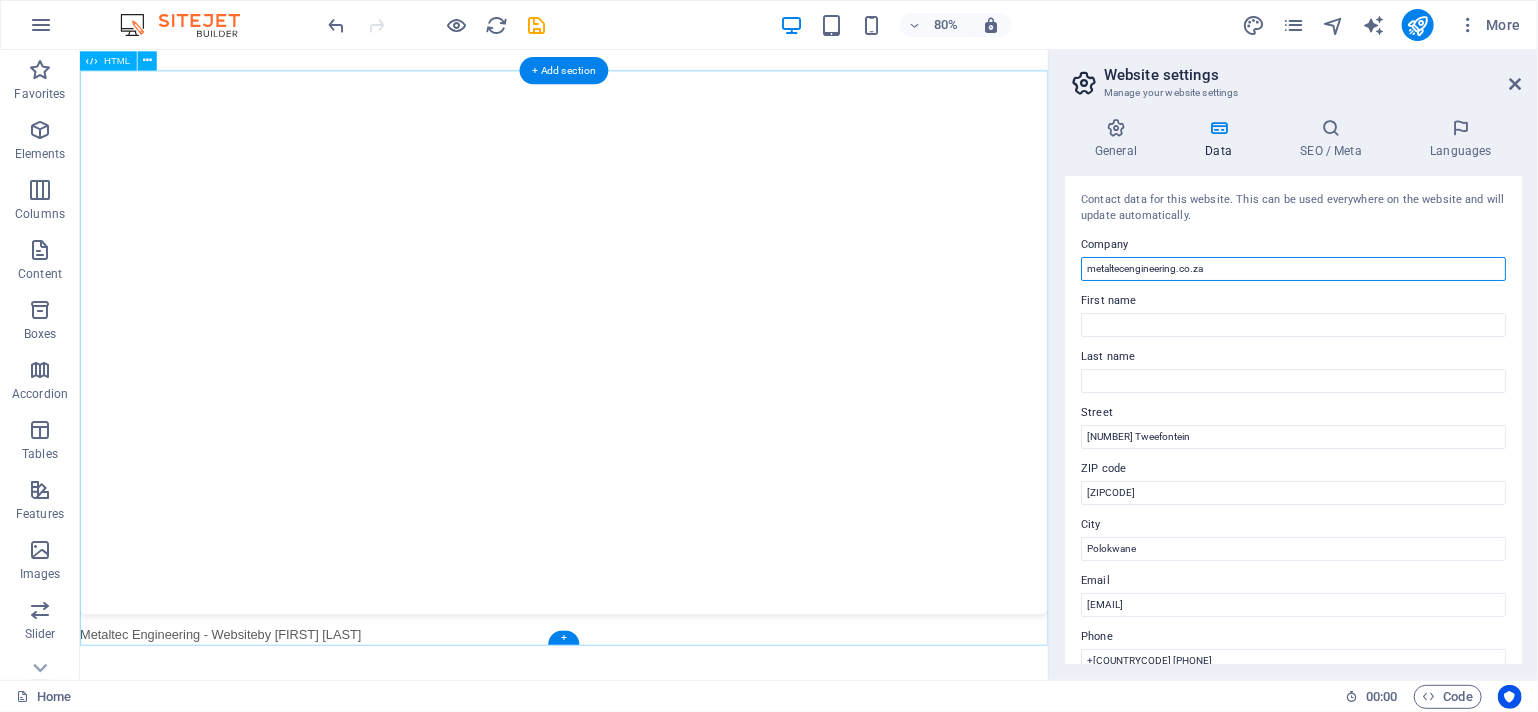 drag, startPoint x: 1305, startPoint y: 316, endPoint x: 1136, endPoint y: 322, distance: 169.10648 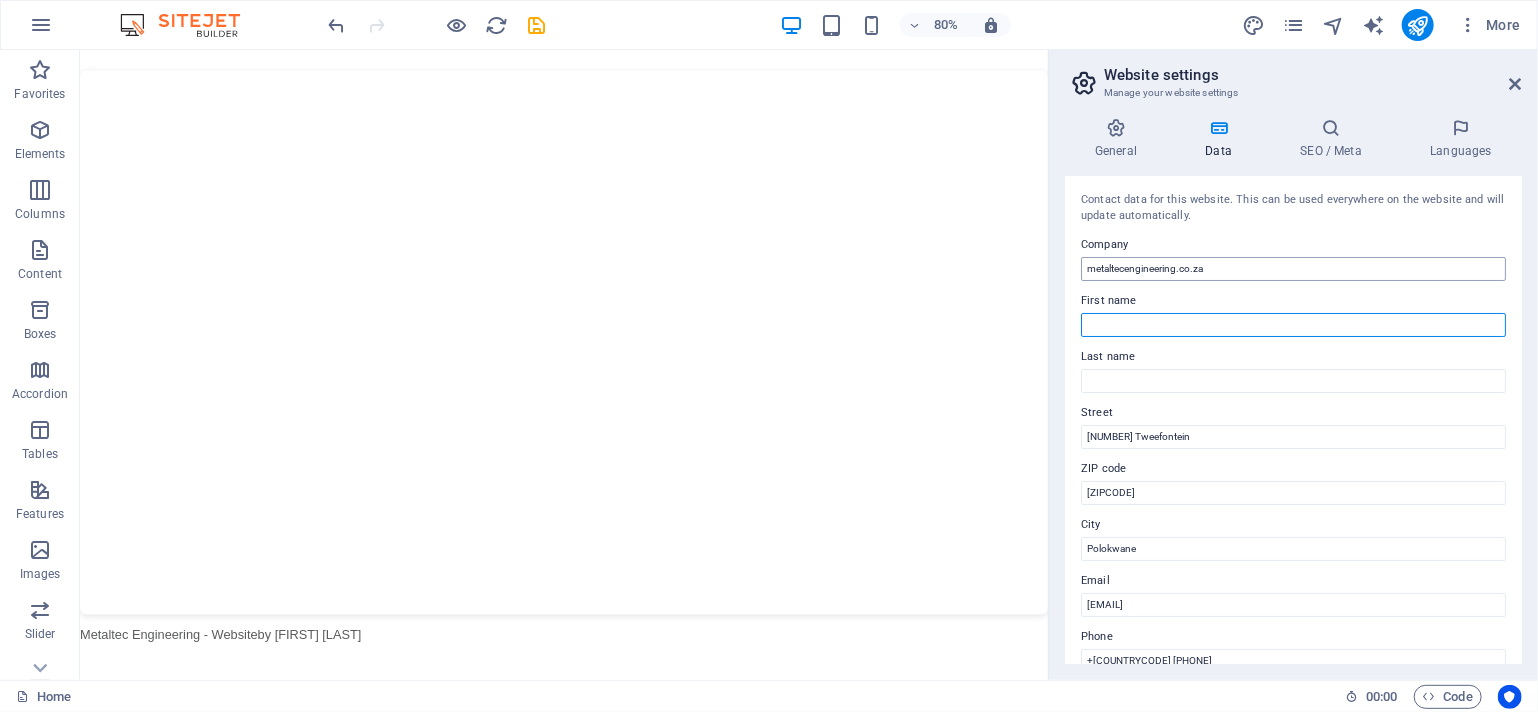 click on "First name" at bounding box center (1293, 325) 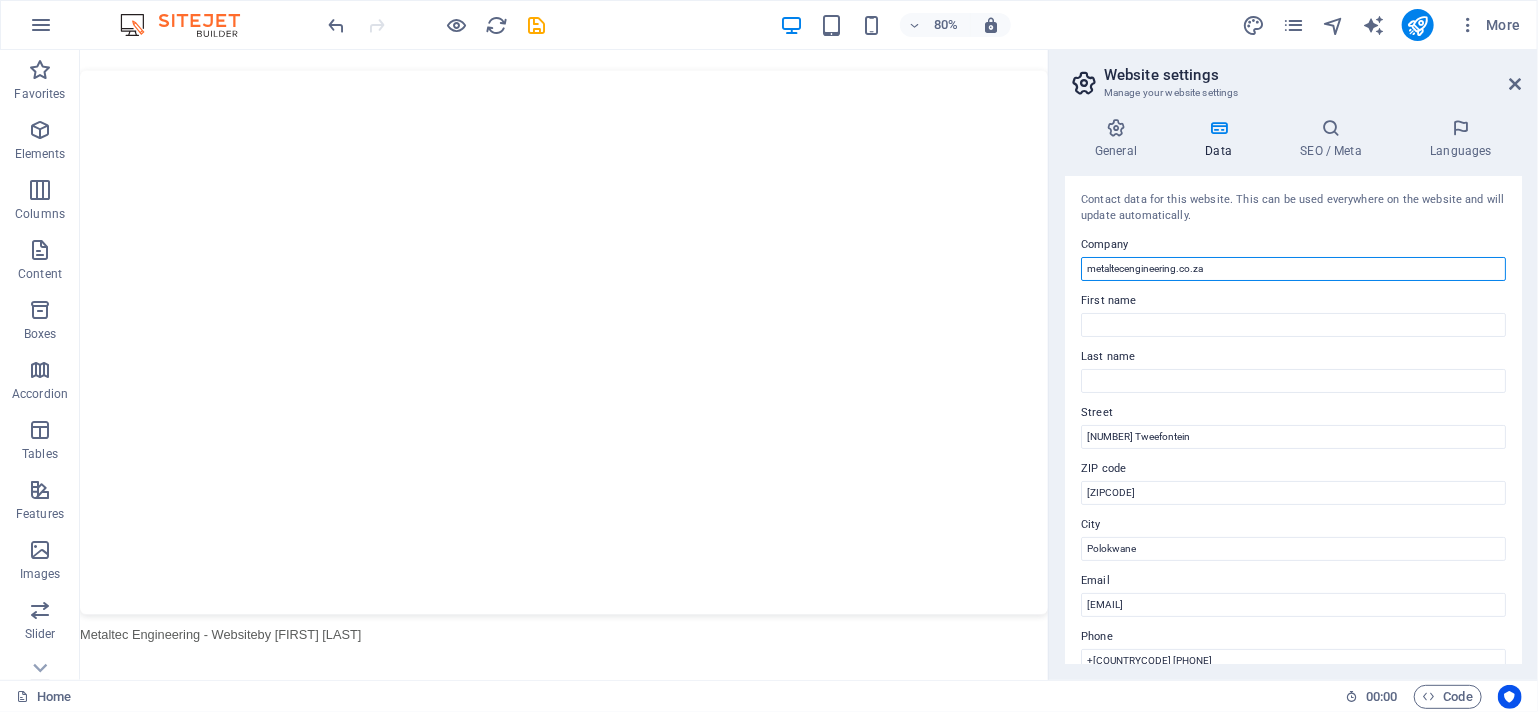 click on "metaltecengineering.co.za" at bounding box center [1293, 269] 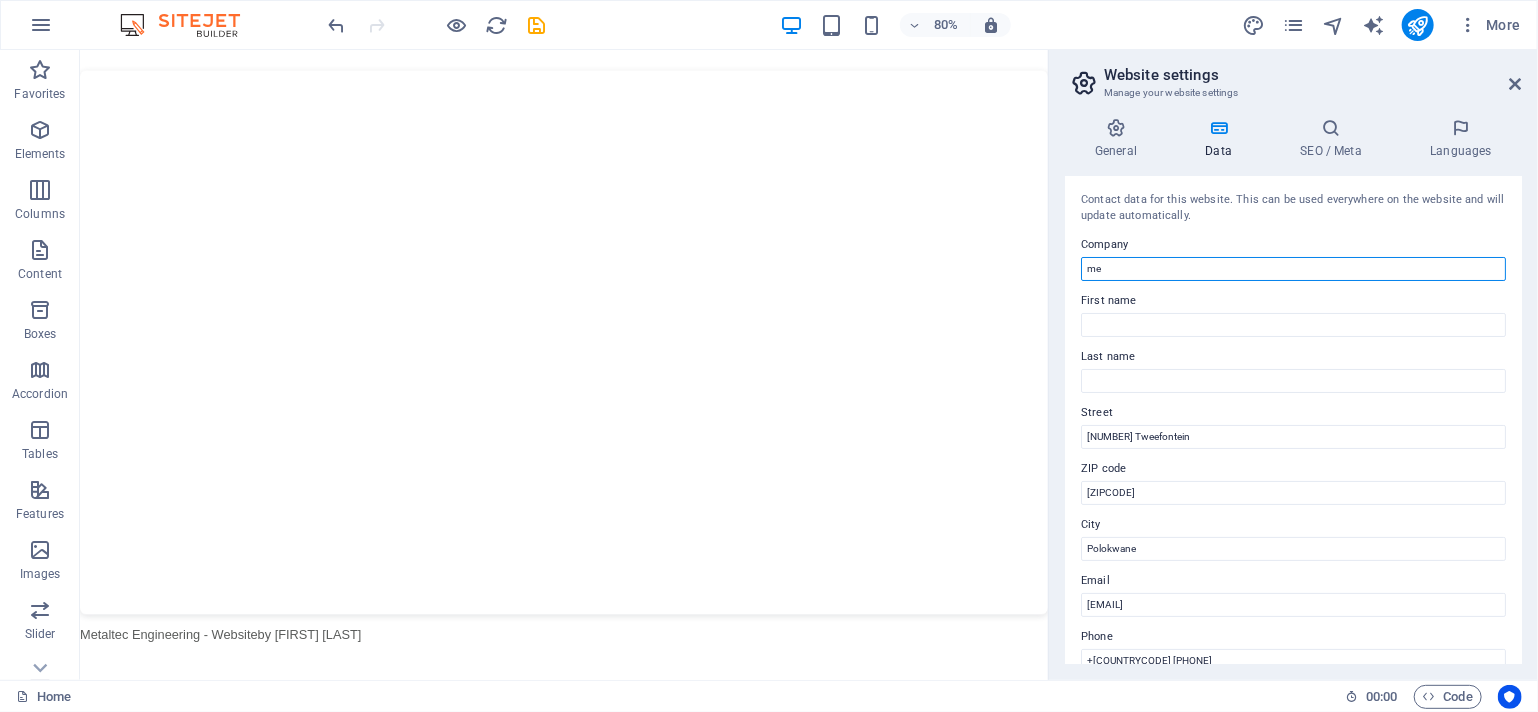 type on "m" 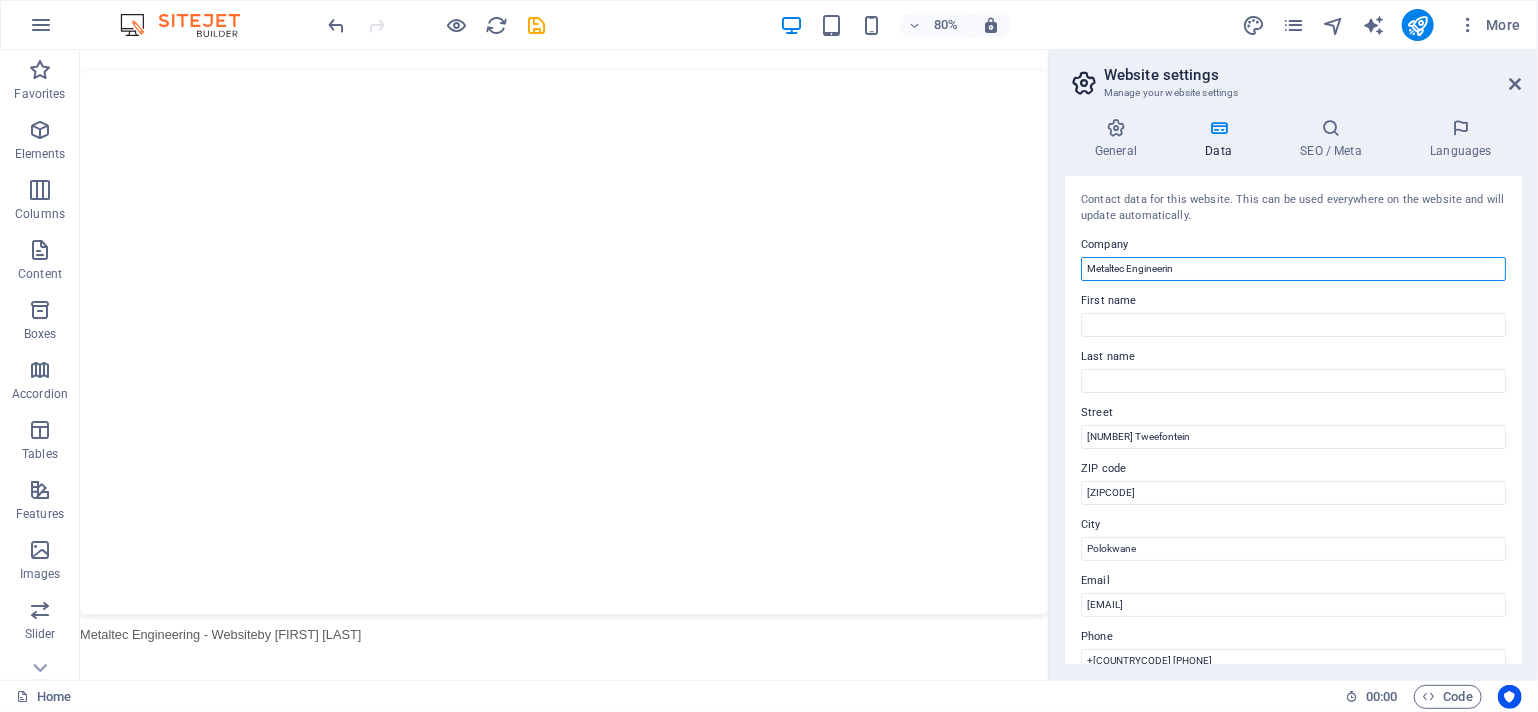 type on "Metaltec Engineering" 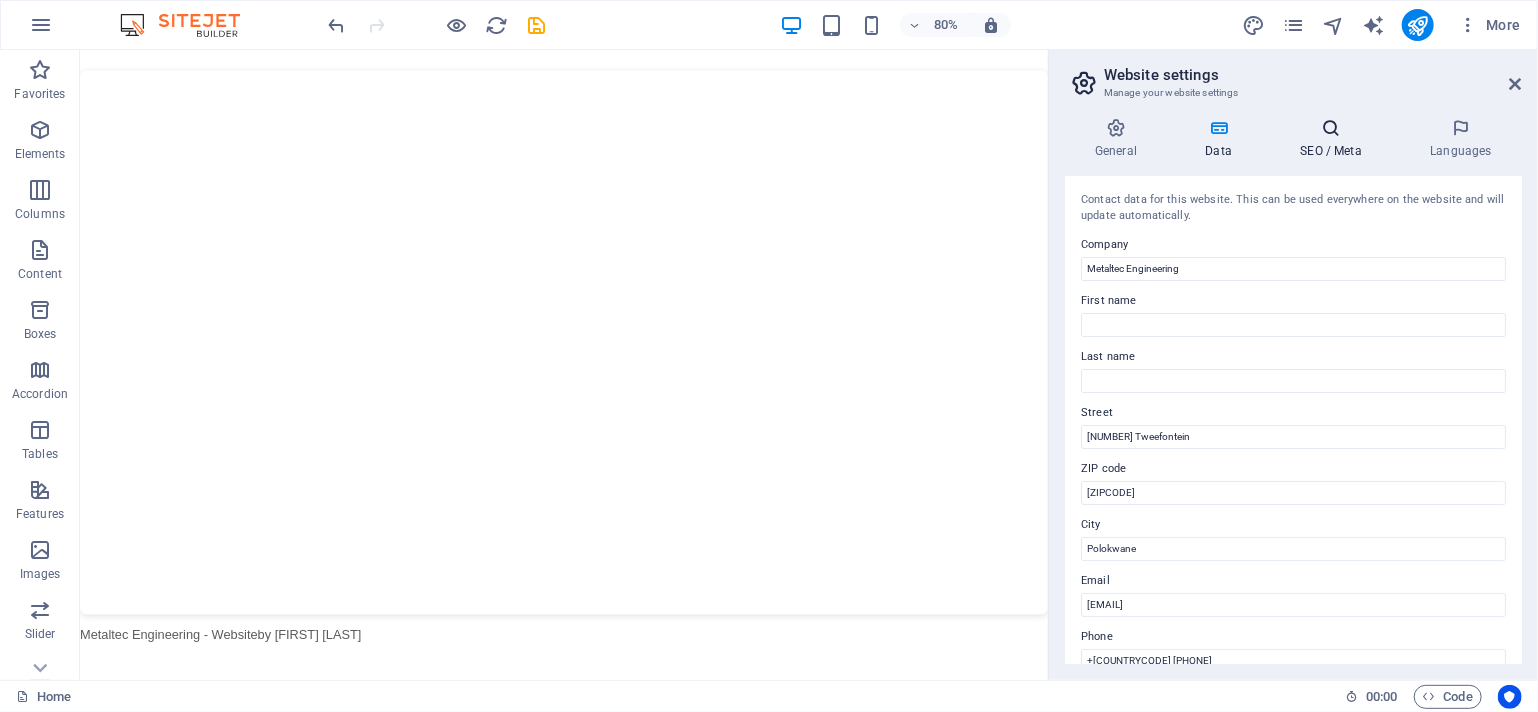 drag, startPoint x: 1345, startPoint y: 149, endPoint x: 1311, endPoint y: 109, distance: 52.49762 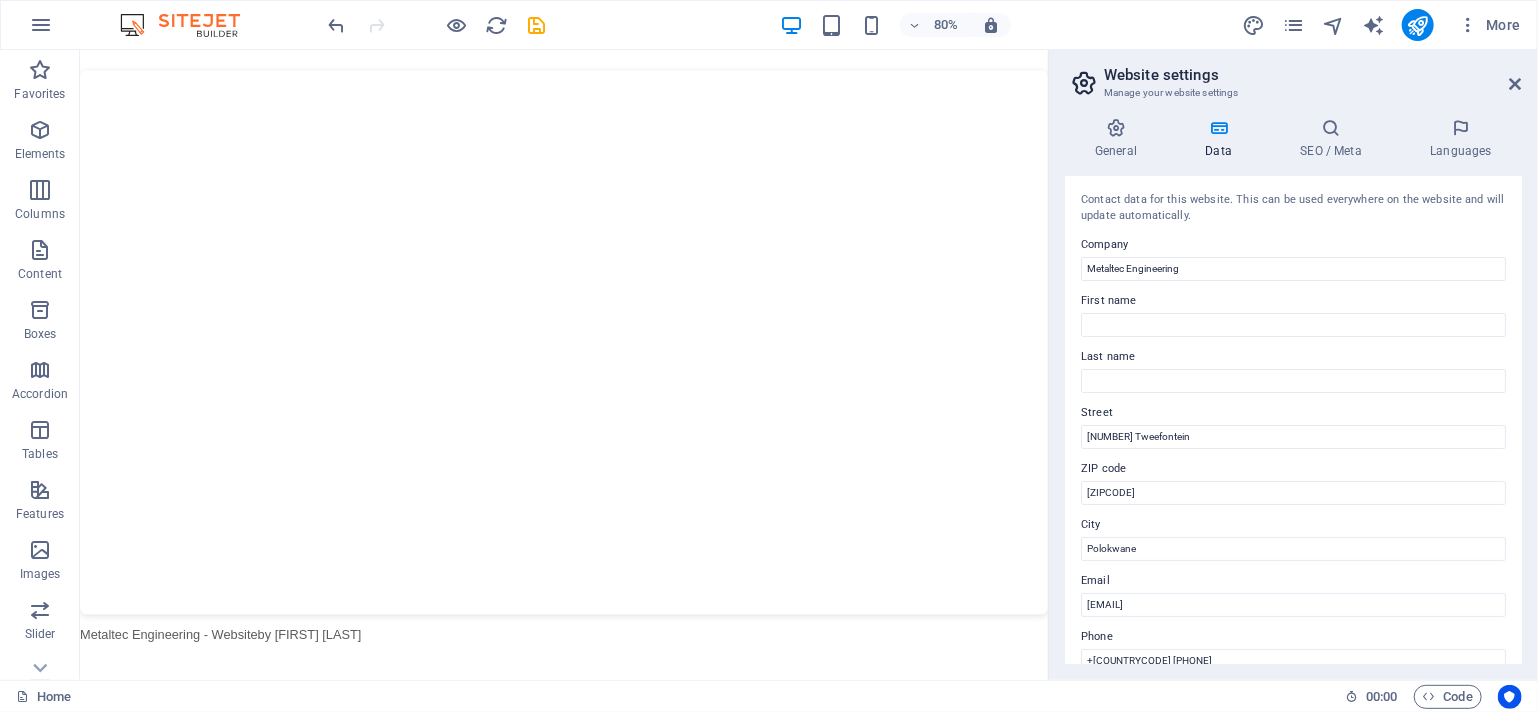 click on "SEO / Meta" at bounding box center (1335, 139) 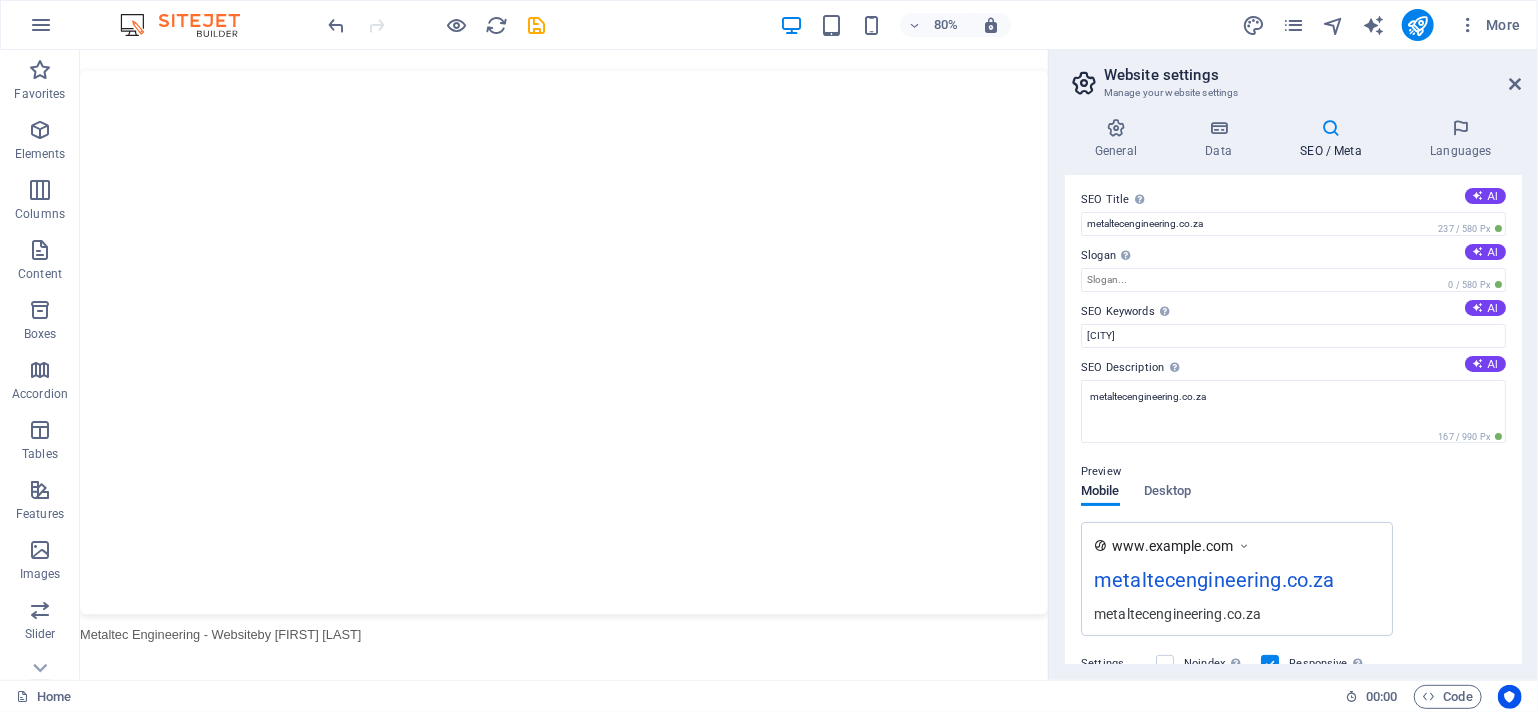 scroll, scrollTop: 0, scrollLeft: 0, axis: both 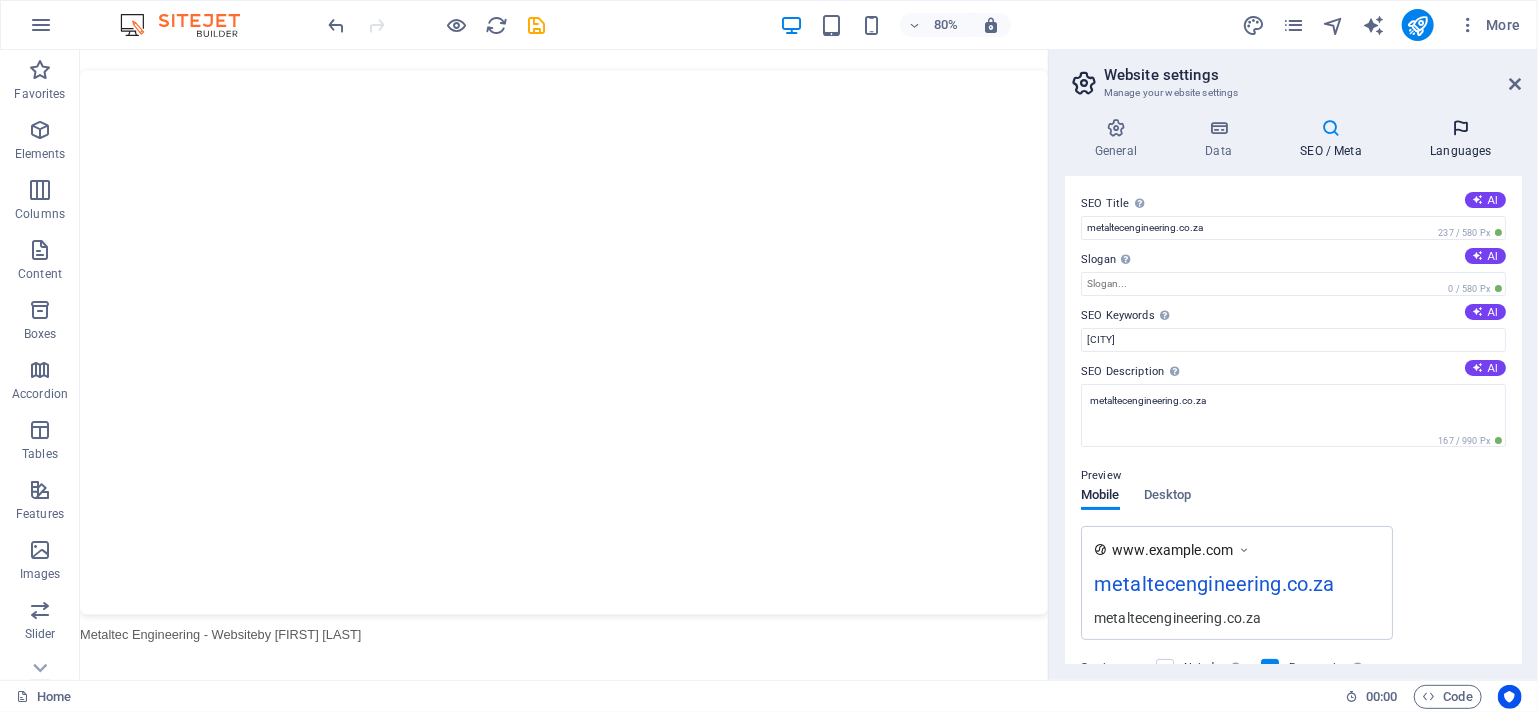 click on "Languages" at bounding box center [1461, 139] 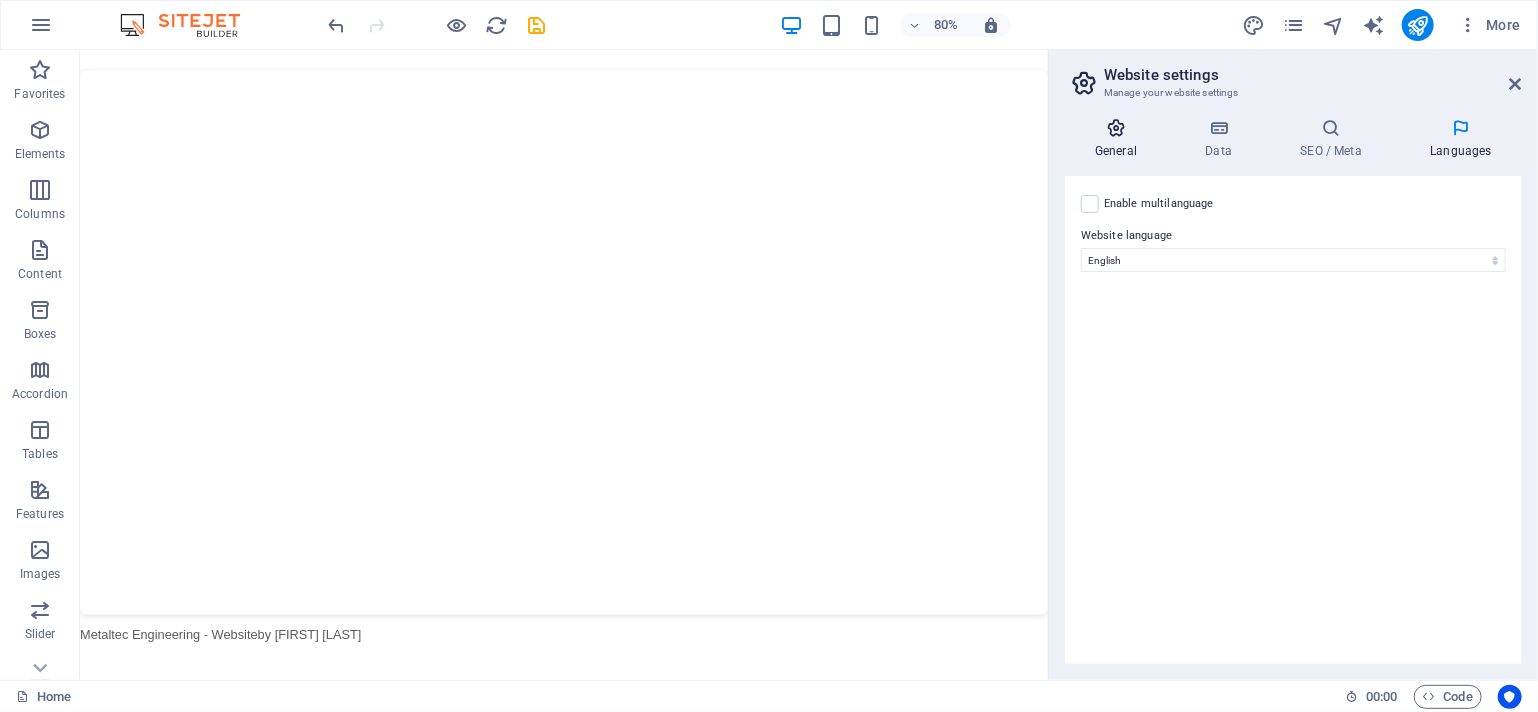 click at bounding box center [1116, 128] 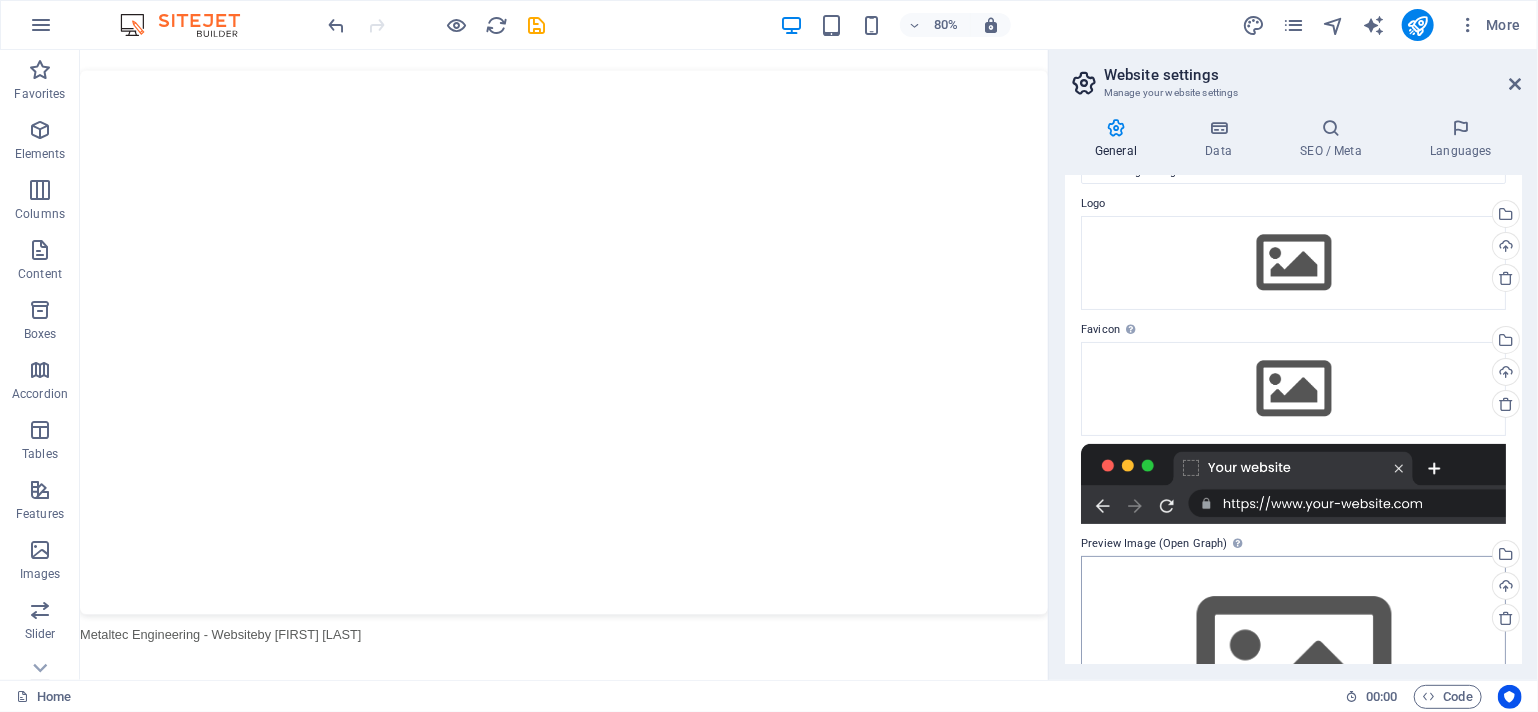 scroll, scrollTop: 193, scrollLeft: 0, axis: vertical 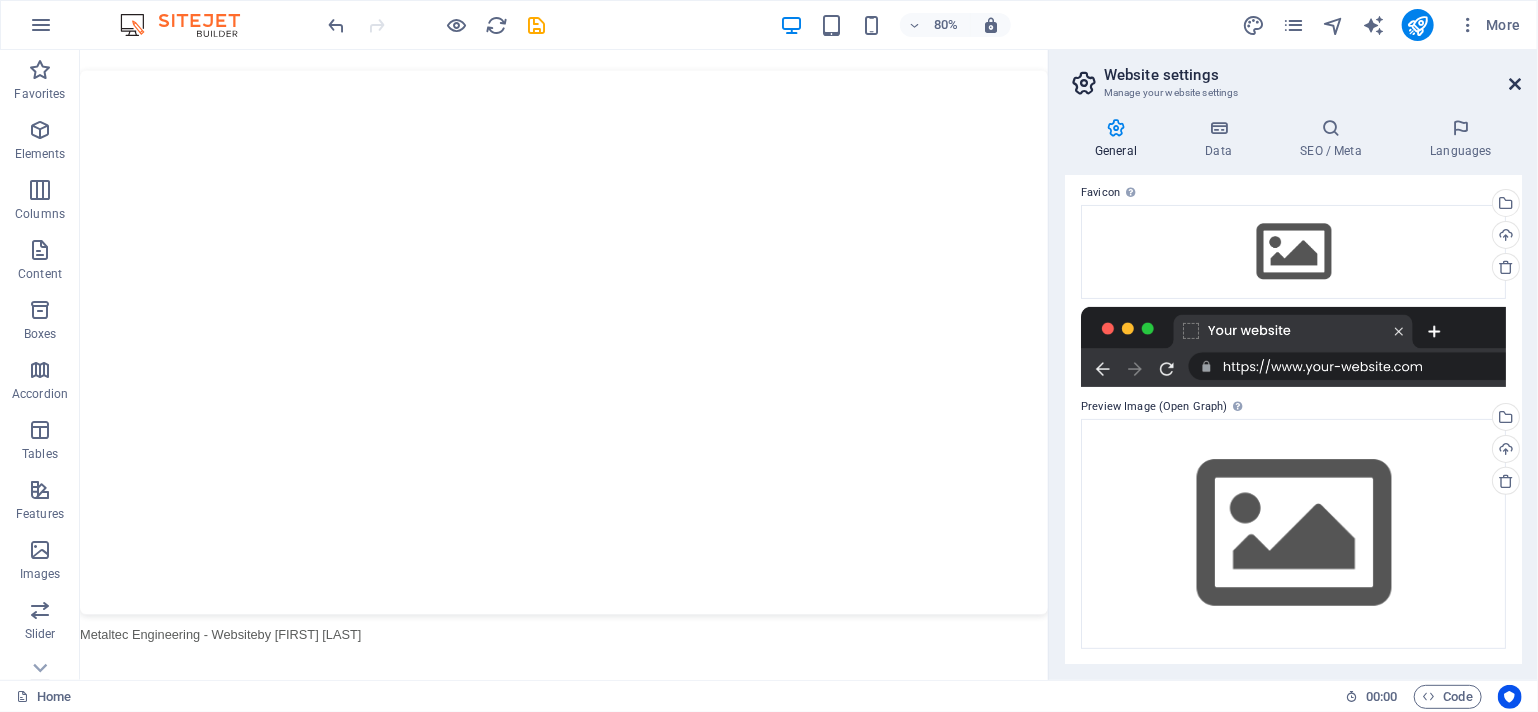 click at bounding box center (1516, 84) 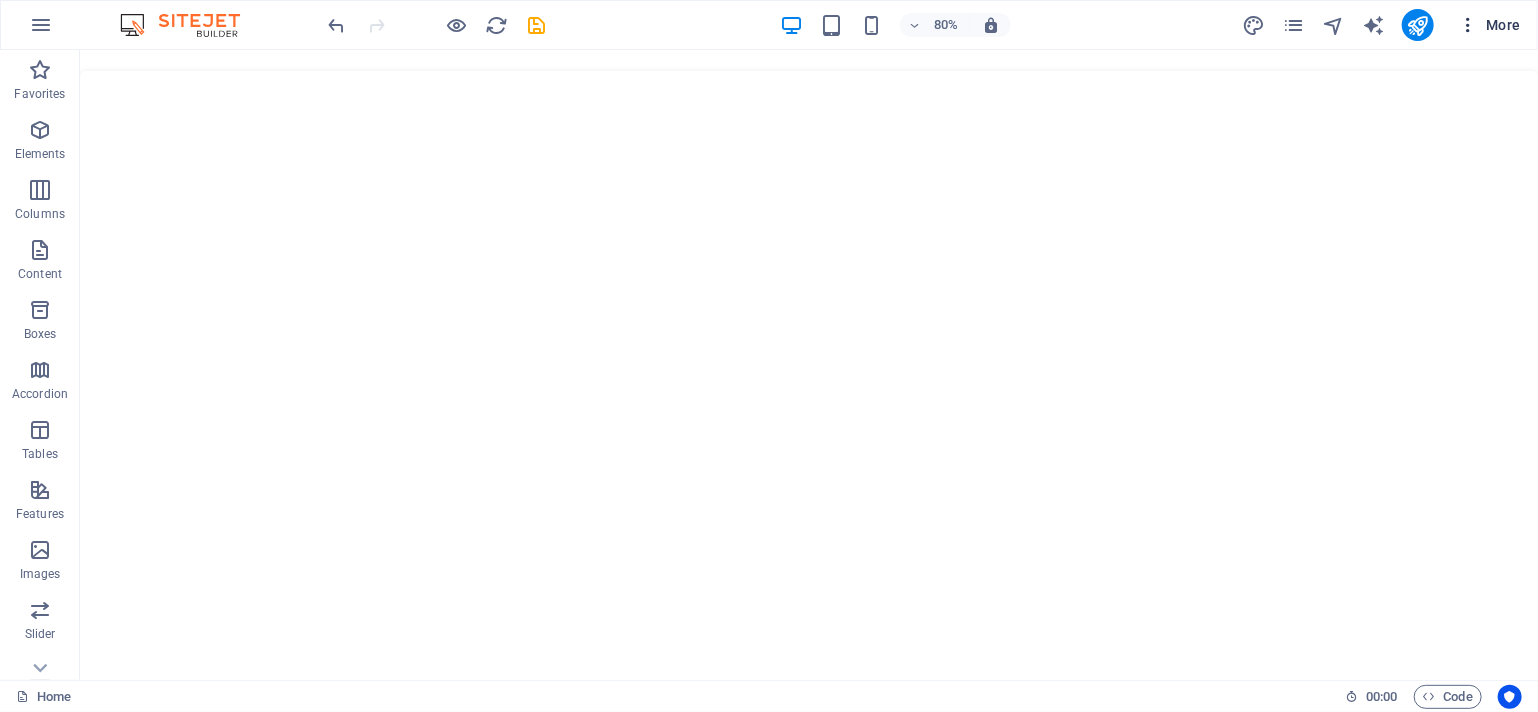 click on "More" at bounding box center (1489, 25) 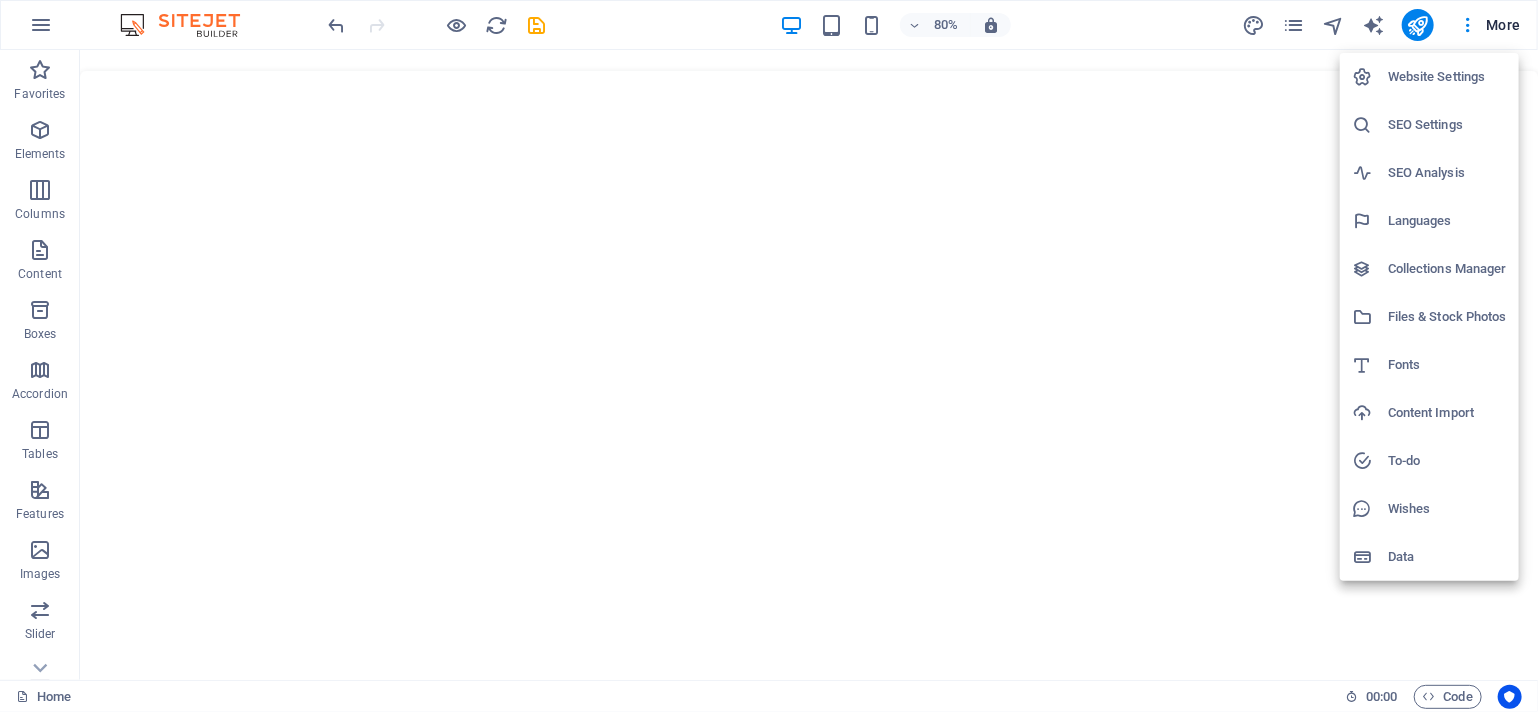 click at bounding box center (769, 356) 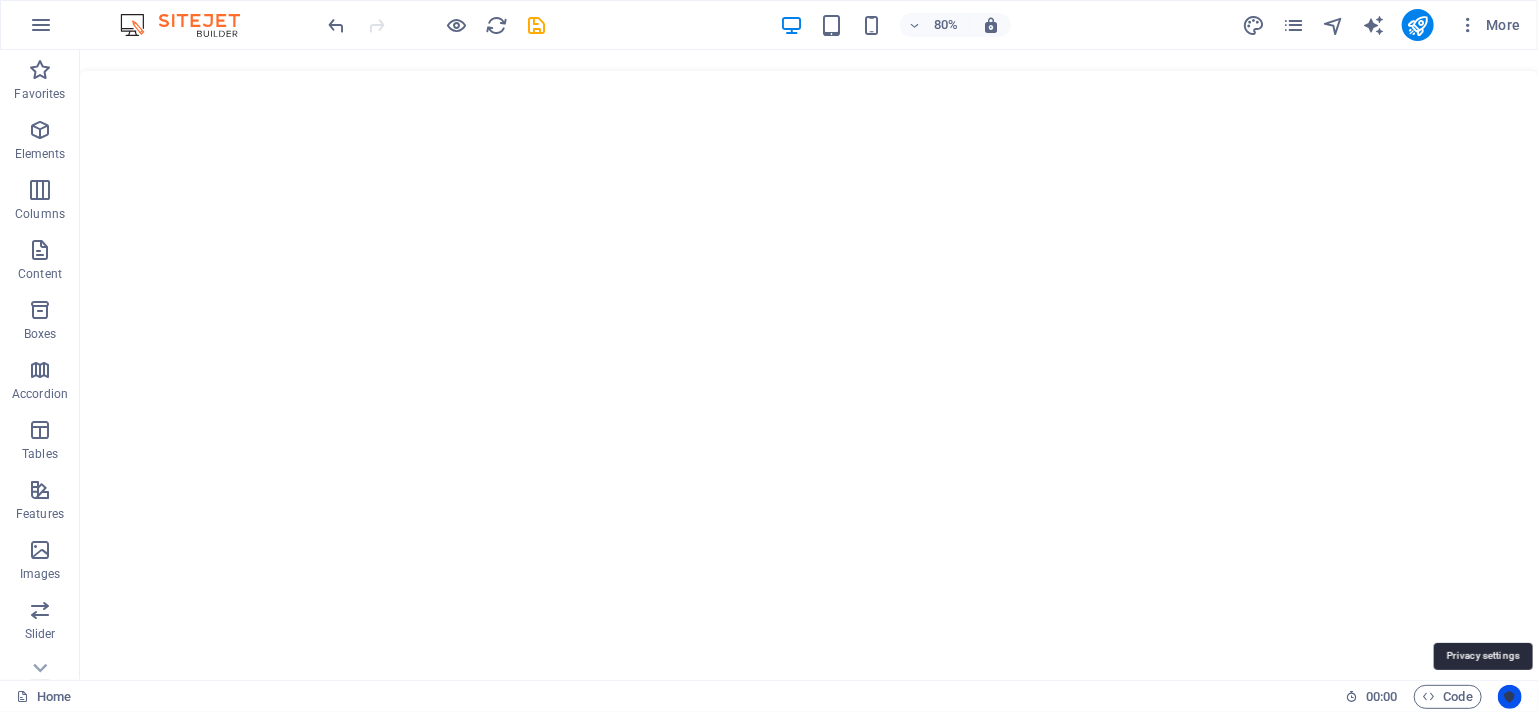 click at bounding box center (1510, 697) 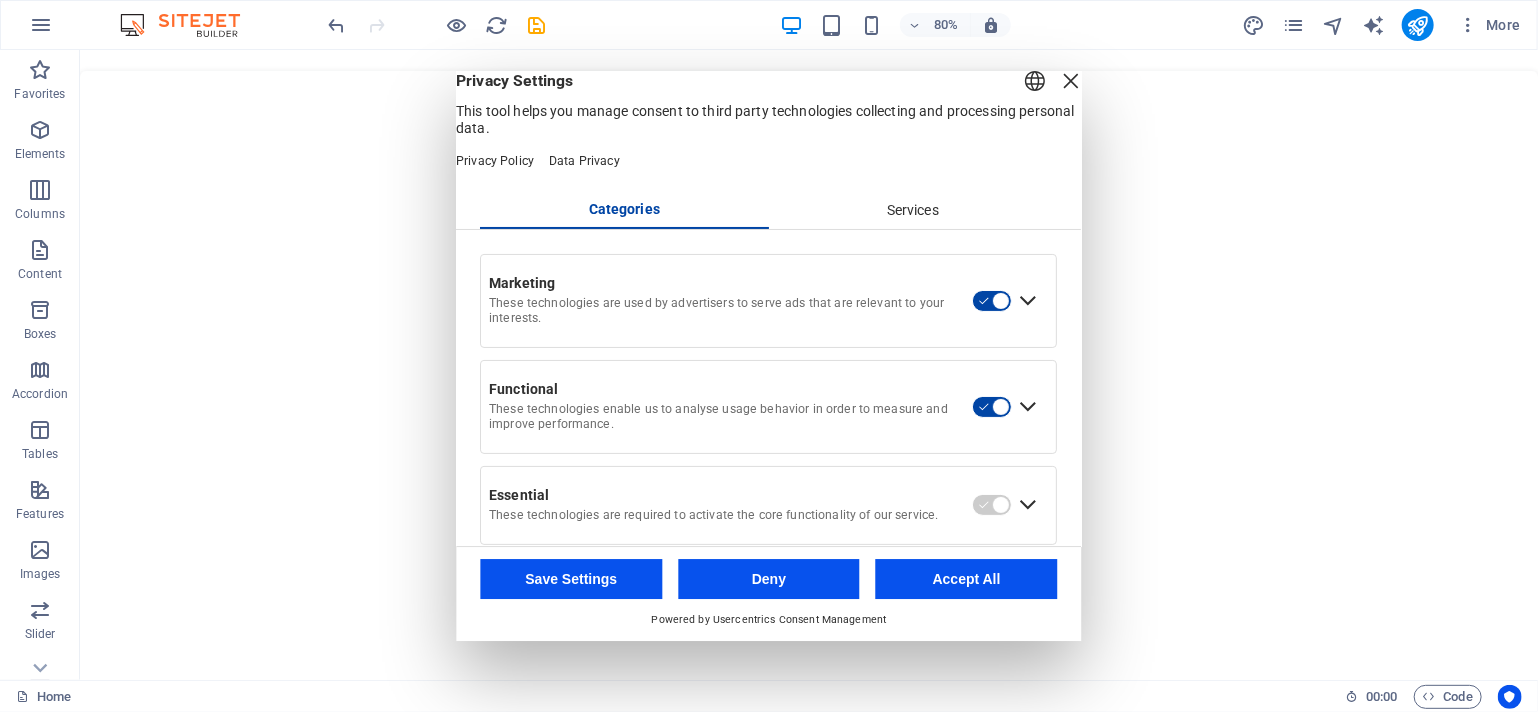 click on "Services" at bounding box center [913, 211] 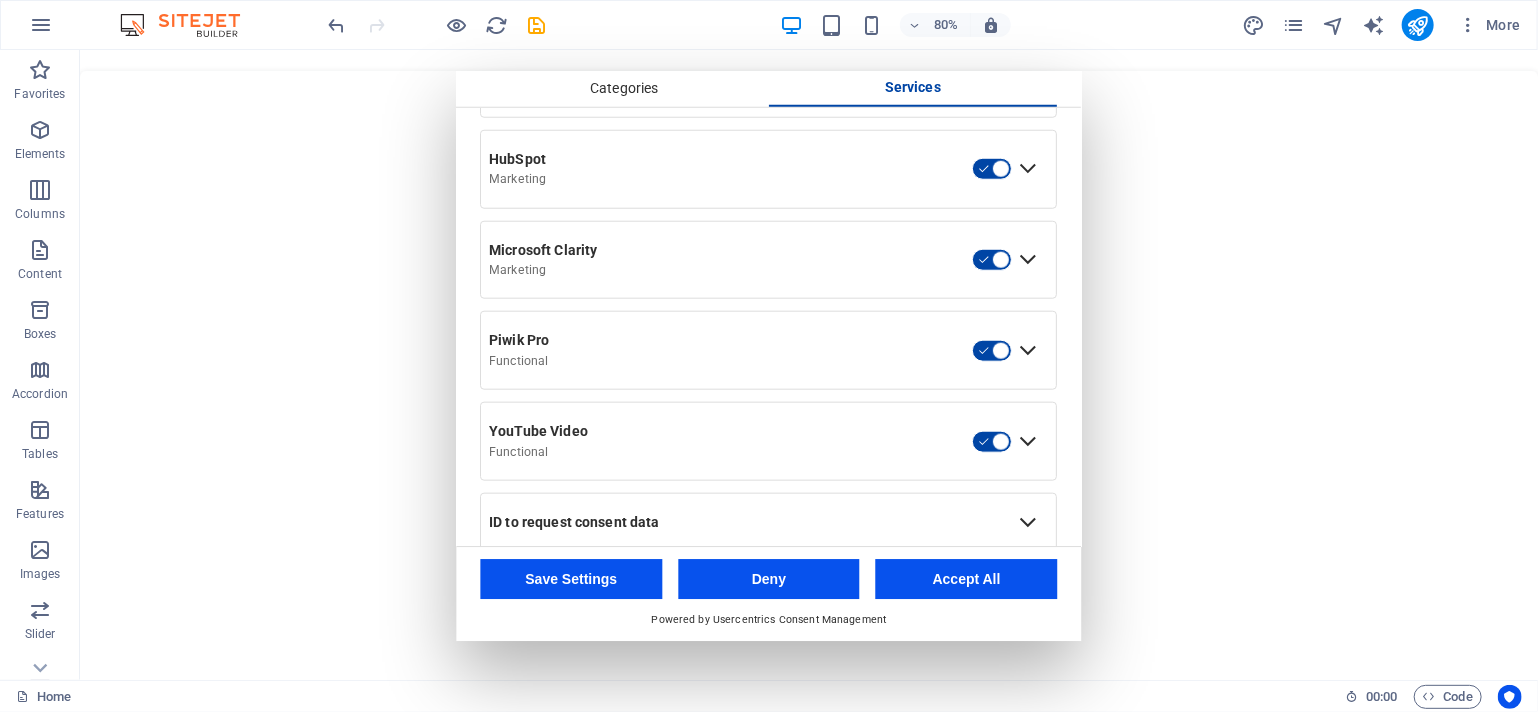 scroll, scrollTop: 989, scrollLeft: 0, axis: vertical 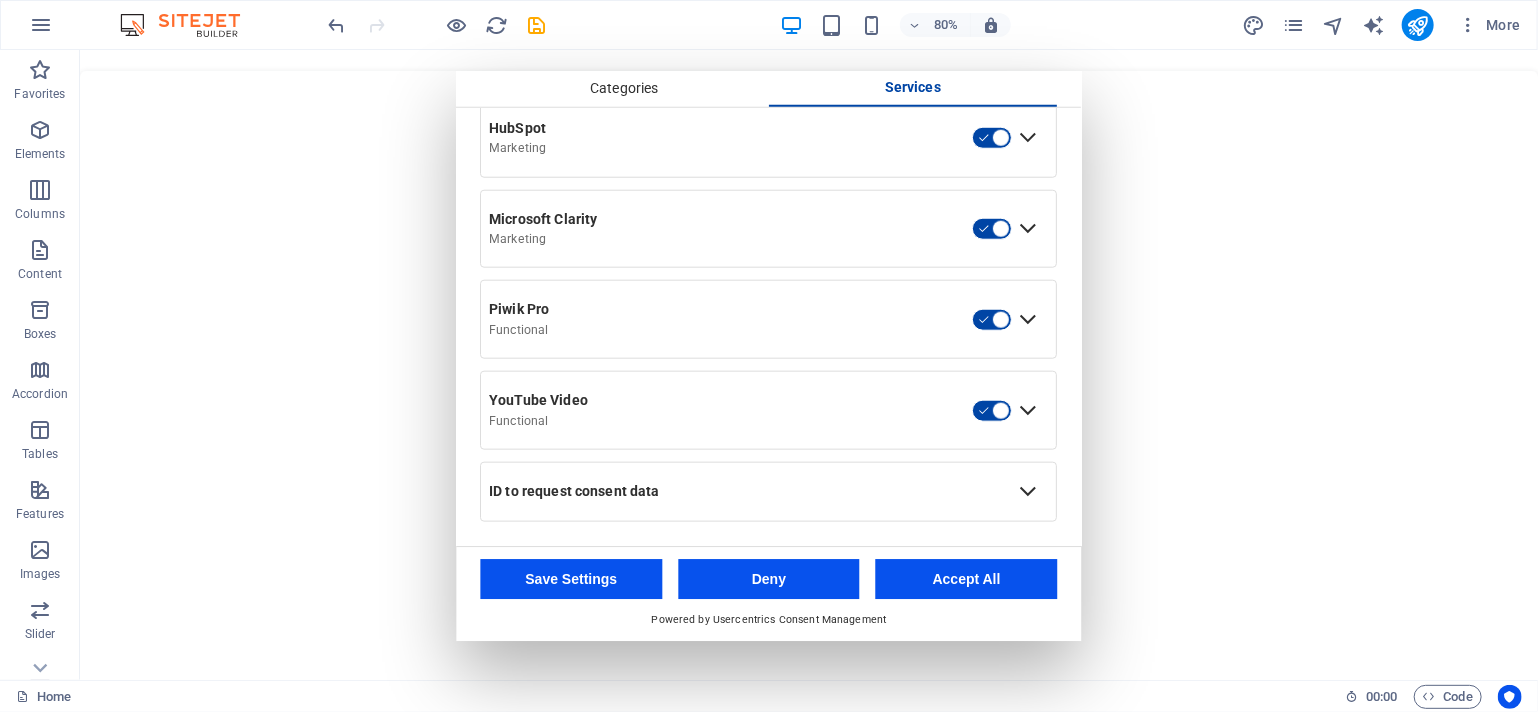 click on "Categories" at bounding box center [625, 89] 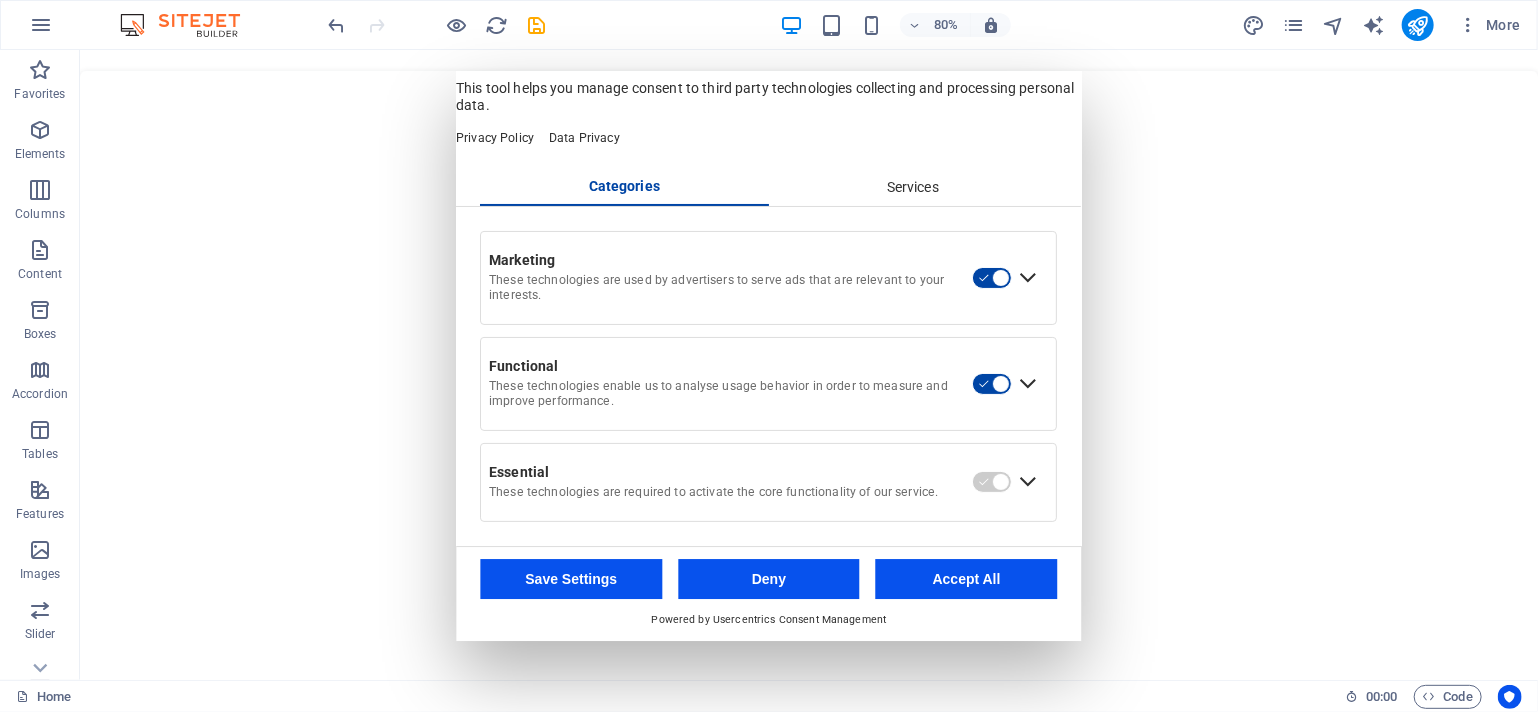 scroll, scrollTop: 45, scrollLeft: 0, axis: vertical 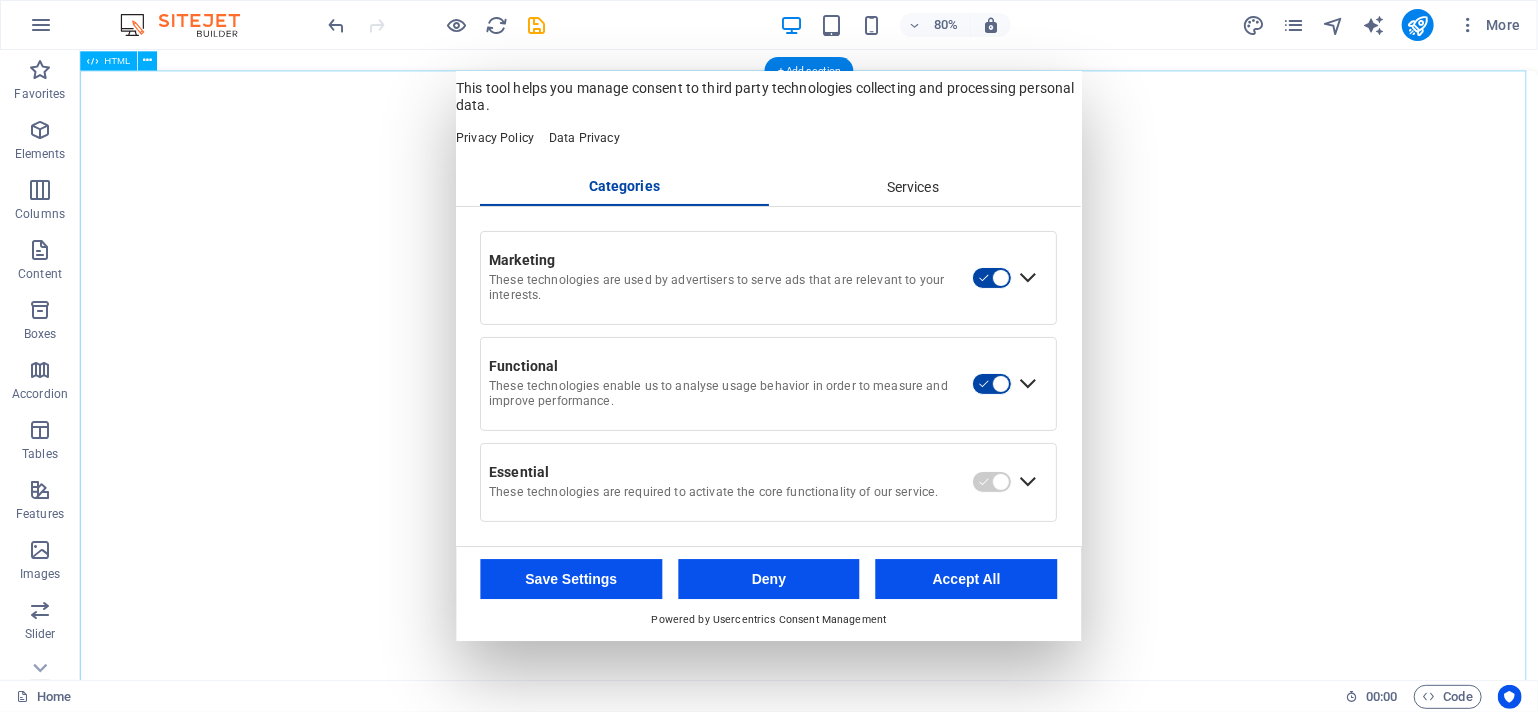 click on "Metaltec Engineering - Website  by [FIRST] [LAST]" at bounding box center [990, 606] 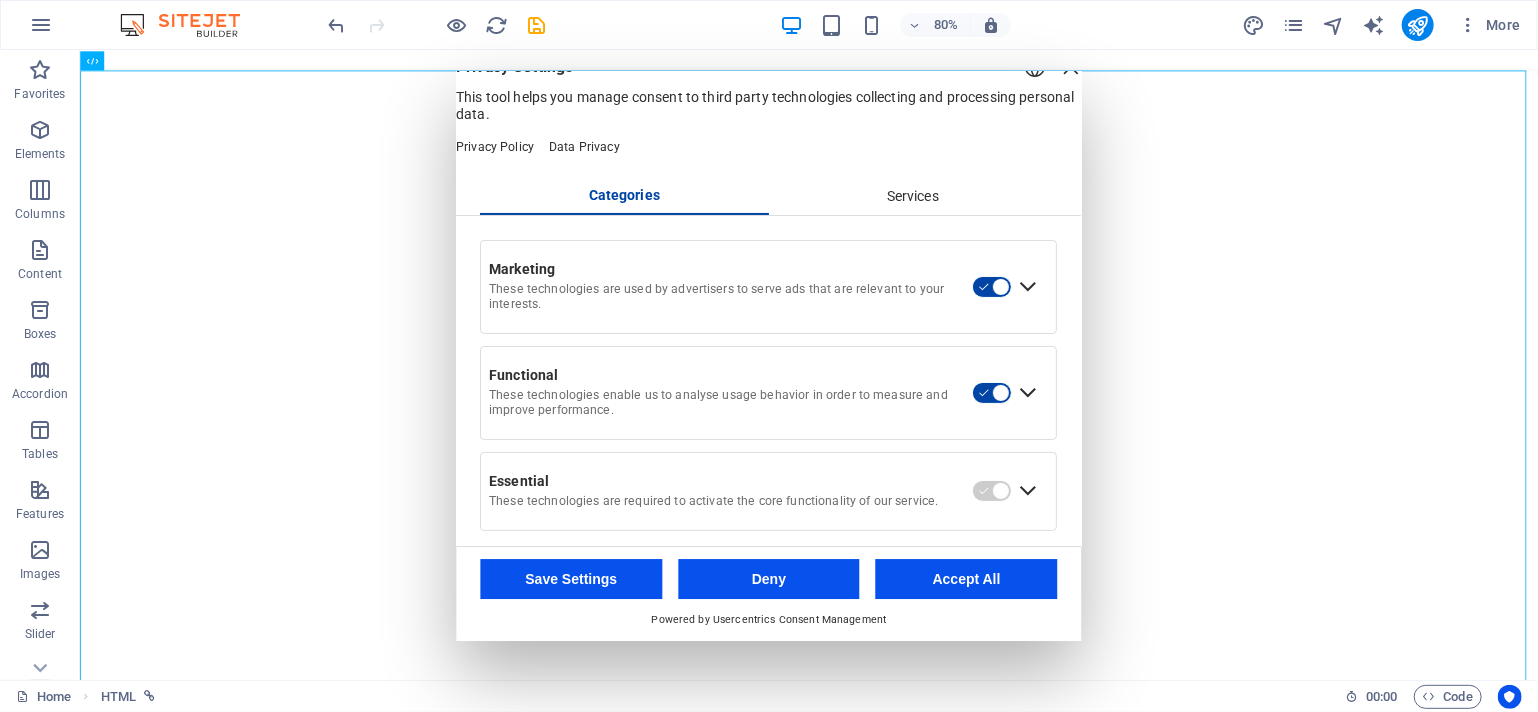 scroll, scrollTop: 0, scrollLeft: 0, axis: both 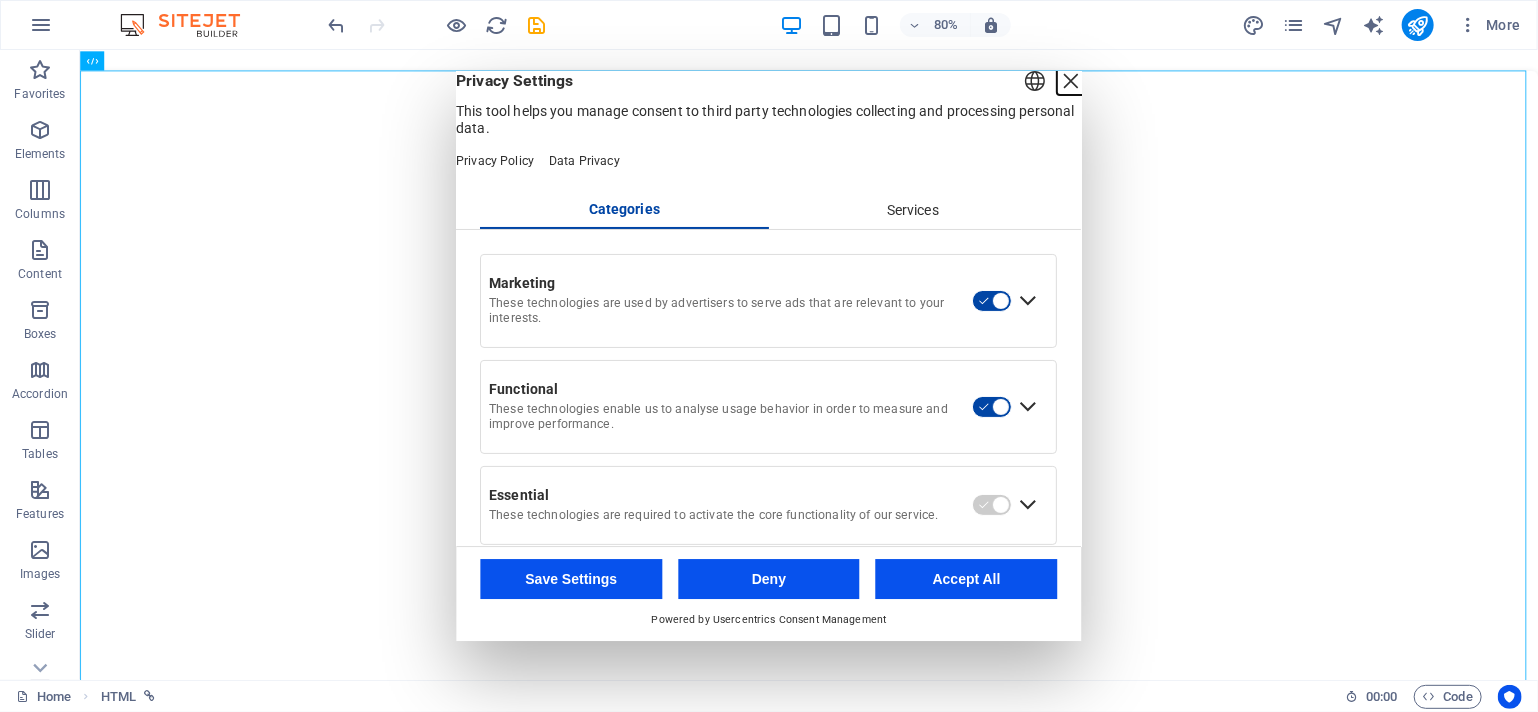 click at bounding box center [1072, 81] 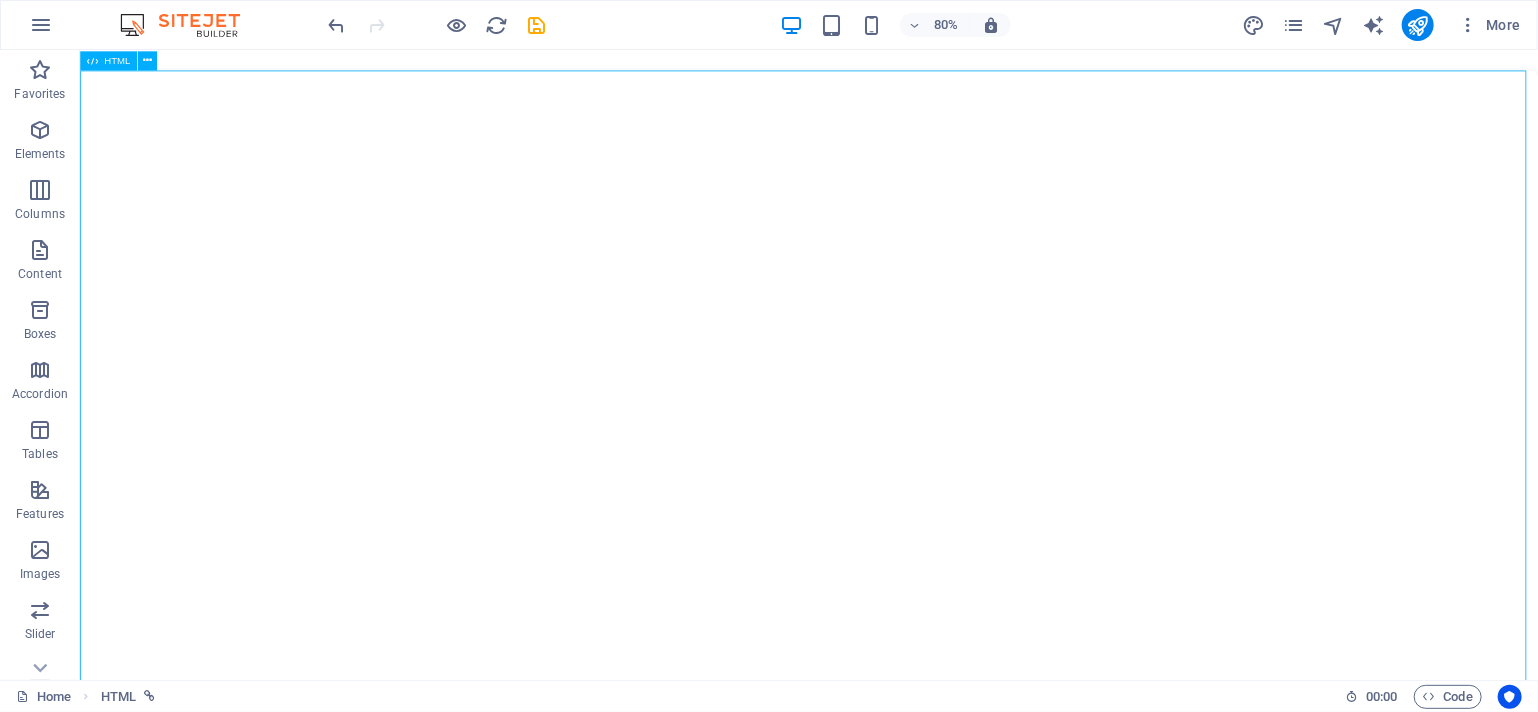 click at bounding box center [91, 60] 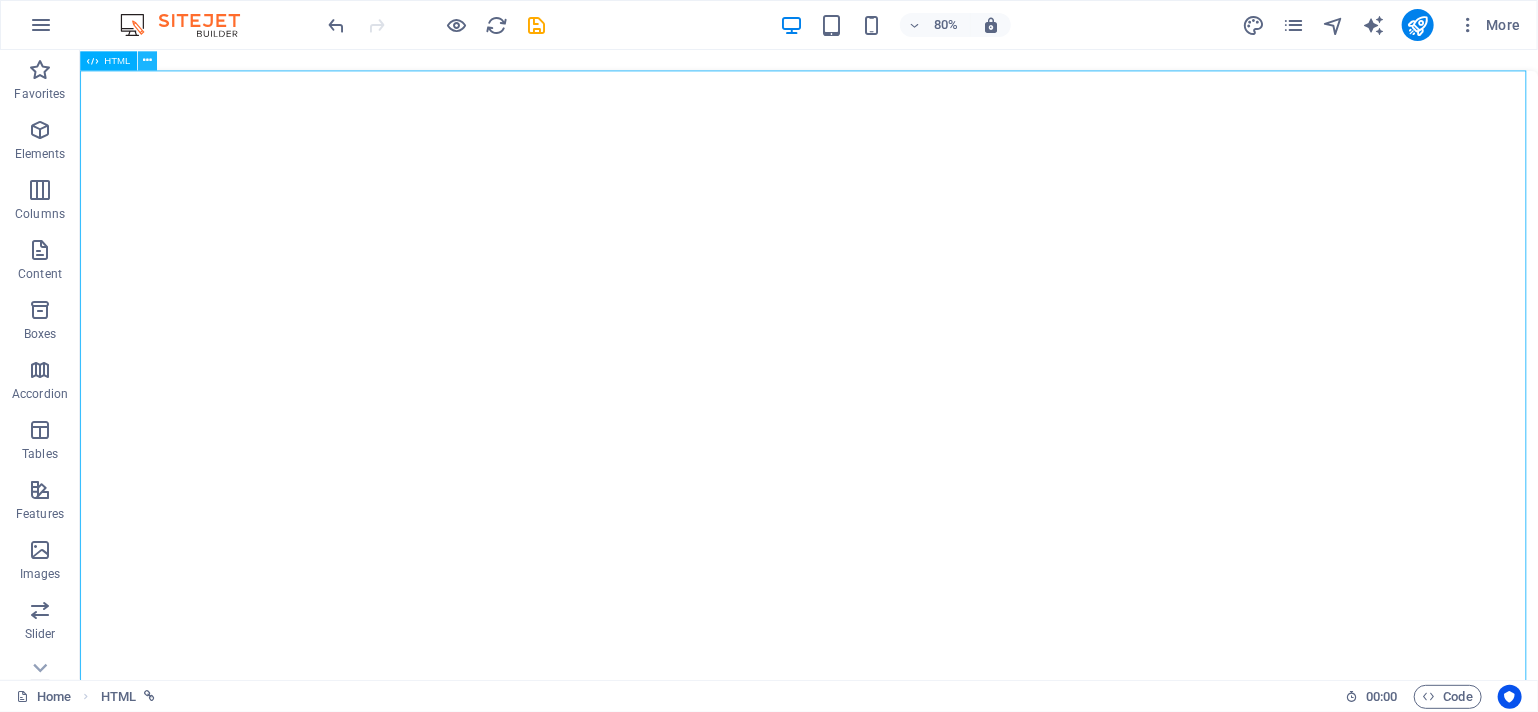 click at bounding box center (147, 60) 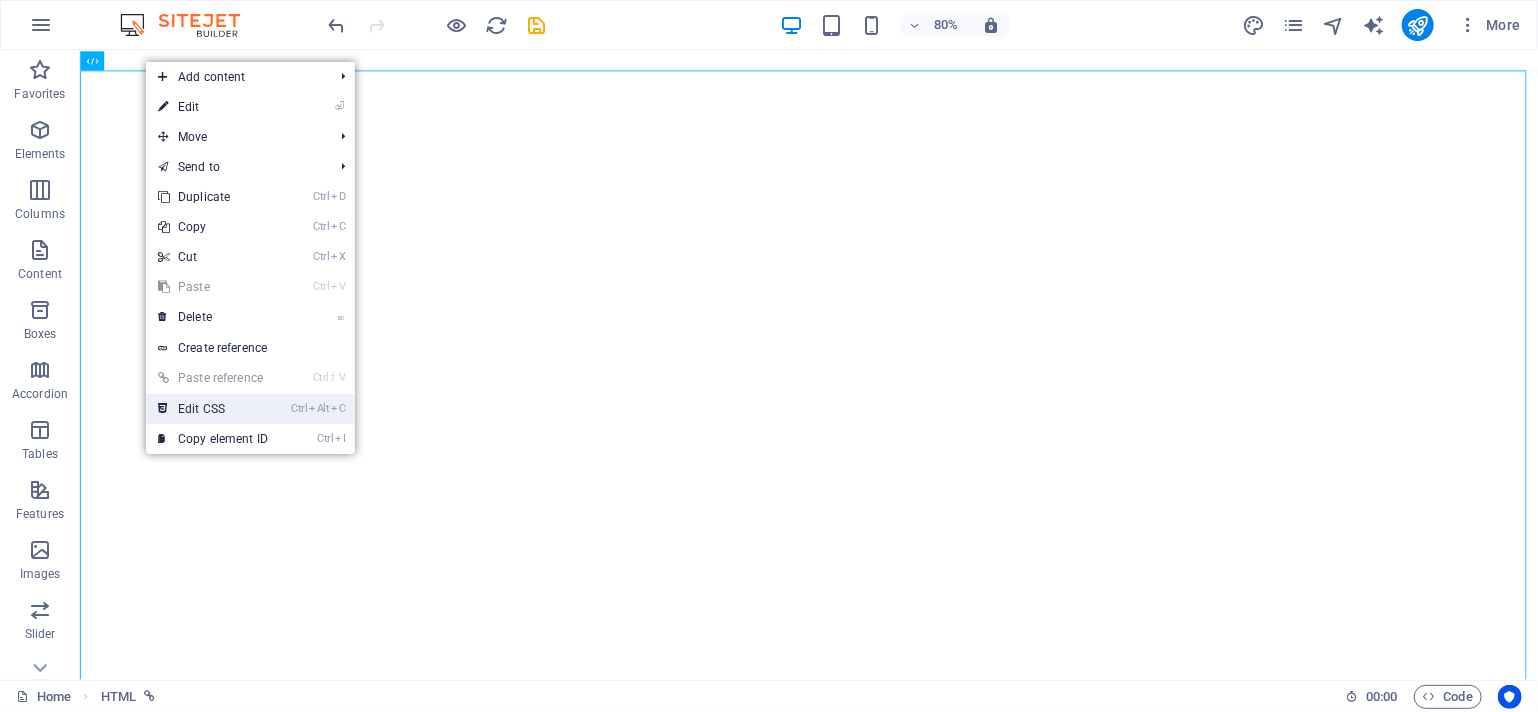click on "Ctrl Alt C  Edit CSS" at bounding box center [213, 409] 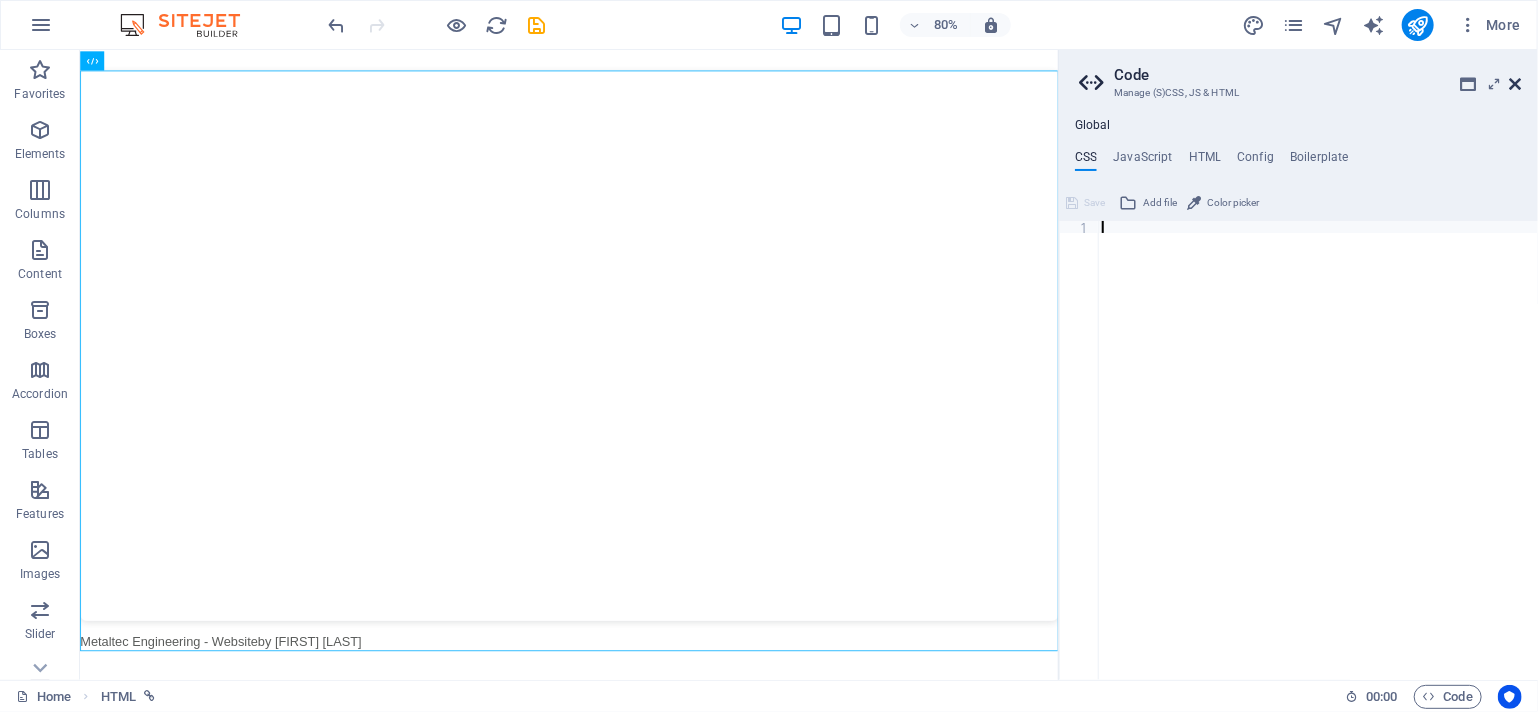 click at bounding box center [1516, 84] 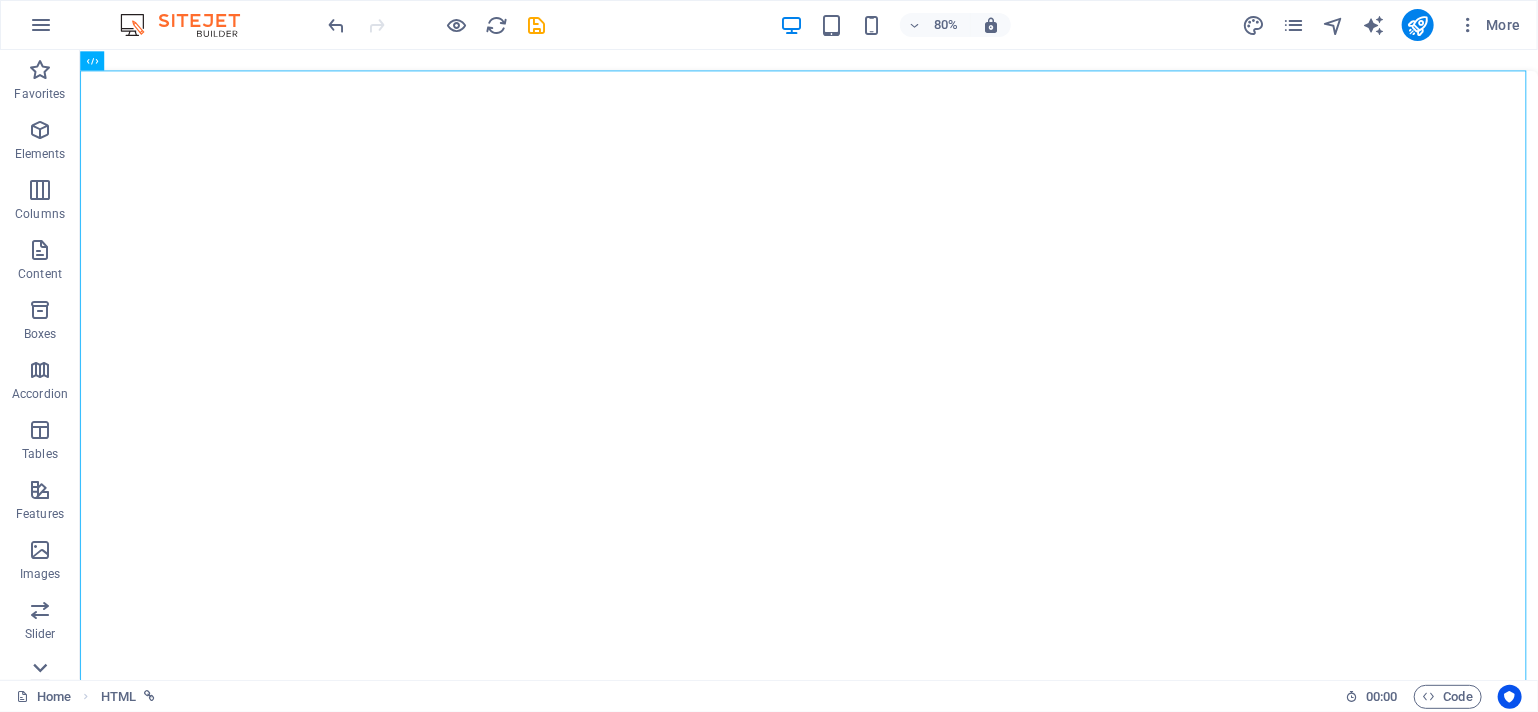 click 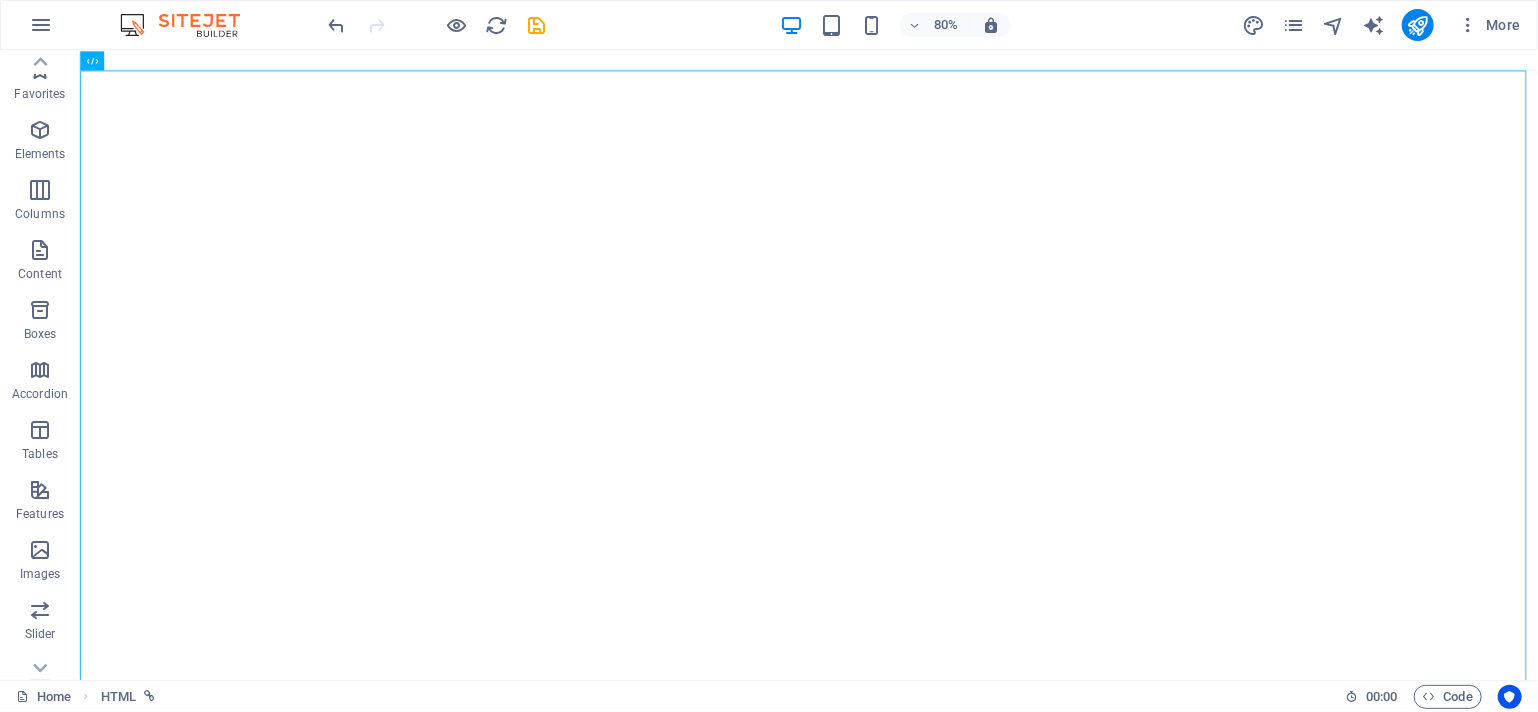 scroll, scrollTop: 269, scrollLeft: 0, axis: vertical 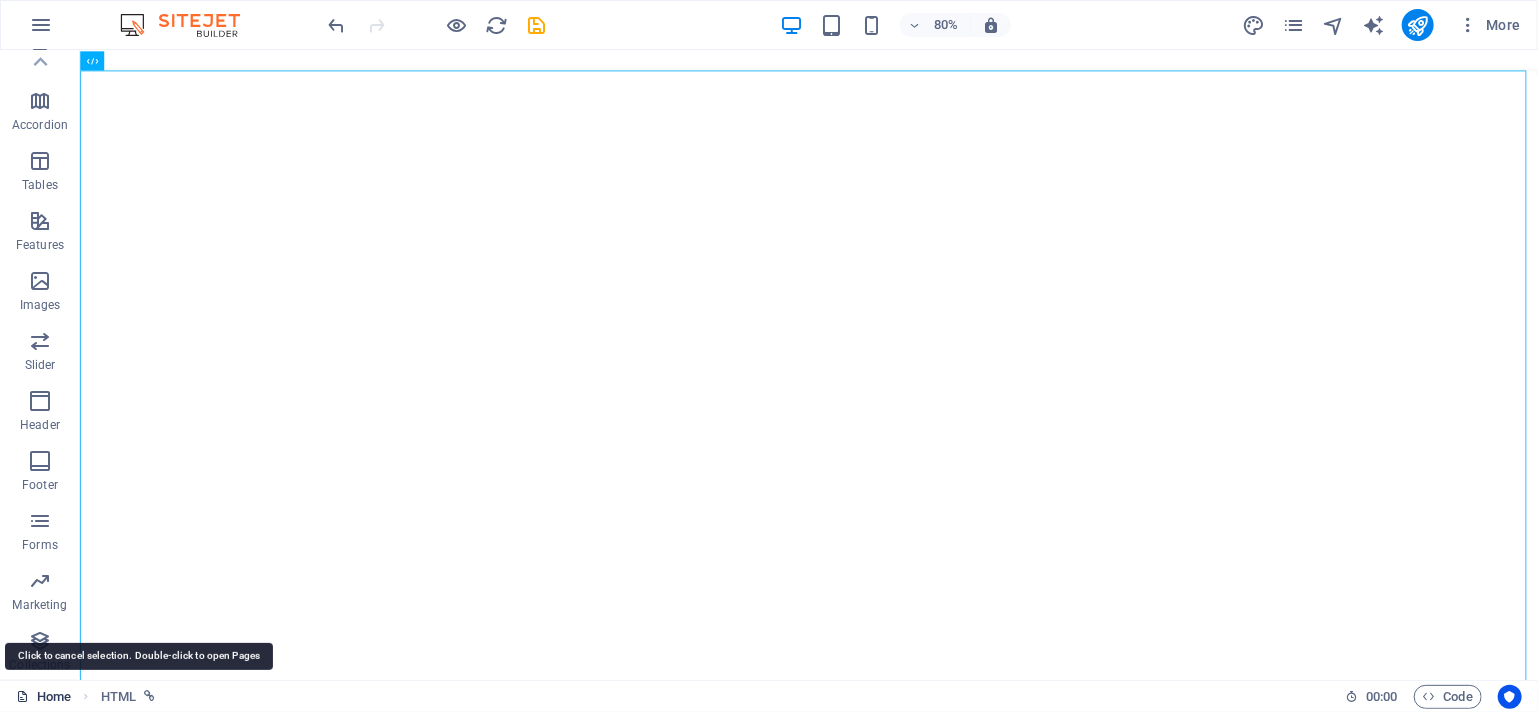 click on "Home" at bounding box center [43, 697] 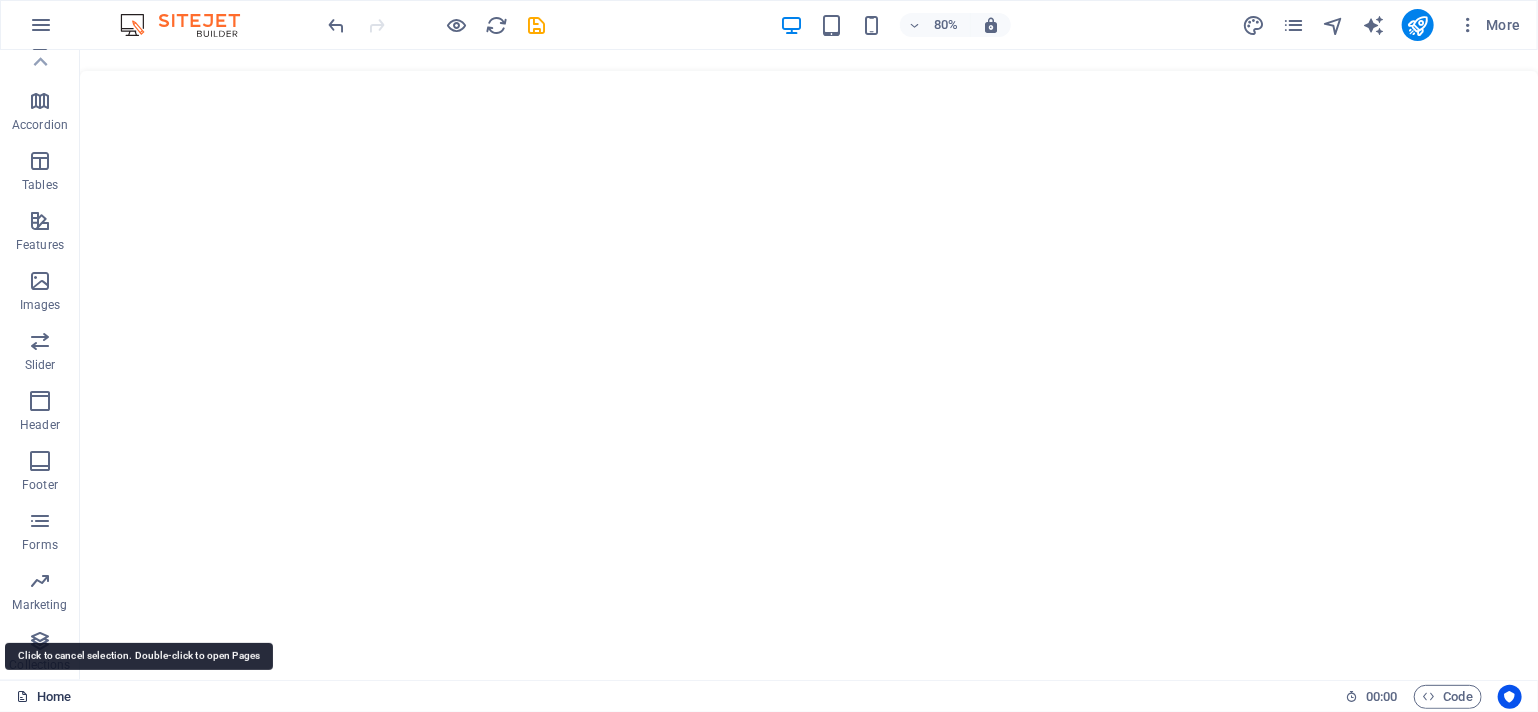 click on "Home" at bounding box center (43, 697) 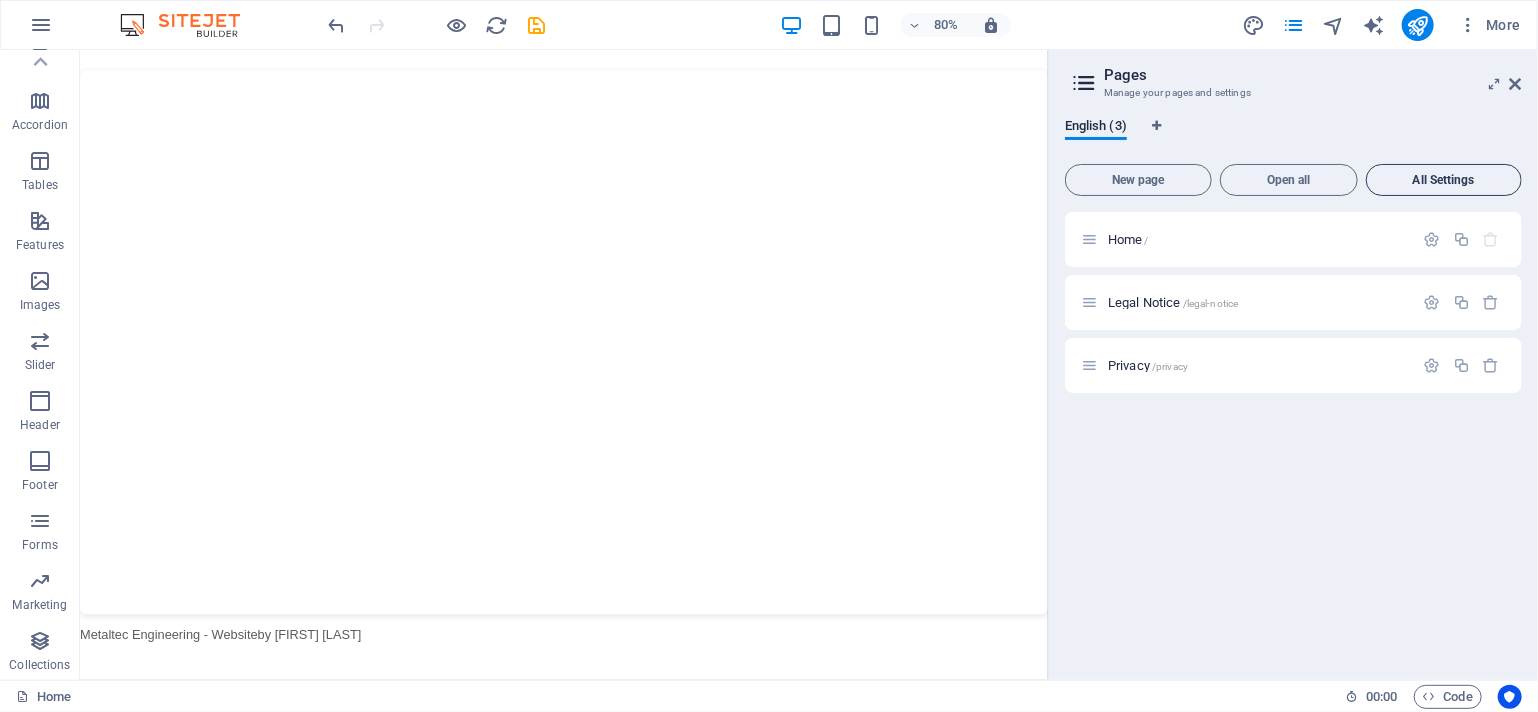click on "All Settings" at bounding box center [1444, 180] 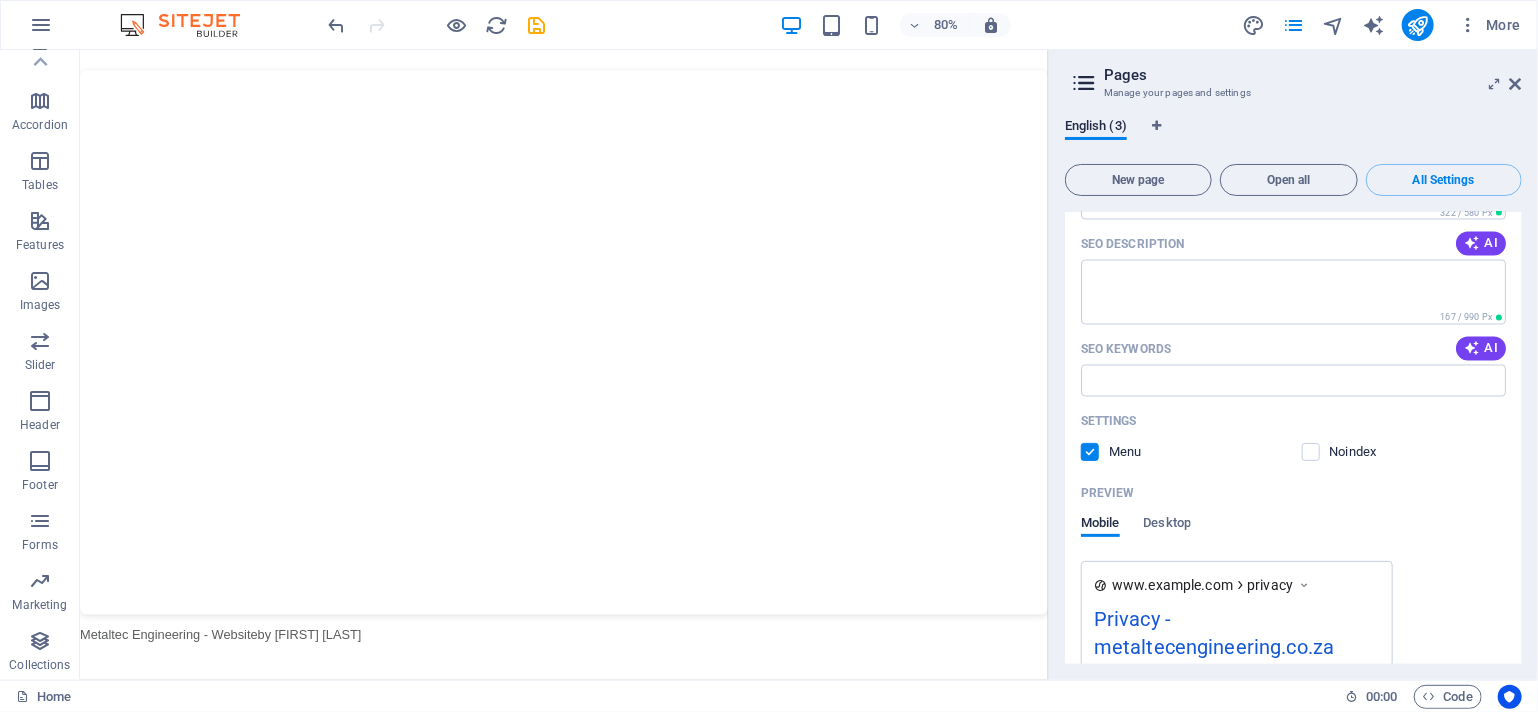 scroll, scrollTop: 2028, scrollLeft: 0, axis: vertical 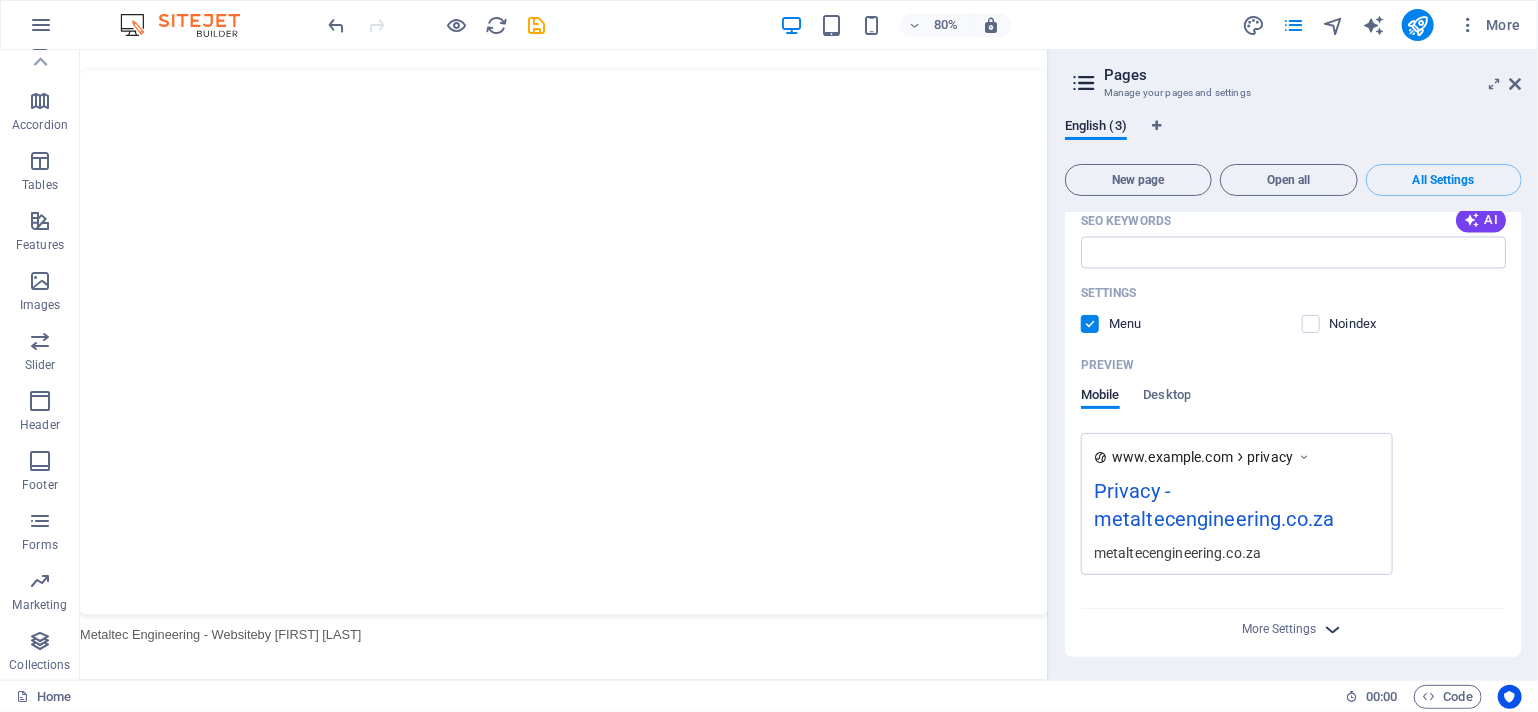click at bounding box center (1333, 629) 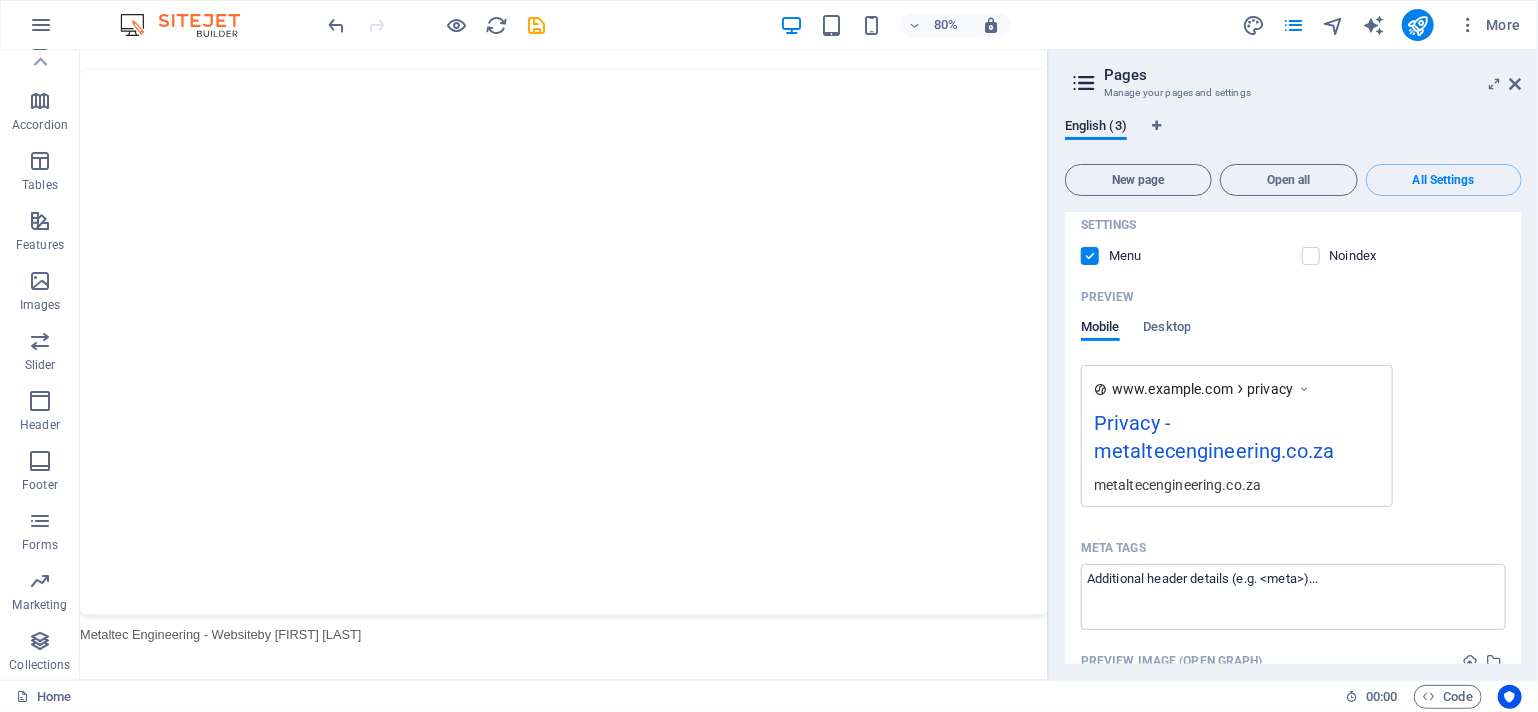 scroll, scrollTop: 2314, scrollLeft: 0, axis: vertical 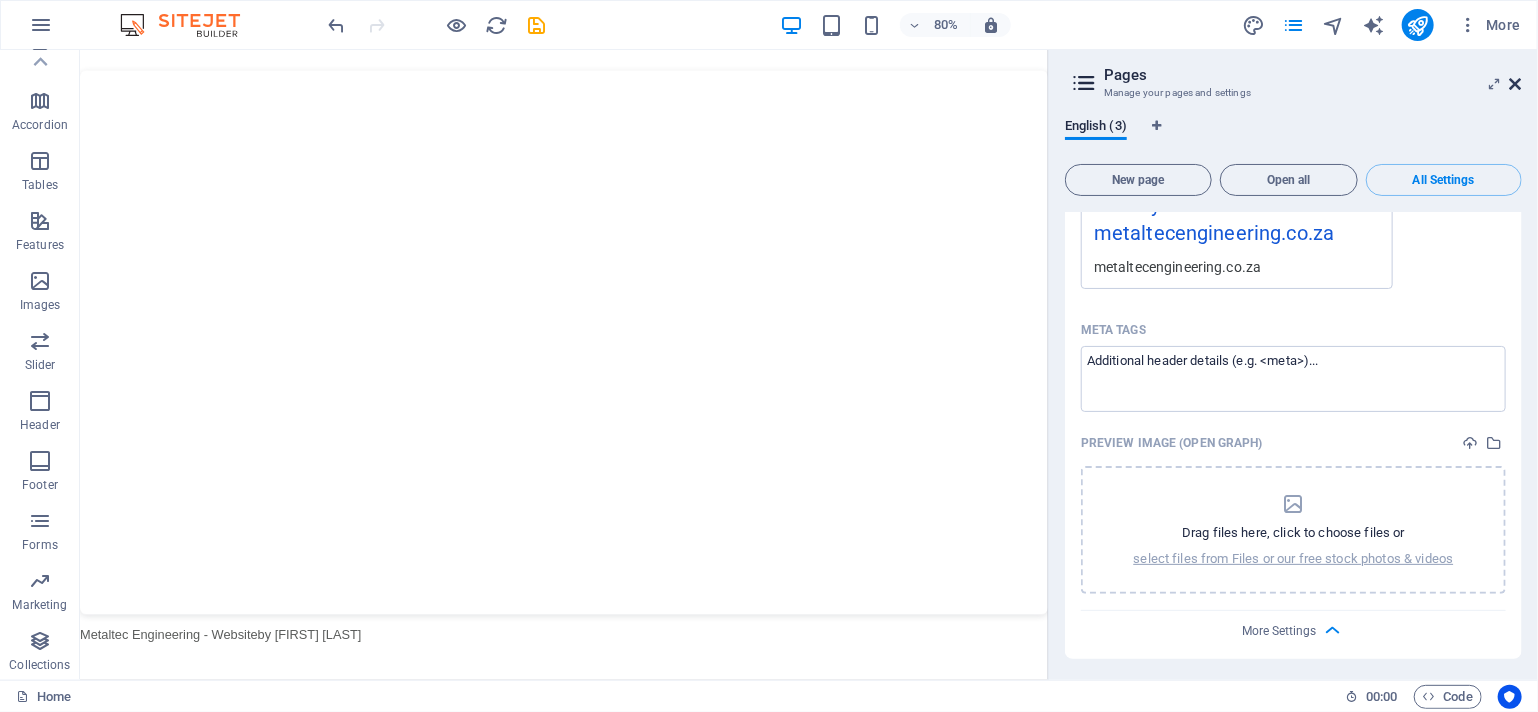 drag, startPoint x: 1512, startPoint y: 86, endPoint x: 1788, endPoint y: 49, distance: 278.46902 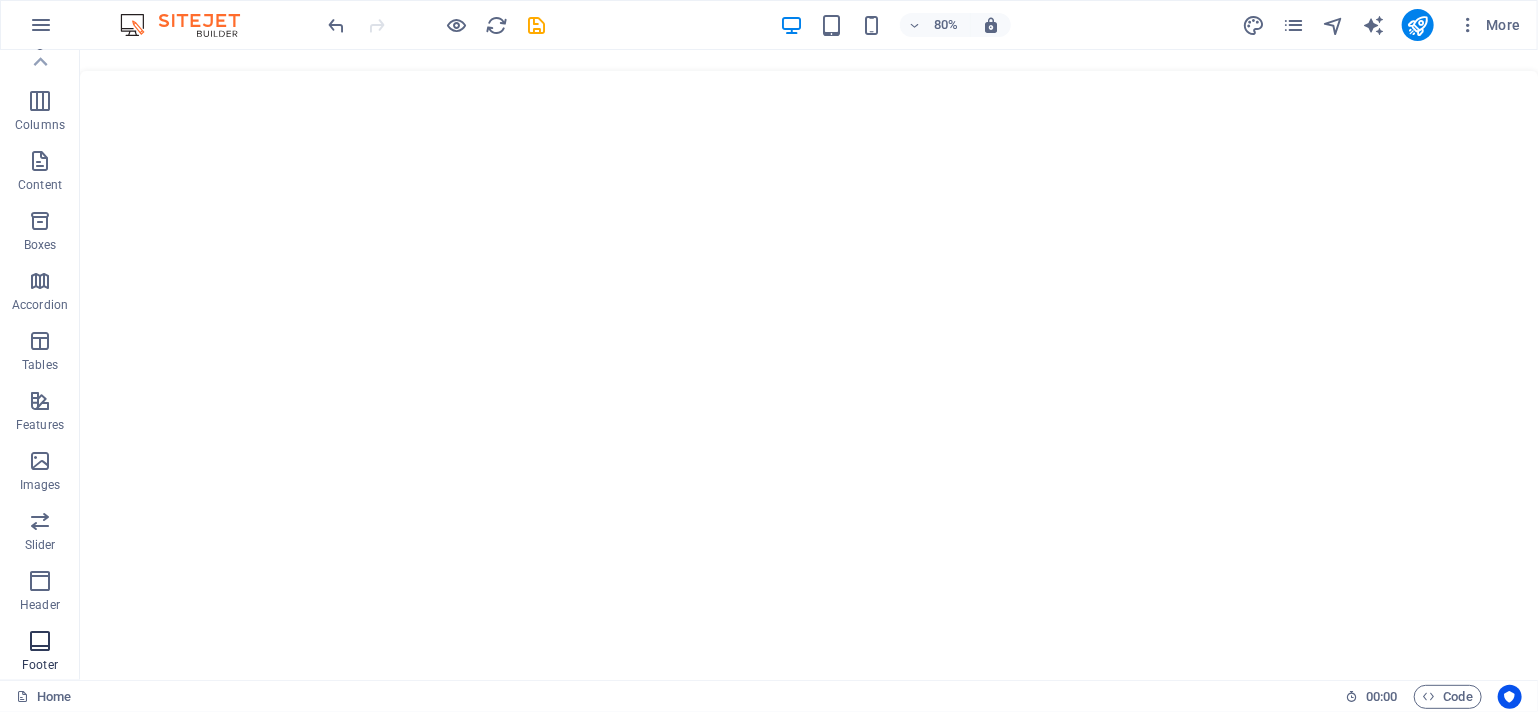 scroll, scrollTop: 0, scrollLeft: 0, axis: both 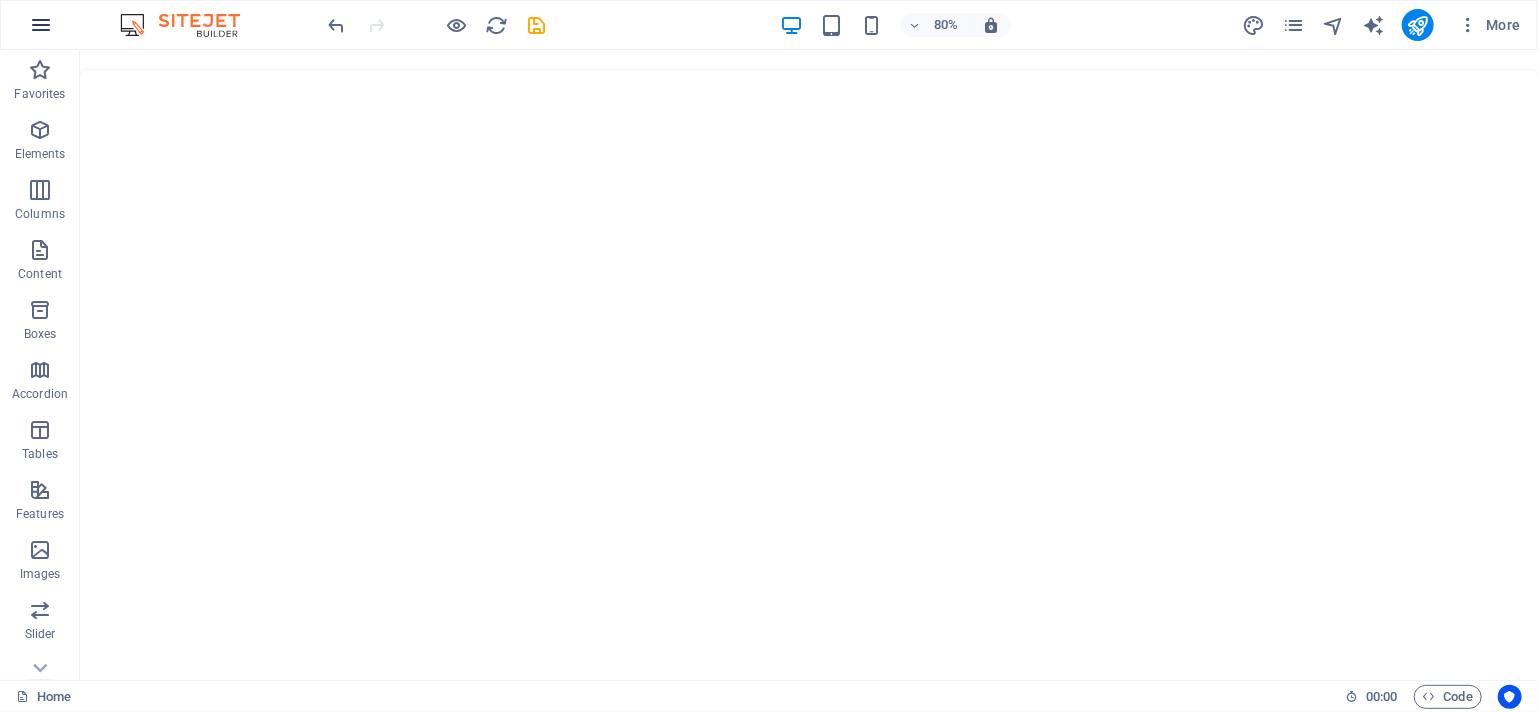 click at bounding box center (41, 25) 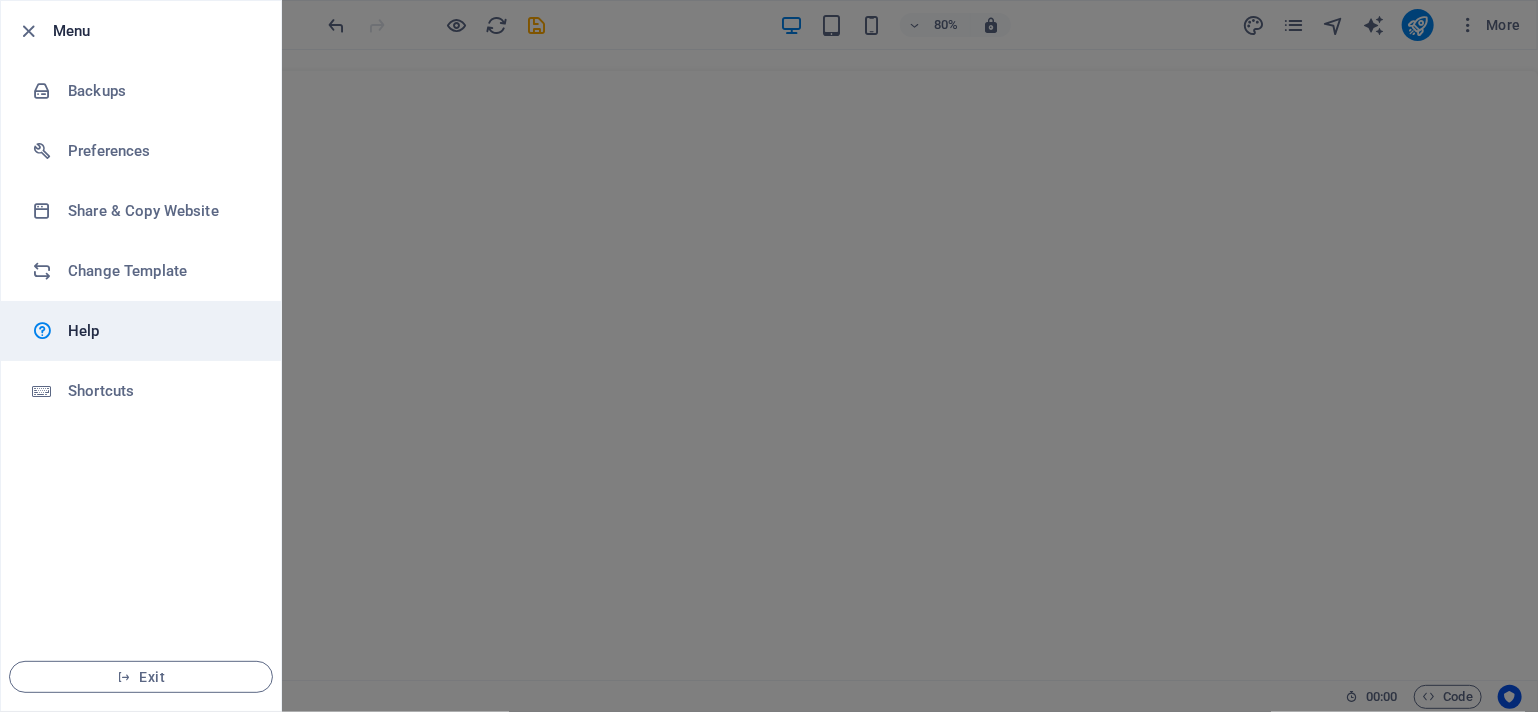 click on "Help" at bounding box center [160, 331] 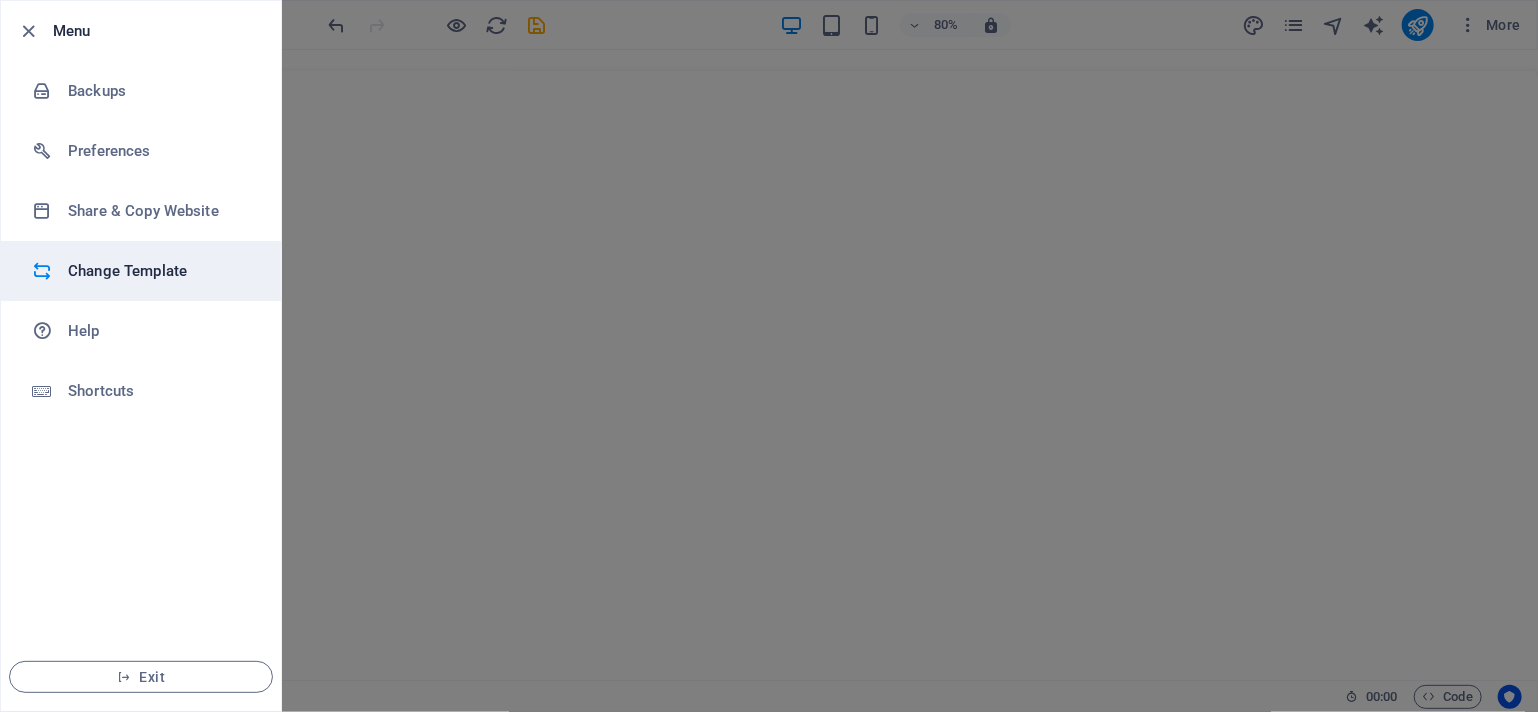 click at bounding box center (50, 271) 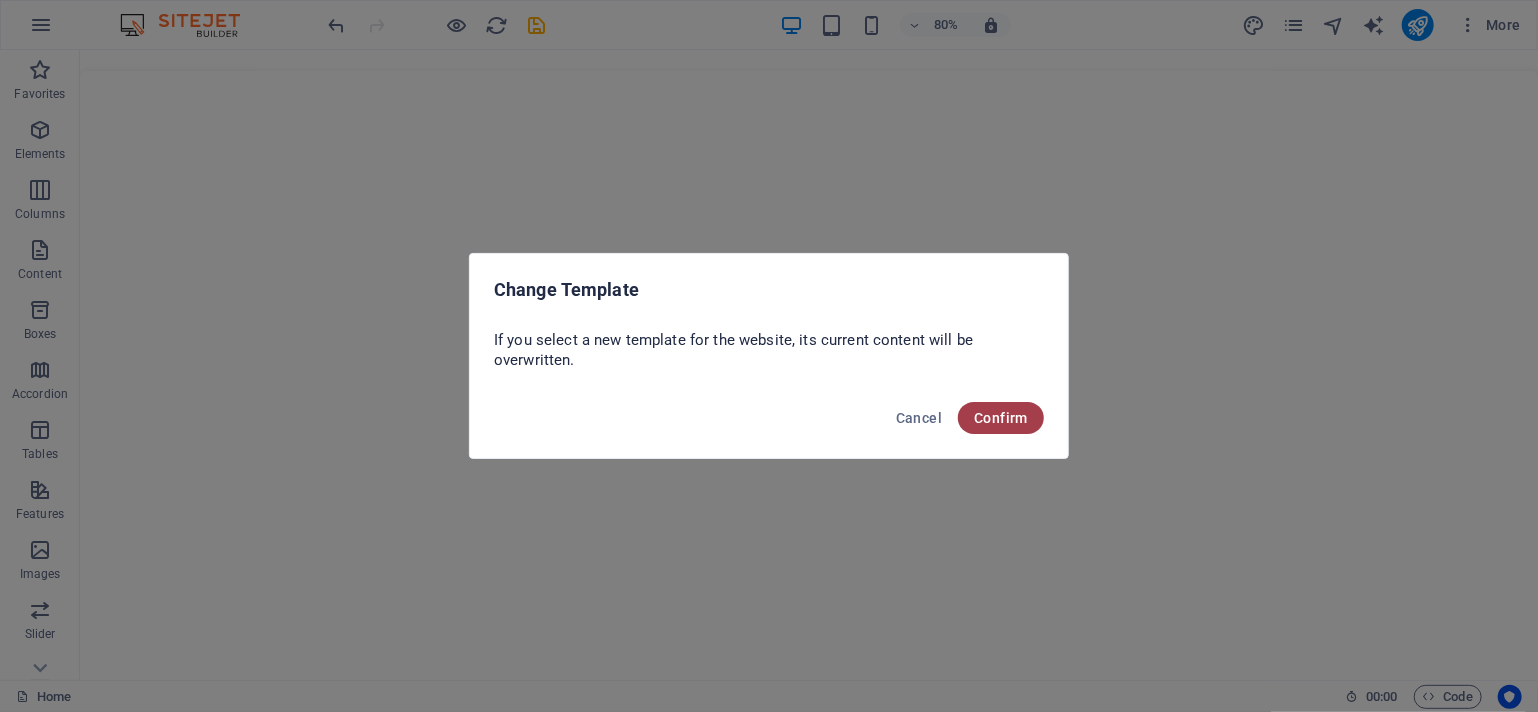 click on "Confirm" at bounding box center [1001, 418] 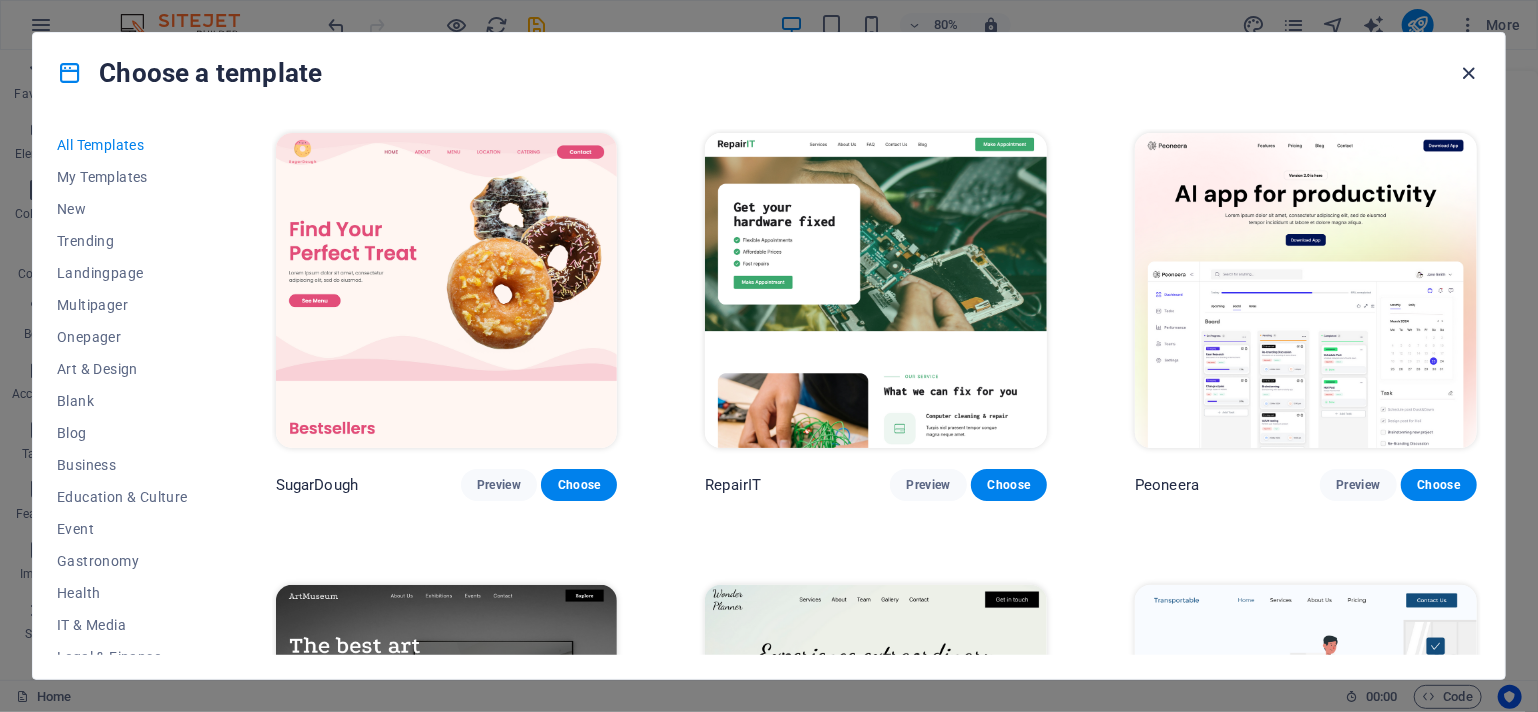 click at bounding box center (1469, 73) 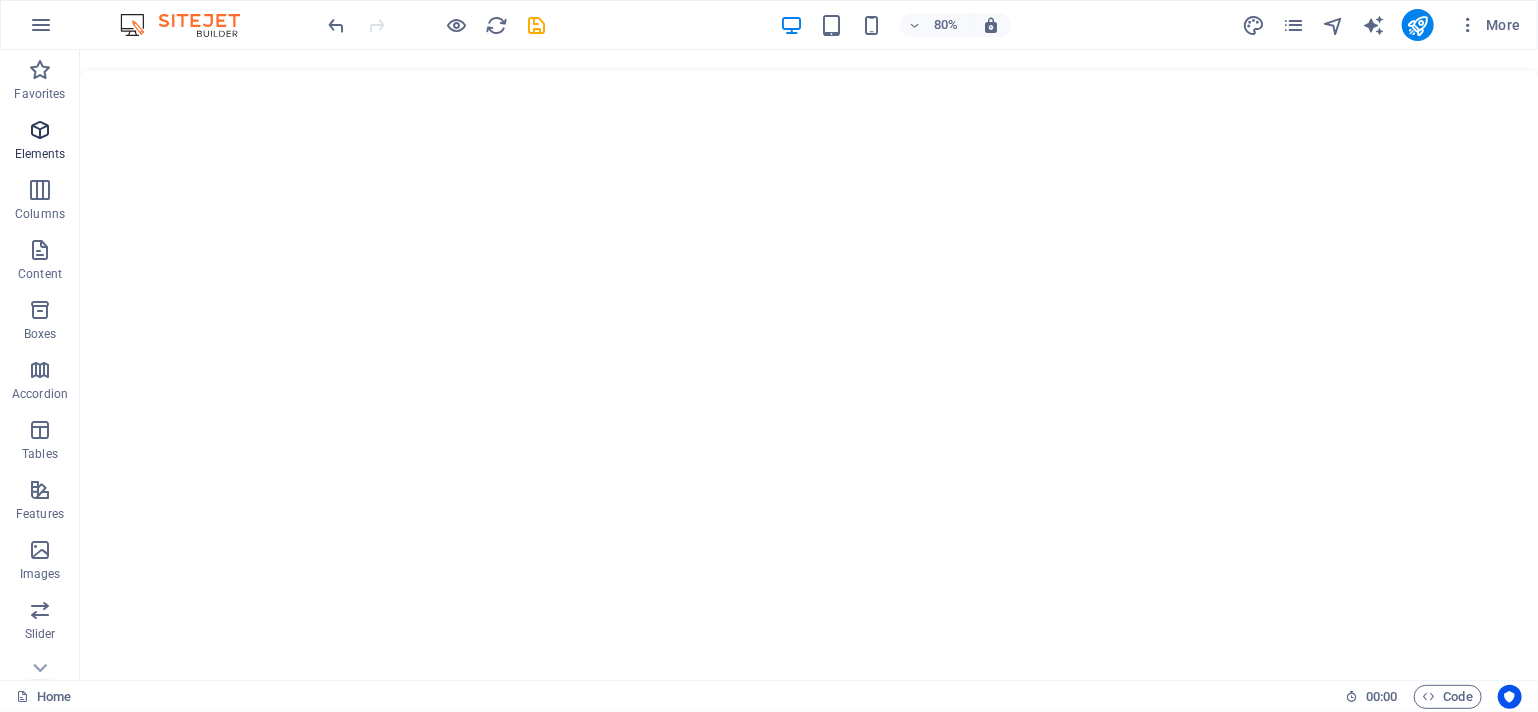 click at bounding box center [40, 130] 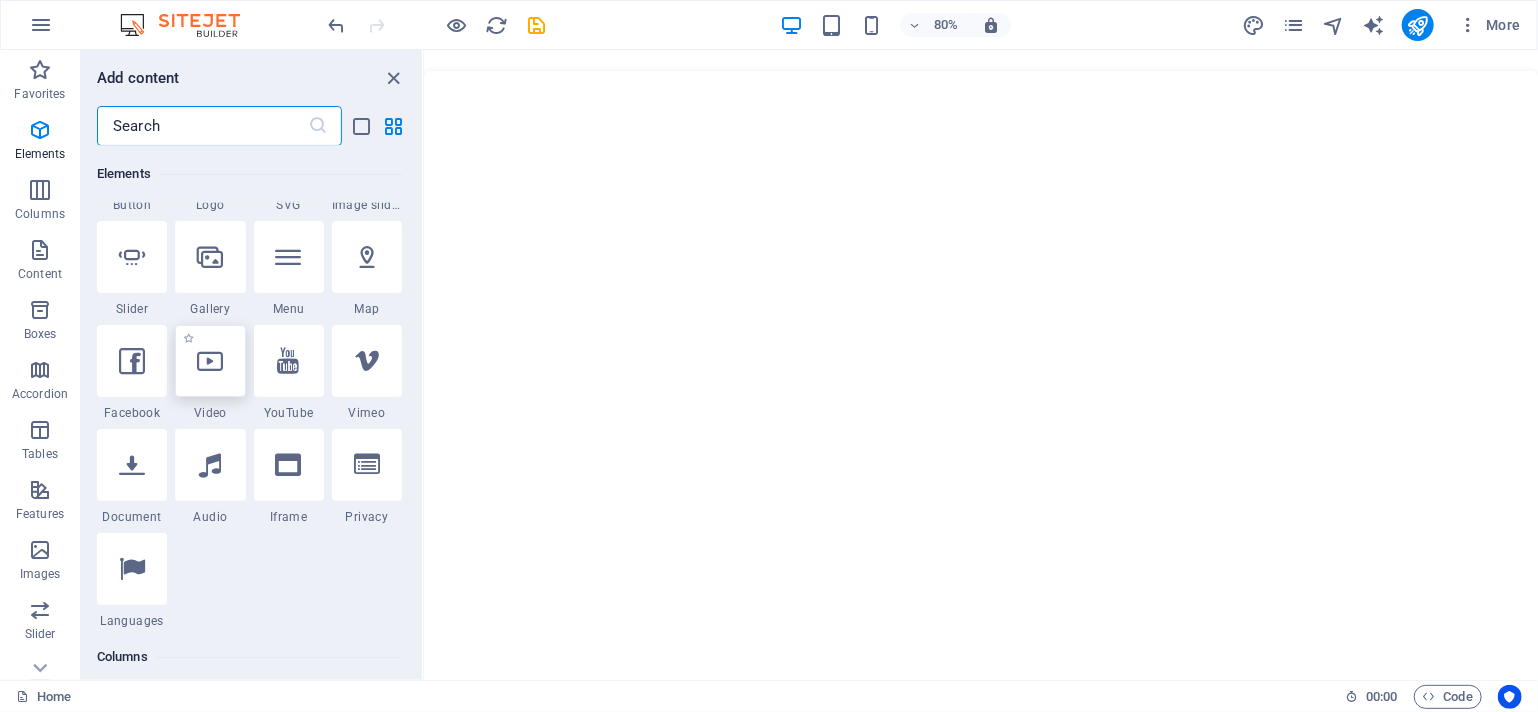 scroll, scrollTop: 512, scrollLeft: 0, axis: vertical 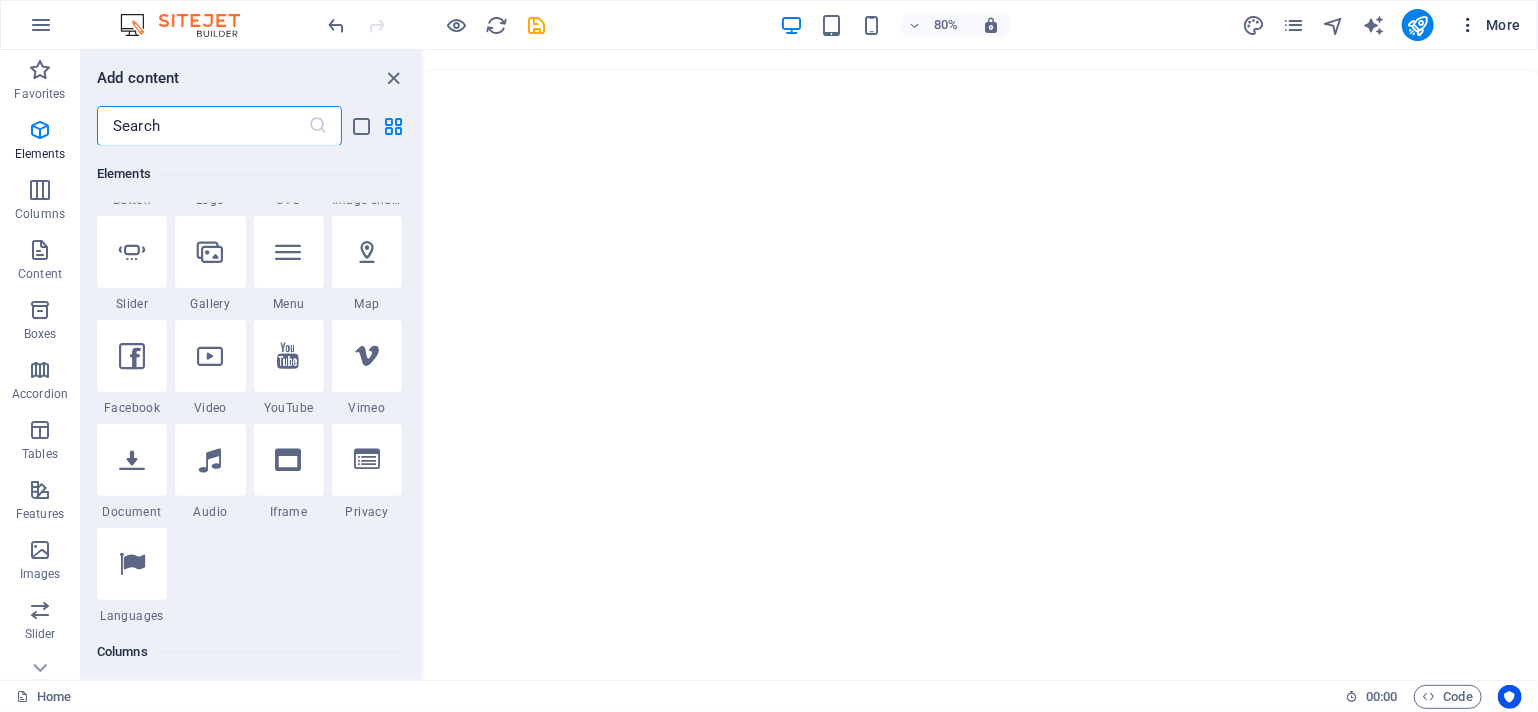 click on "More" at bounding box center (1489, 25) 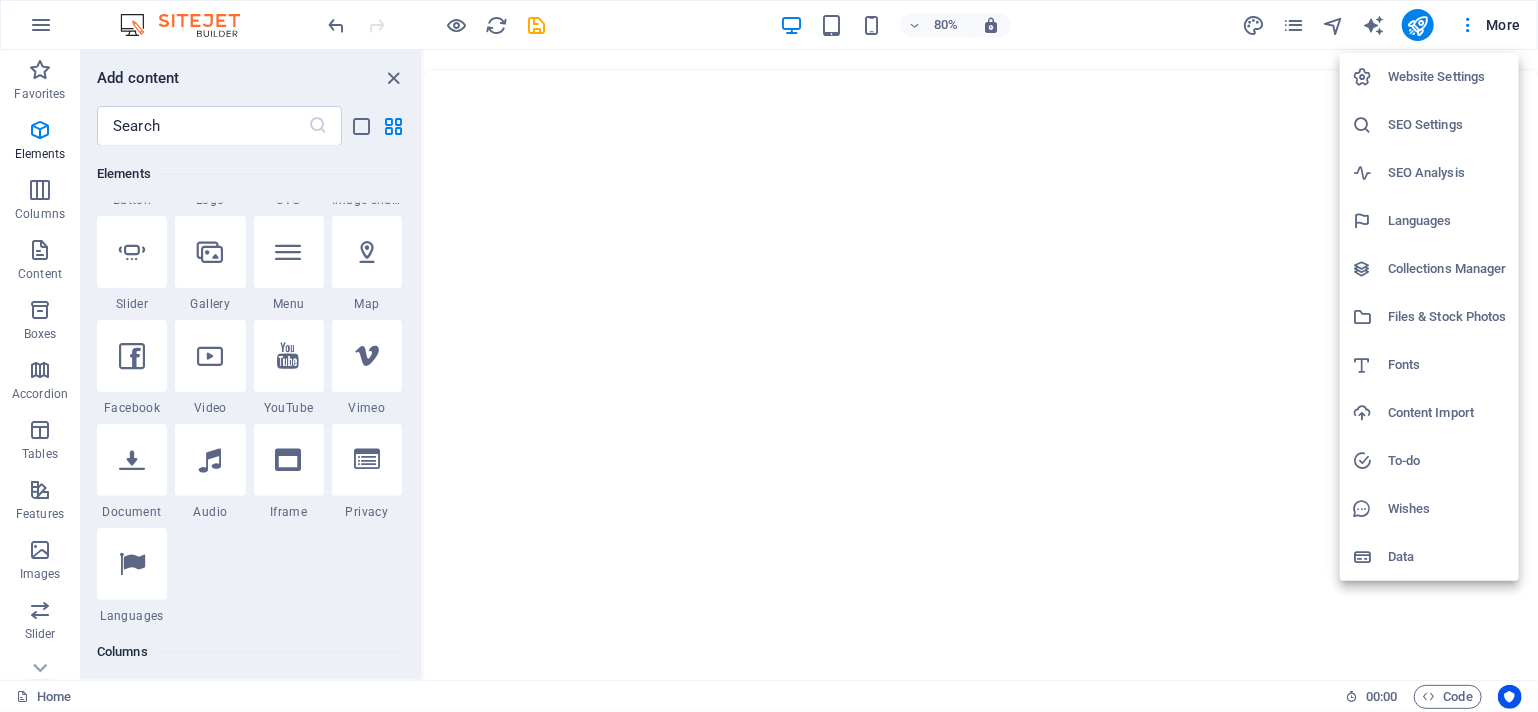 click at bounding box center [769, 356] 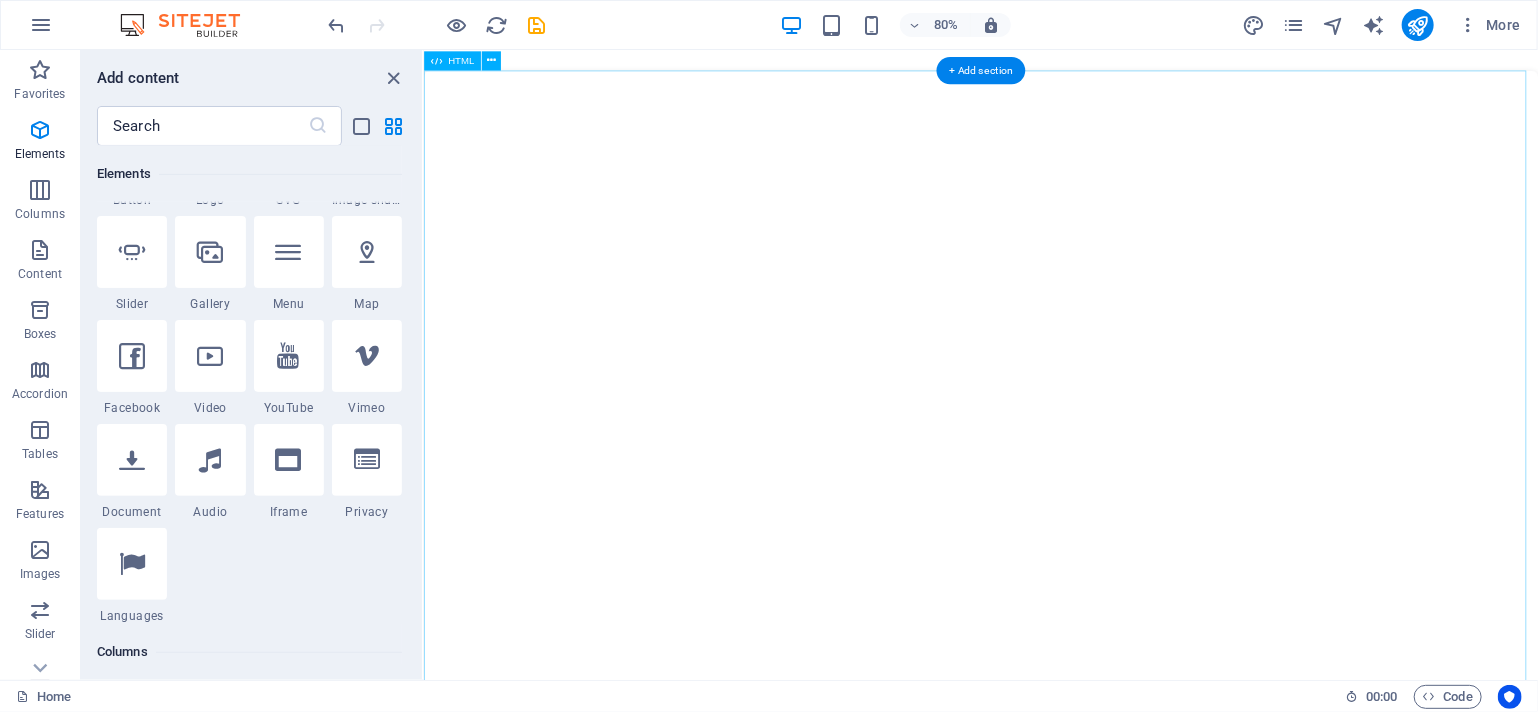 click on "Metaltec Engineering - Website  by [FIRST] [LAST]" at bounding box center [1119, 486] 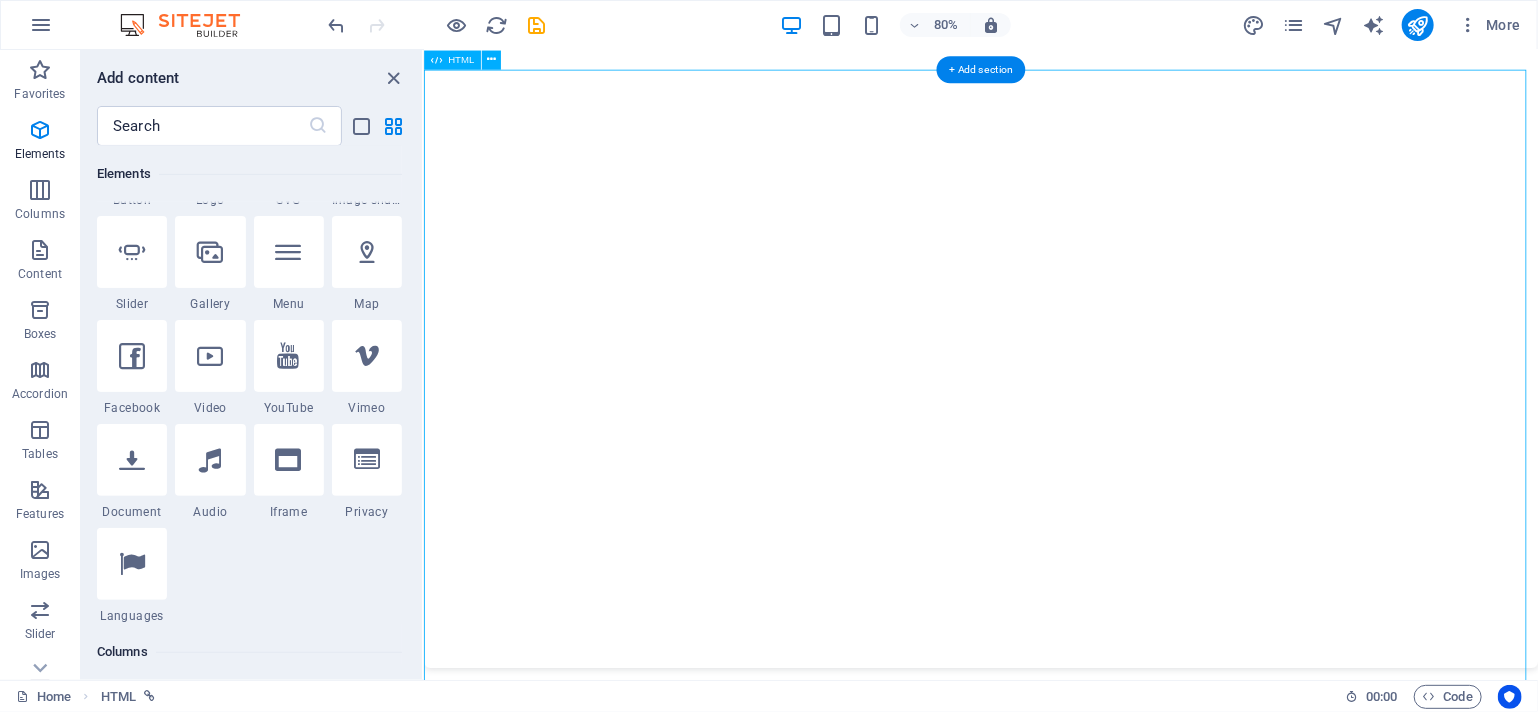 scroll, scrollTop: 51, scrollLeft: 0, axis: vertical 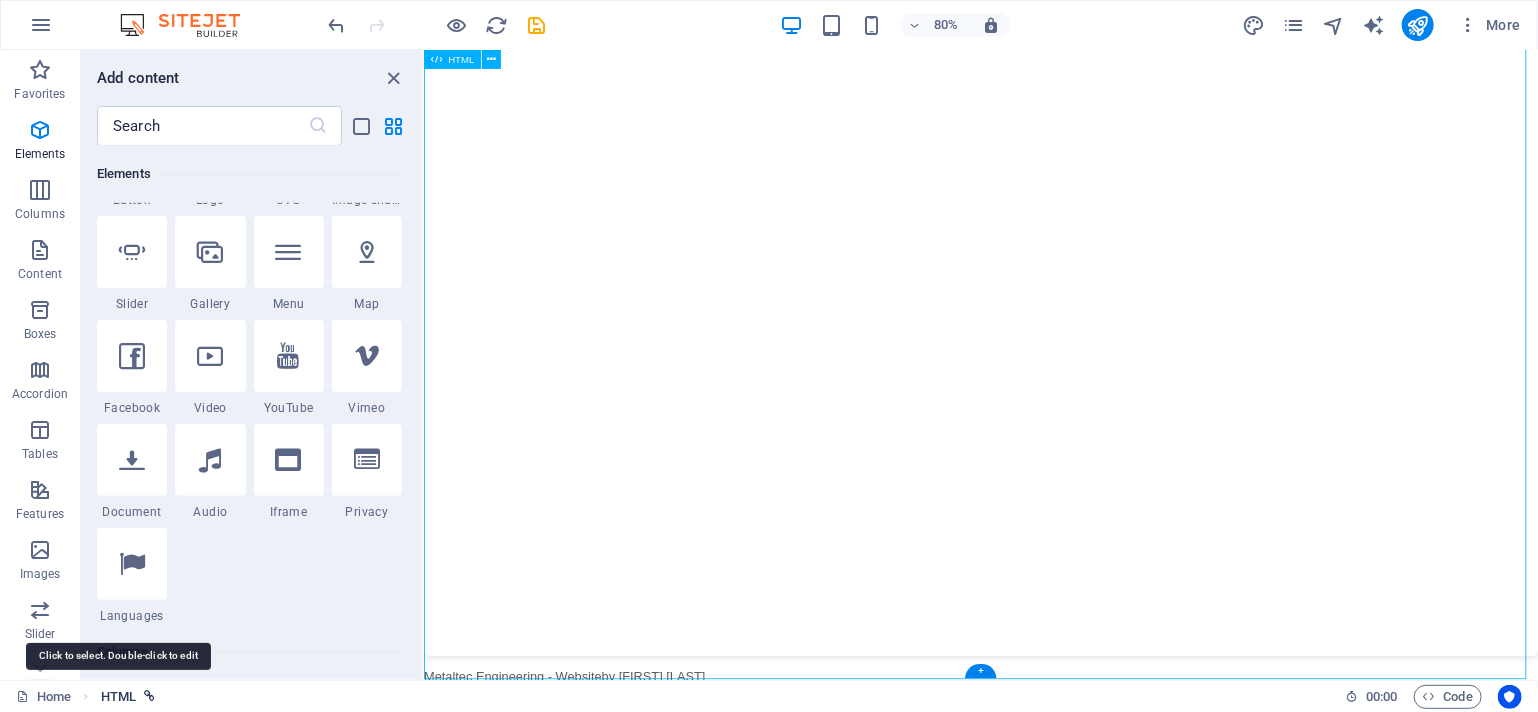 click on "HTML" at bounding box center [118, 697] 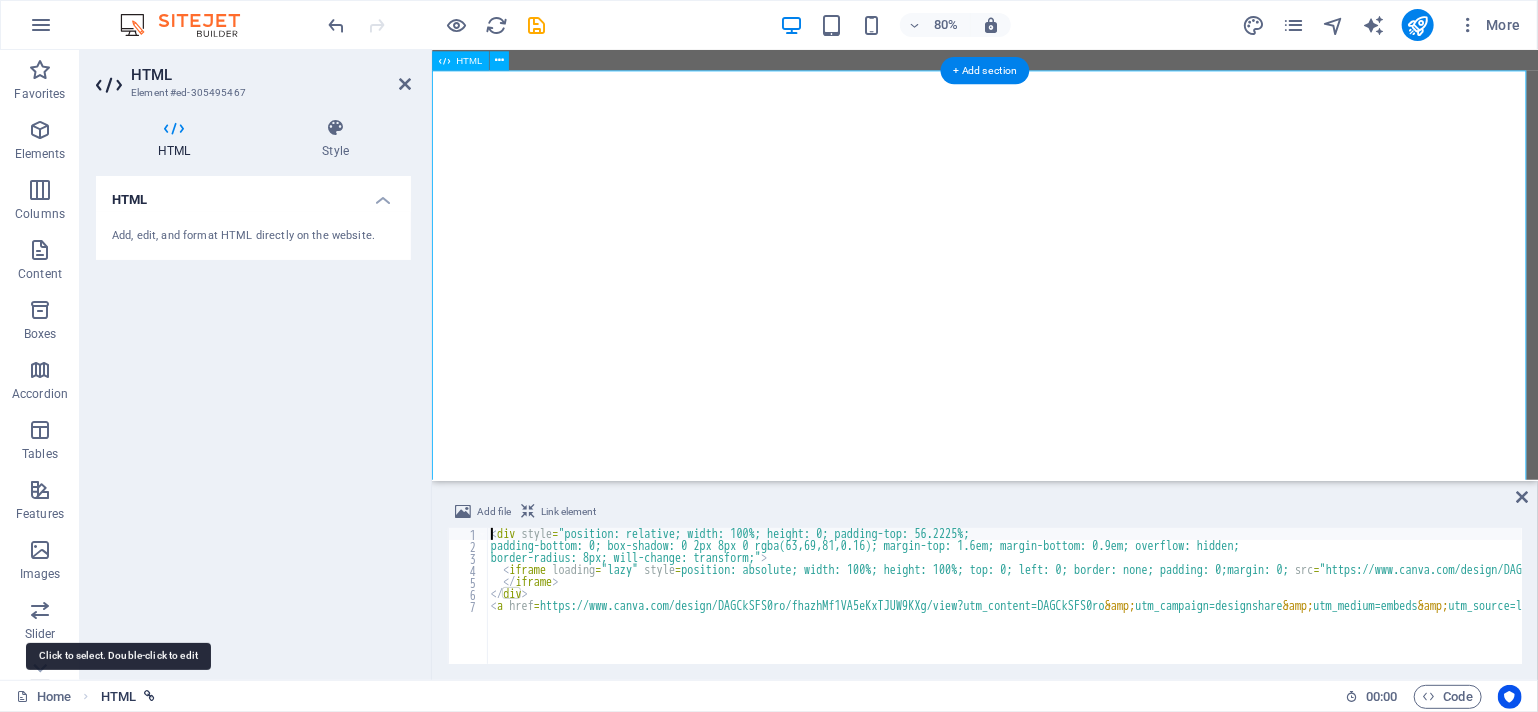 scroll, scrollTop: 0, scrollLeft: 0, axis: both 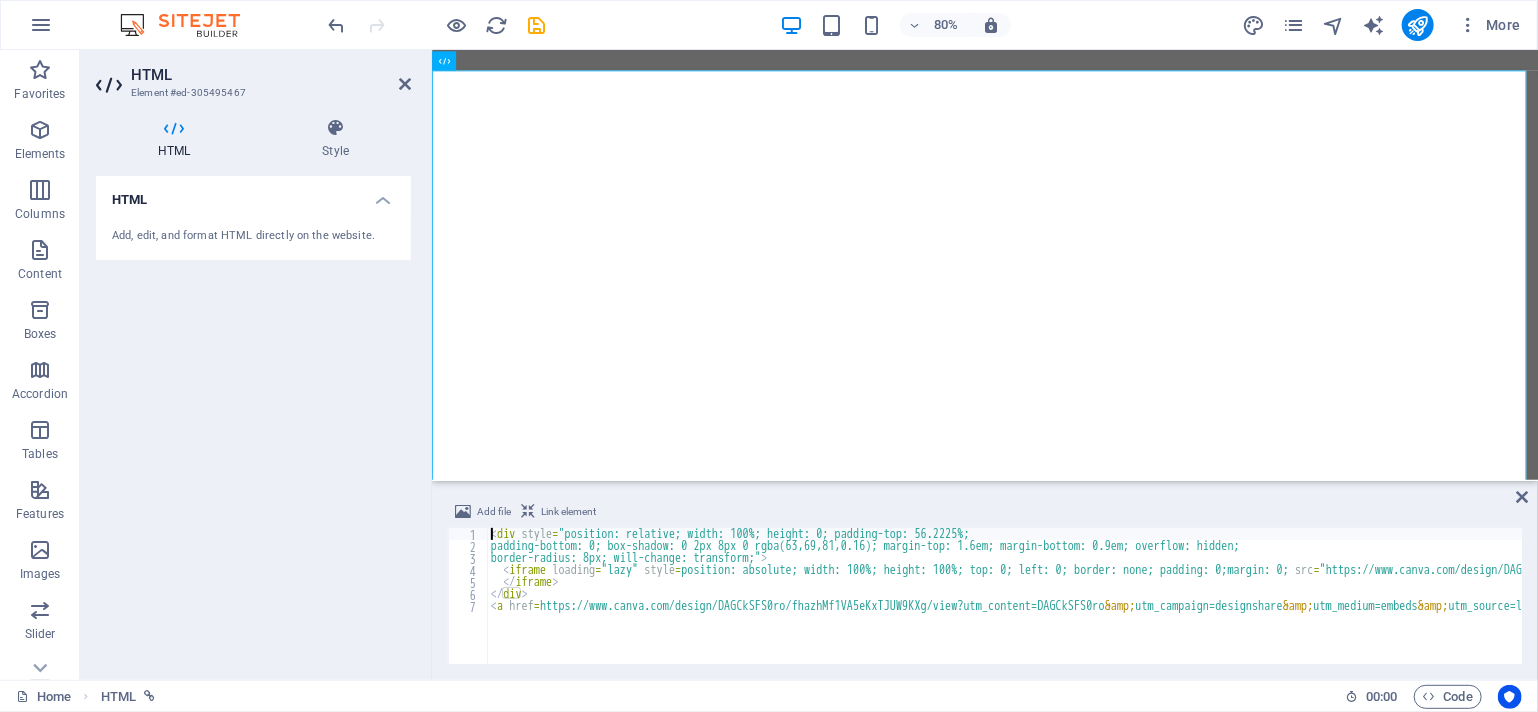click on "Link element" at bounding box center [568, 512] 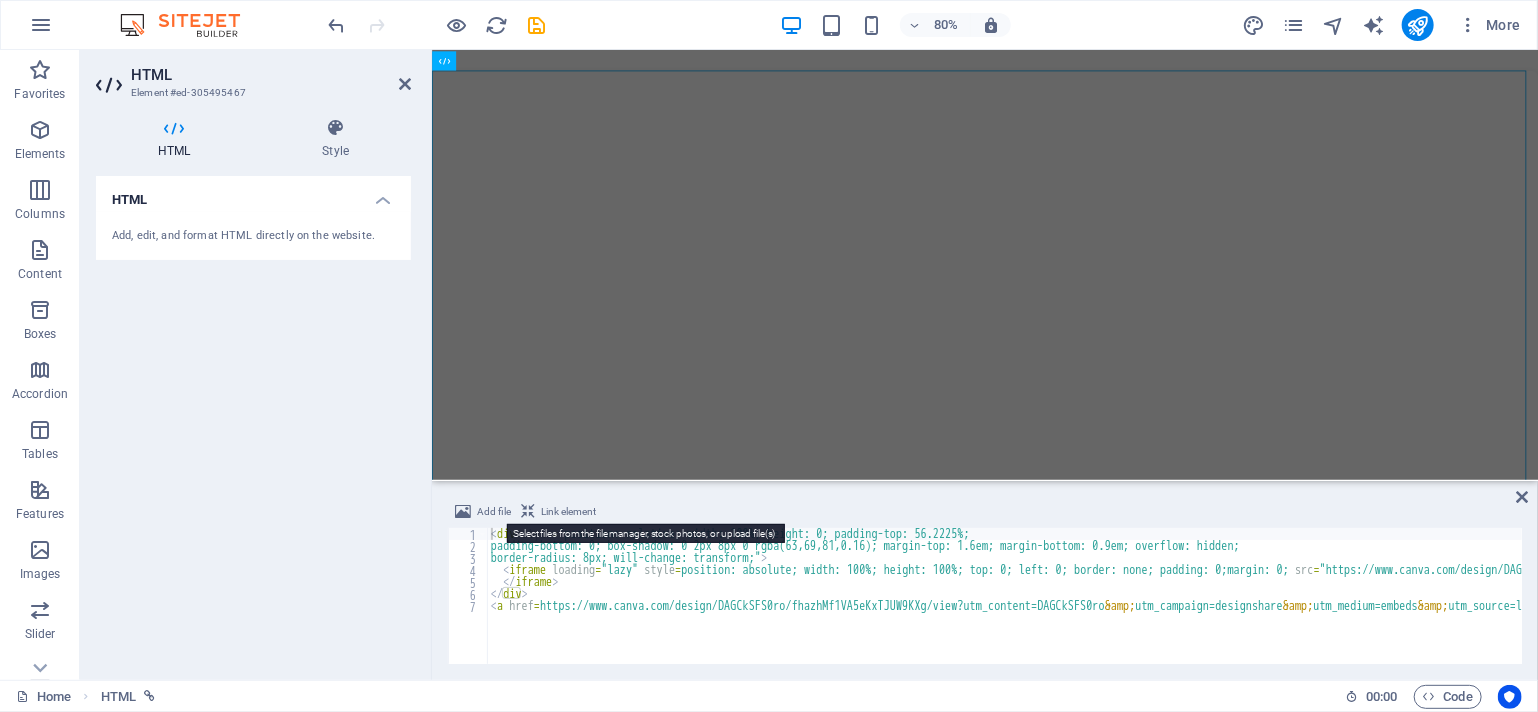 click on "Add file" at bounding box center (494, 512) 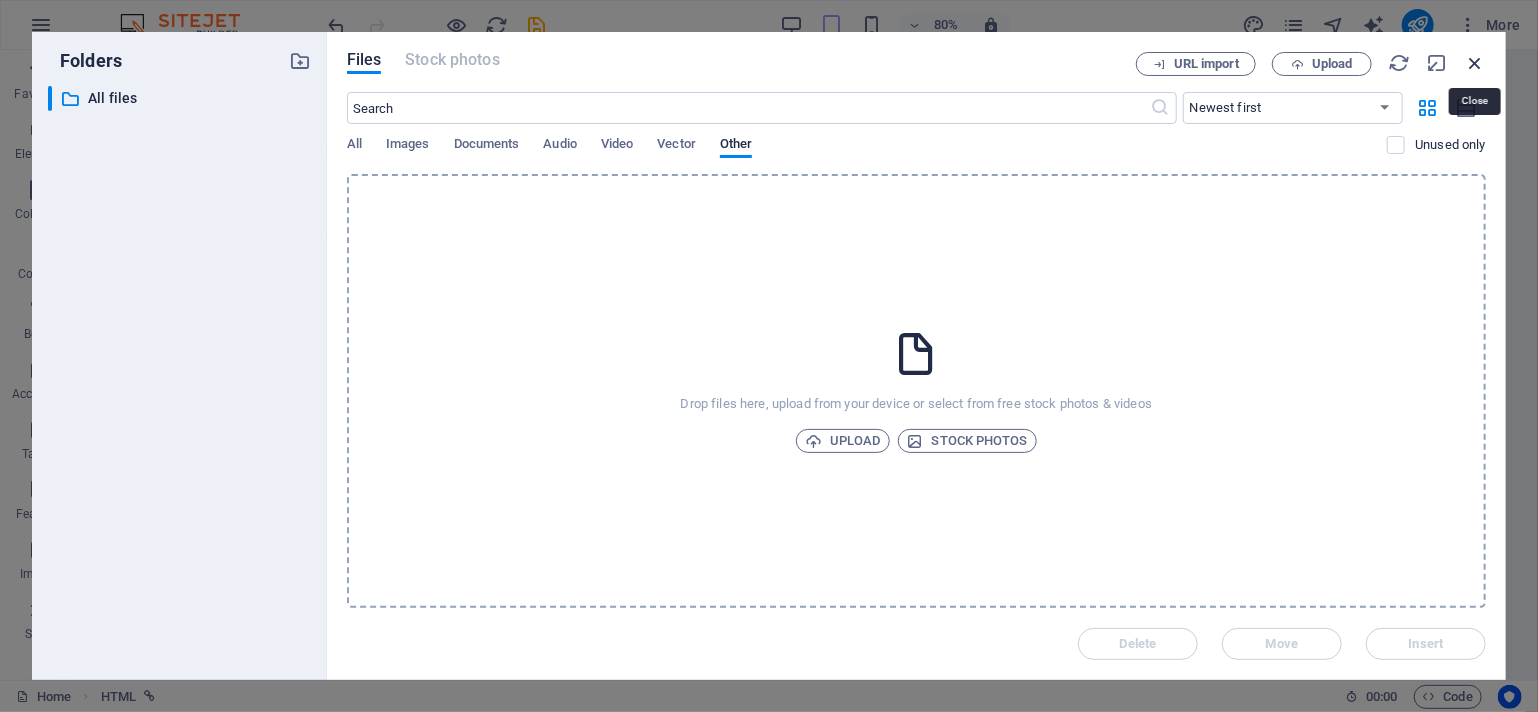 drag, startPoint x: 1471, startPoint y: 59, endPoint x: 1300, endPoint y: 13, distance: 177.07907 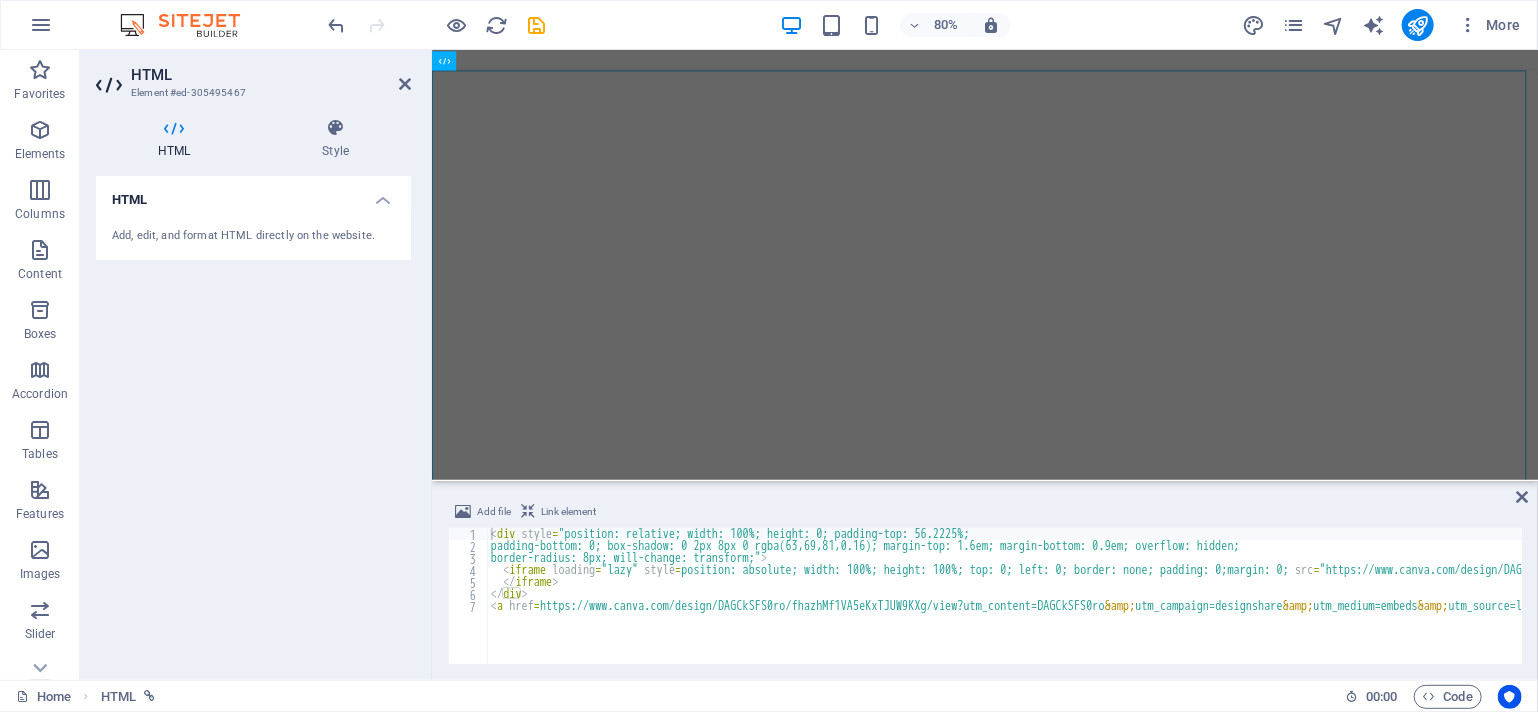 click at bounding box center (528, 512) 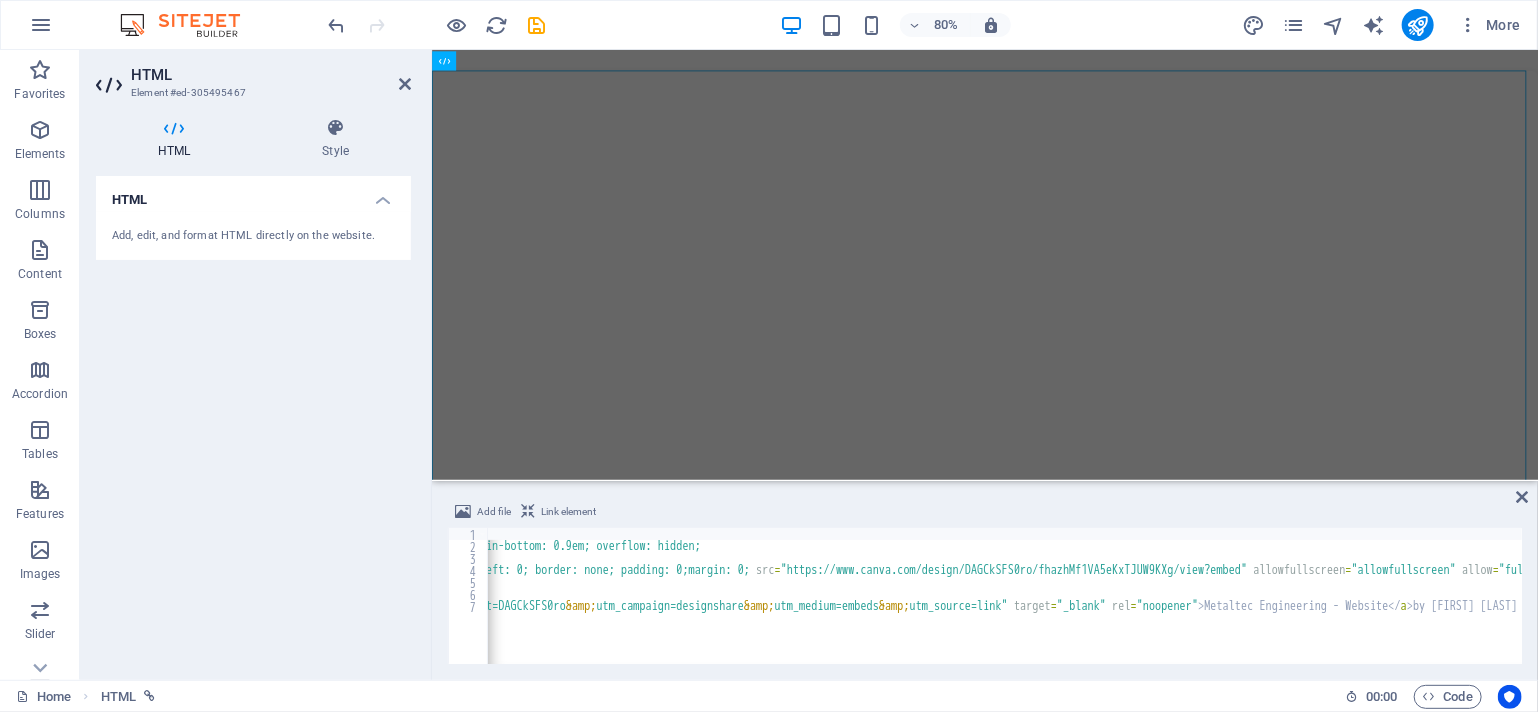 scroll, scrollTop: 0, scrollLeft: 612, axis: horizontal 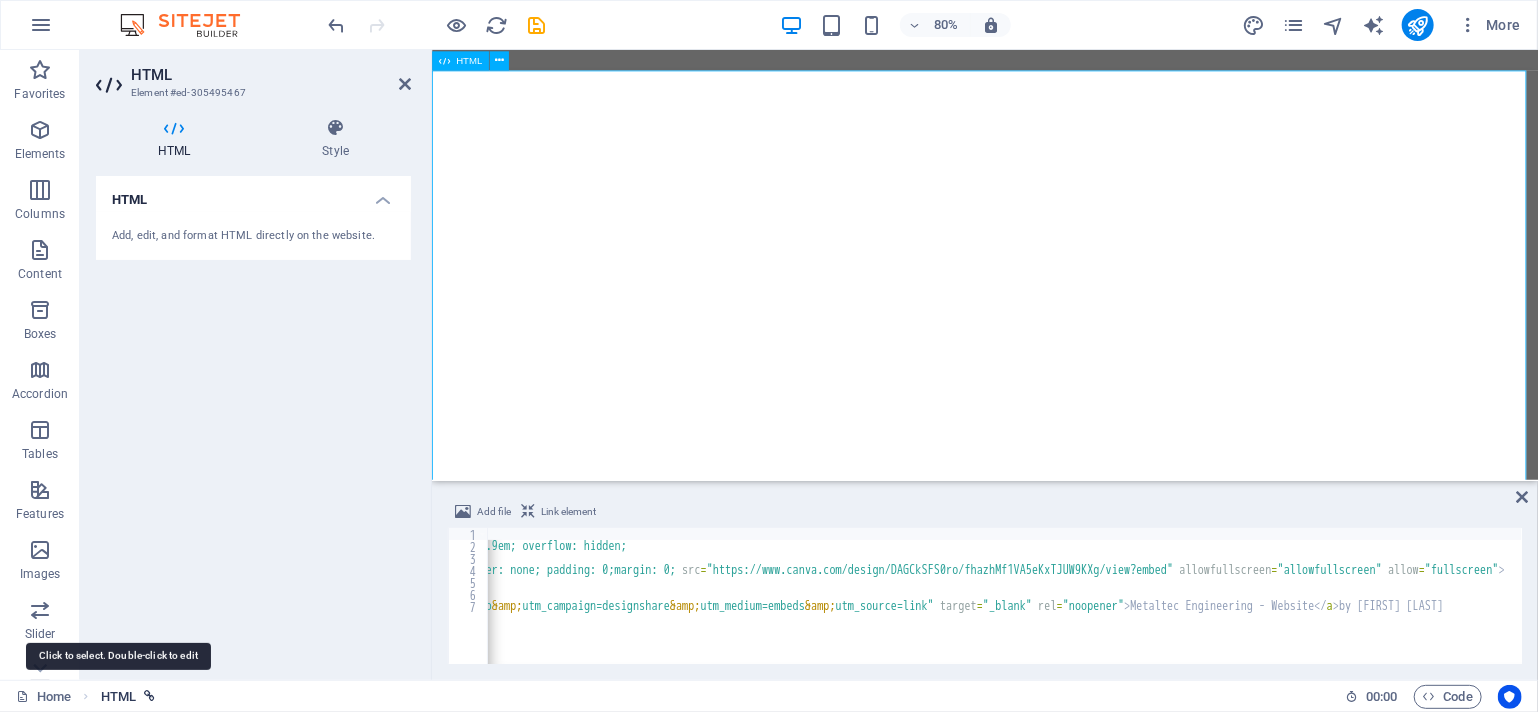 click on "HTML" at bounding box center [118, 697] 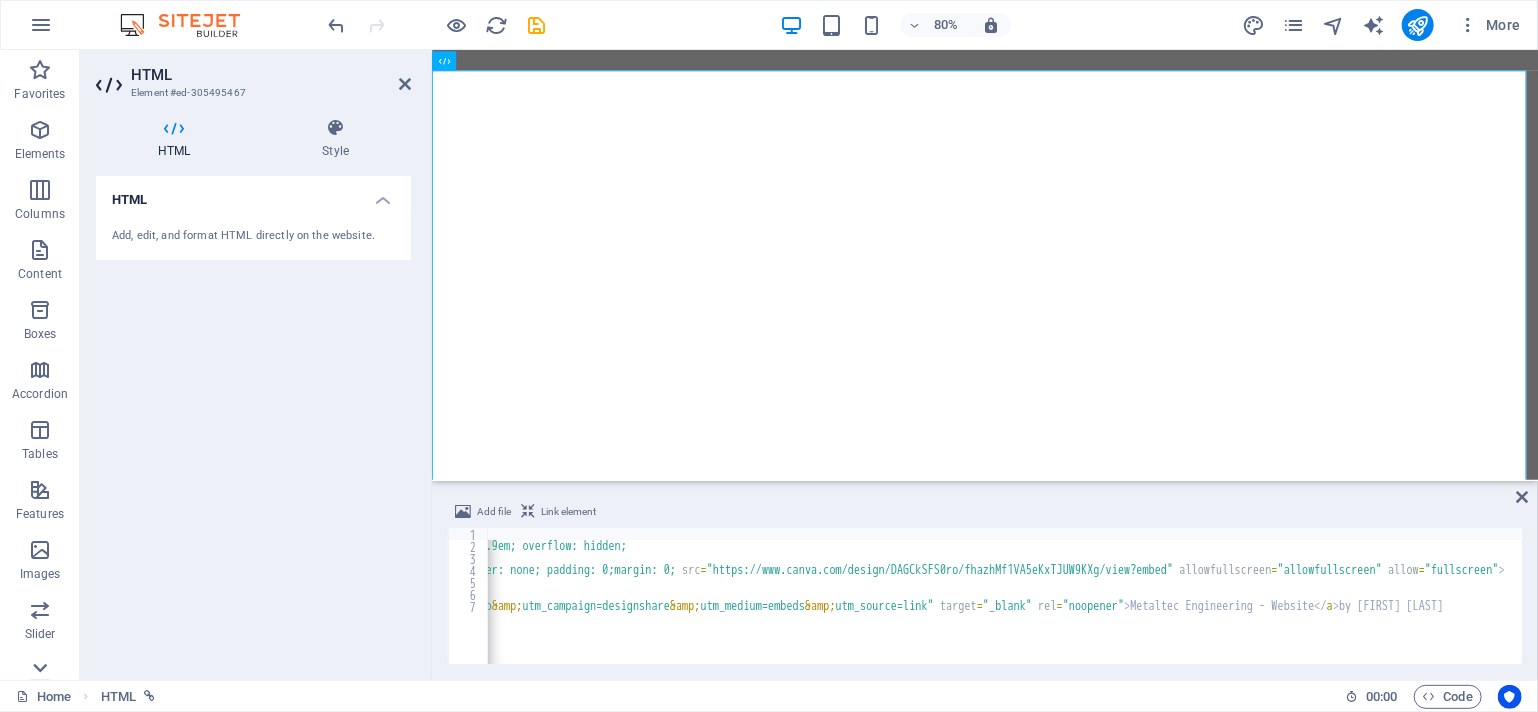 click 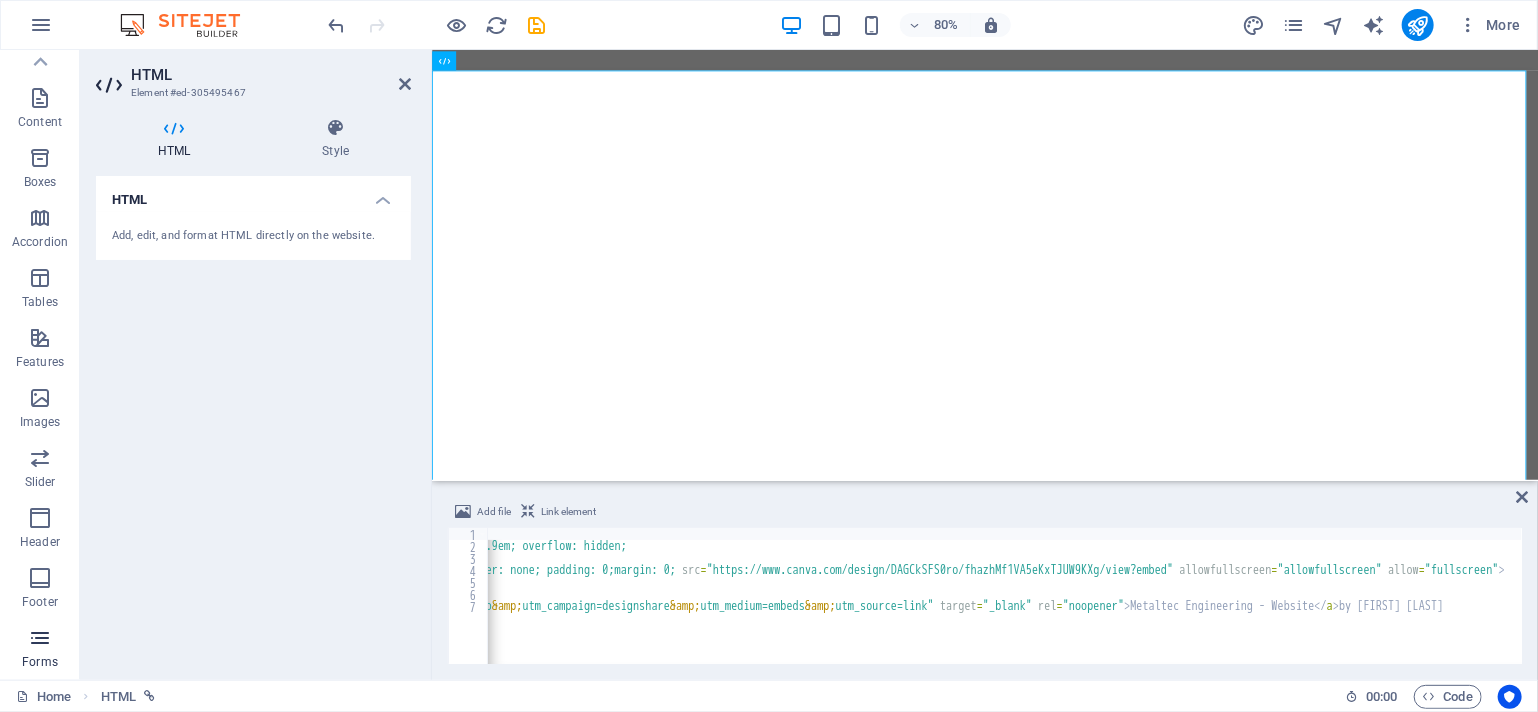 scroll, scrollTop: 70, scrollLeft: 0, axis: vertical 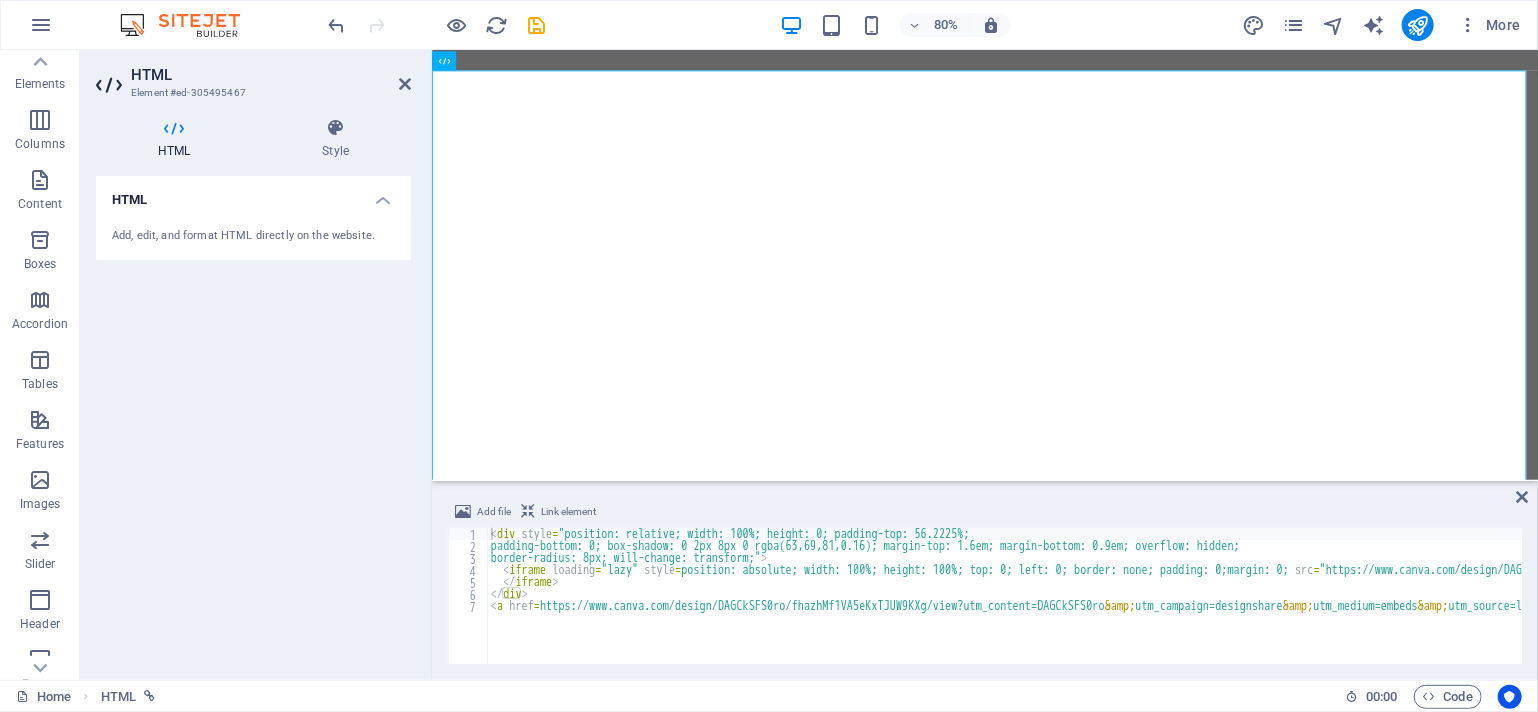 click on "by [FIRST] [LAST]" at bounding box center [1311, 606] 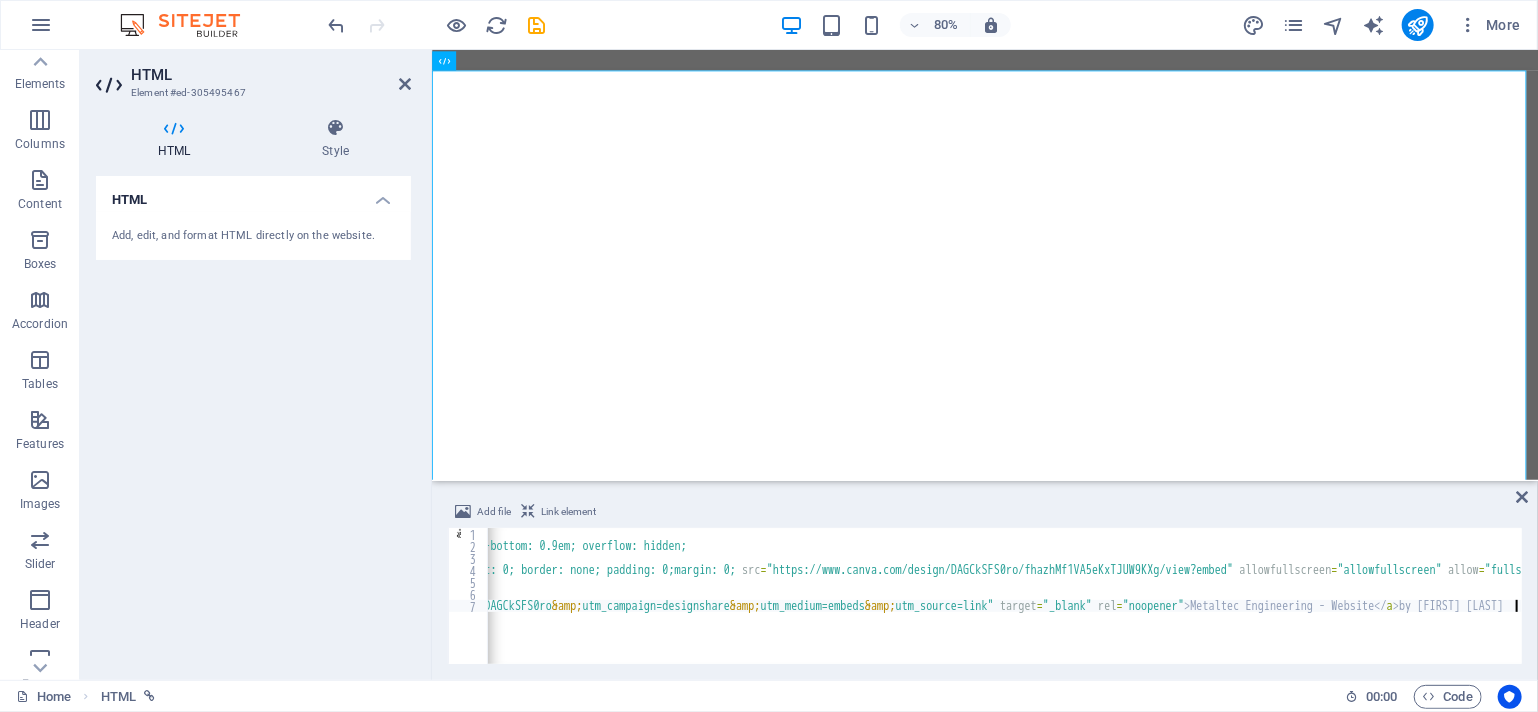 scroll, scrollTop: 0, scrollLeft: 552, axis: horizontal 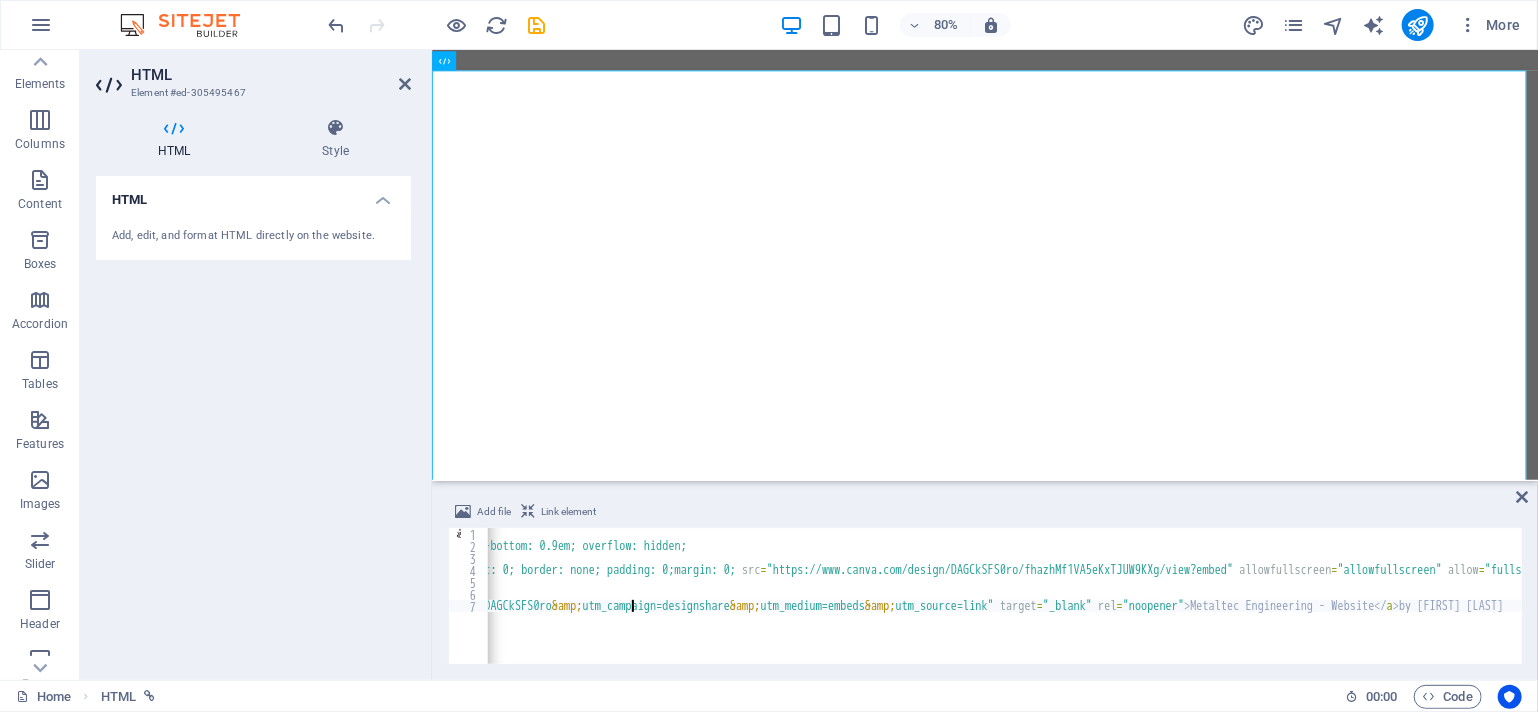 click on "by [FIRST] [LAST]" at bounding box center [758, 606] 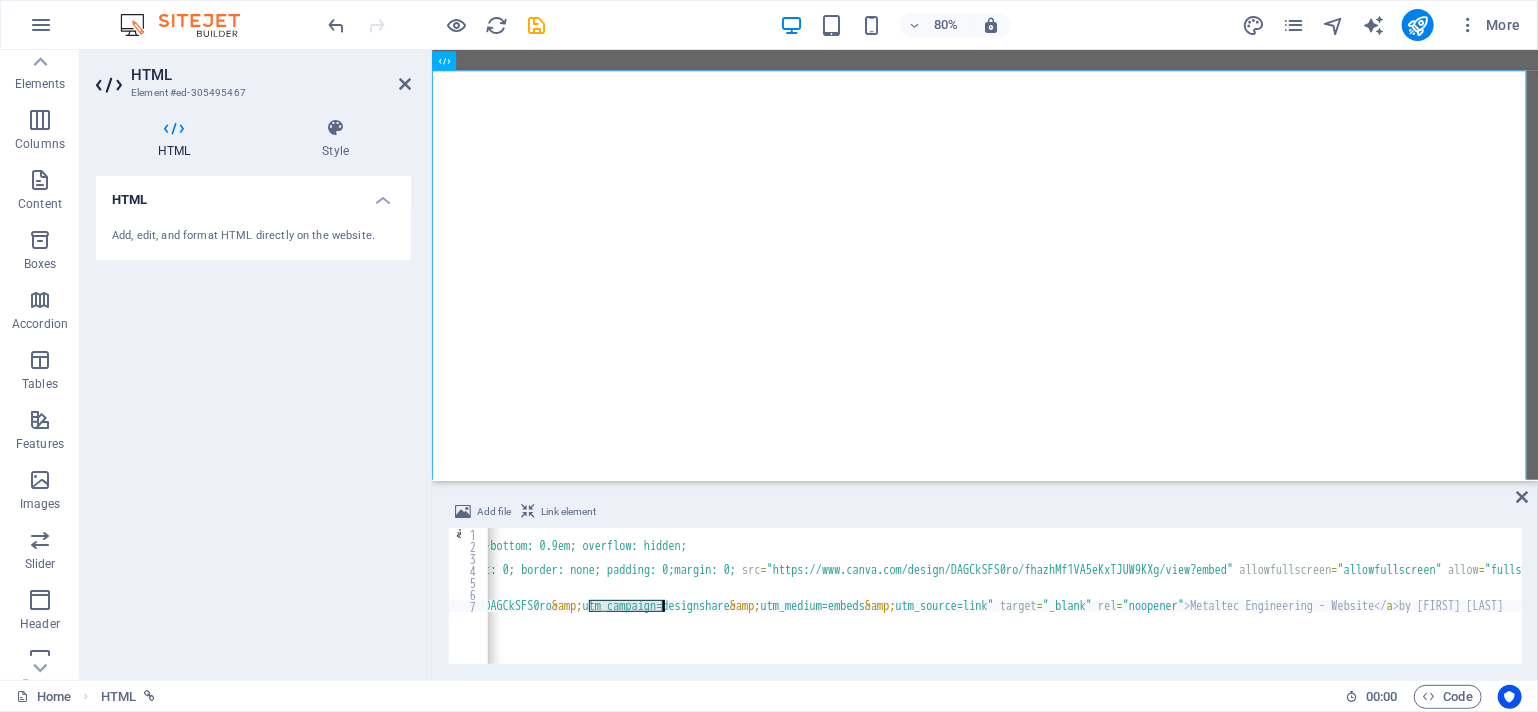 click on "by [FIRST] [LAST]" at bounding box center [758, 606] 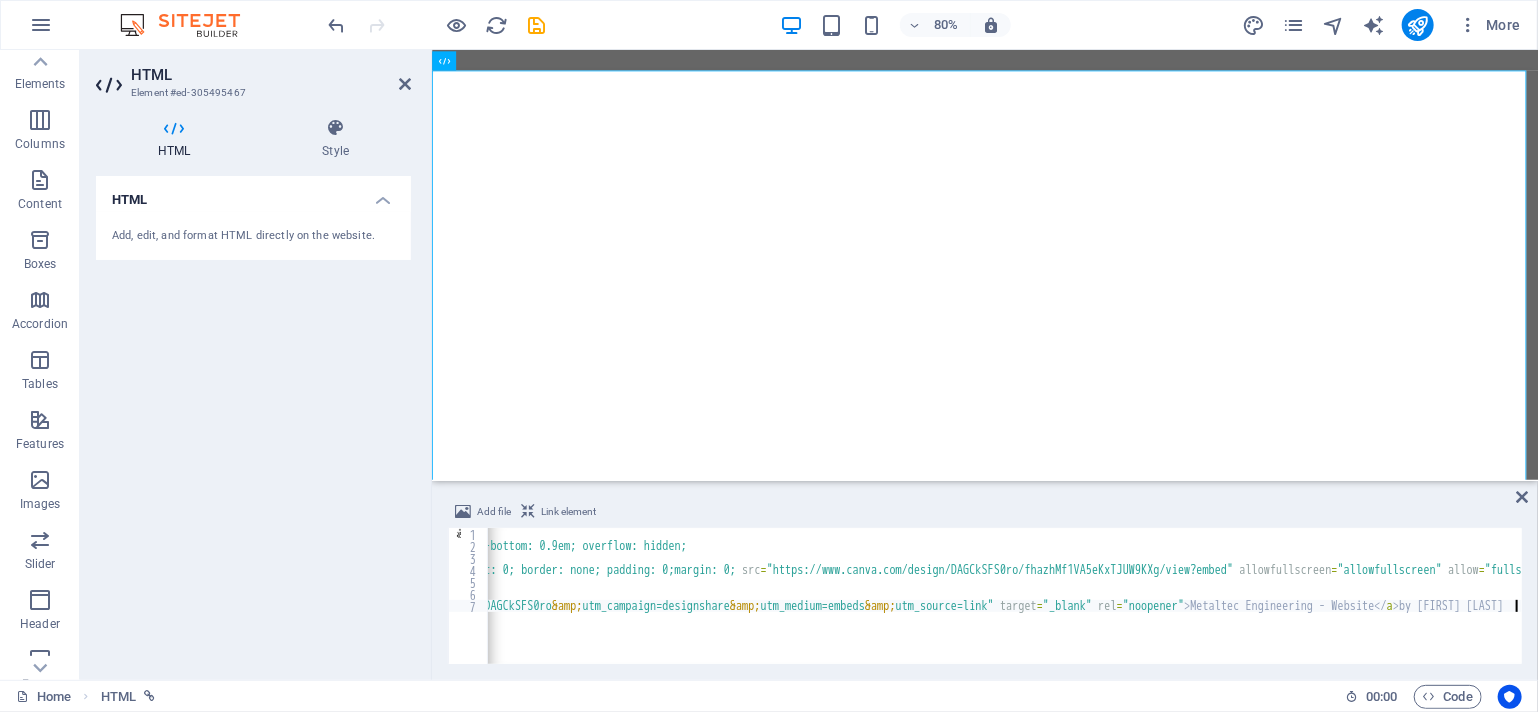 click on "by [FIRST] [LAST]" at bounding box center (758, 606) 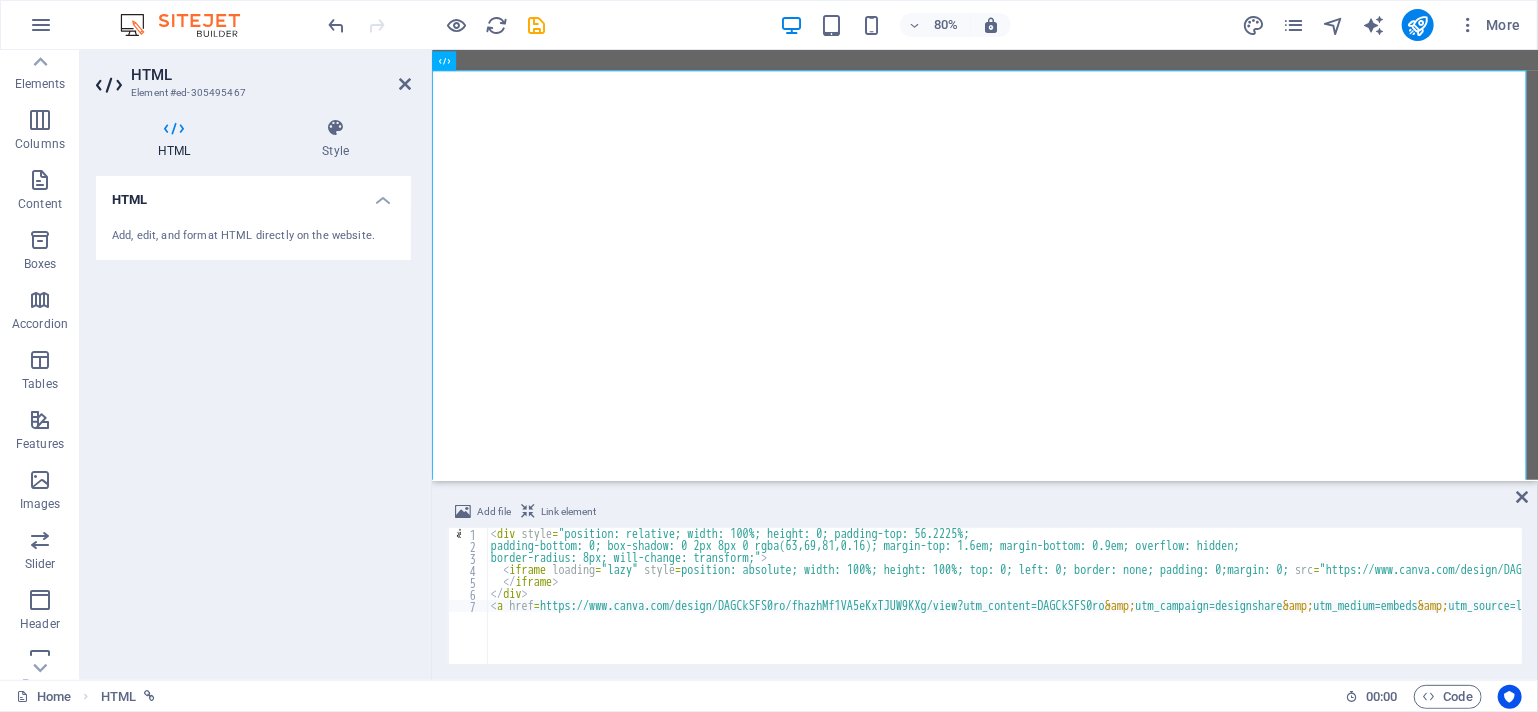 scroll, scrollTop: 0, scrollLeft: 0, axis: both 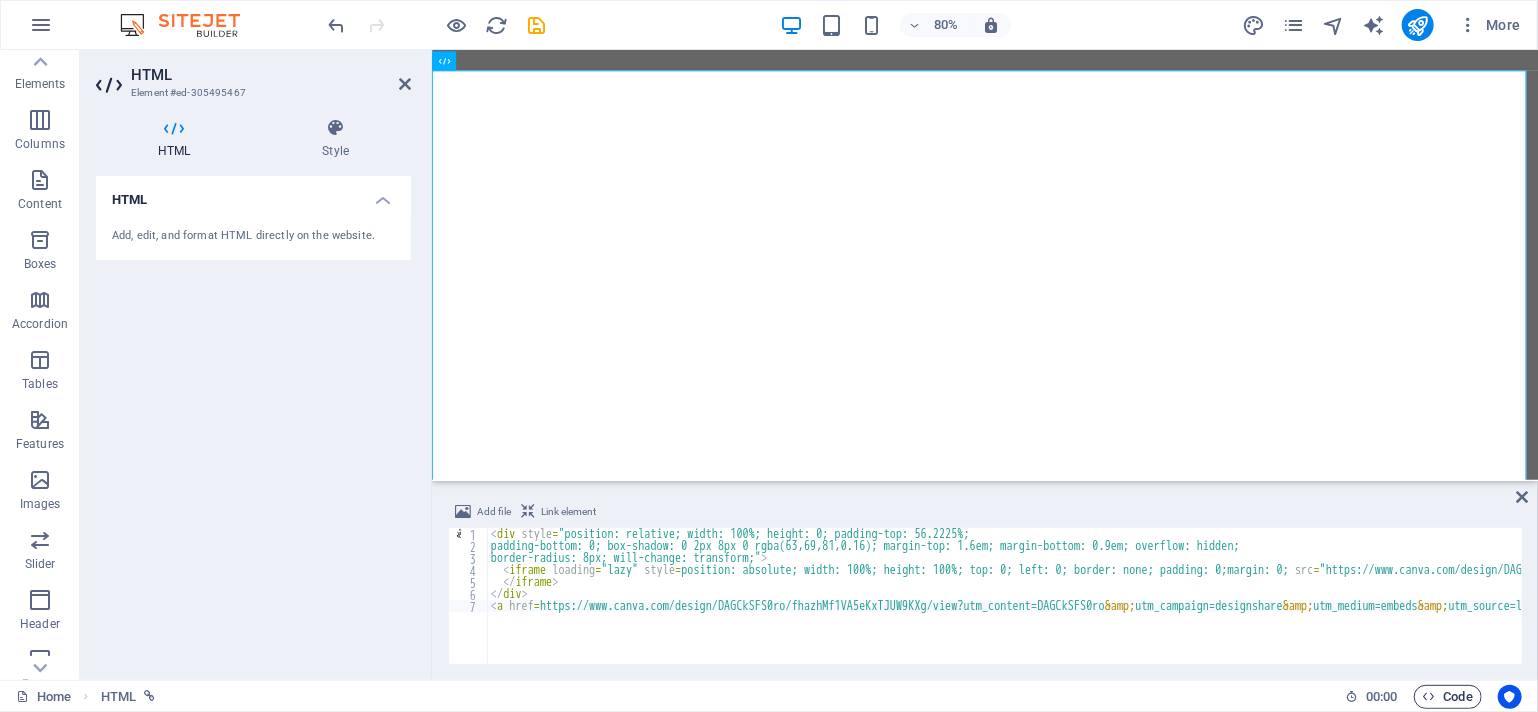 click at bounding box center [1429, 696] 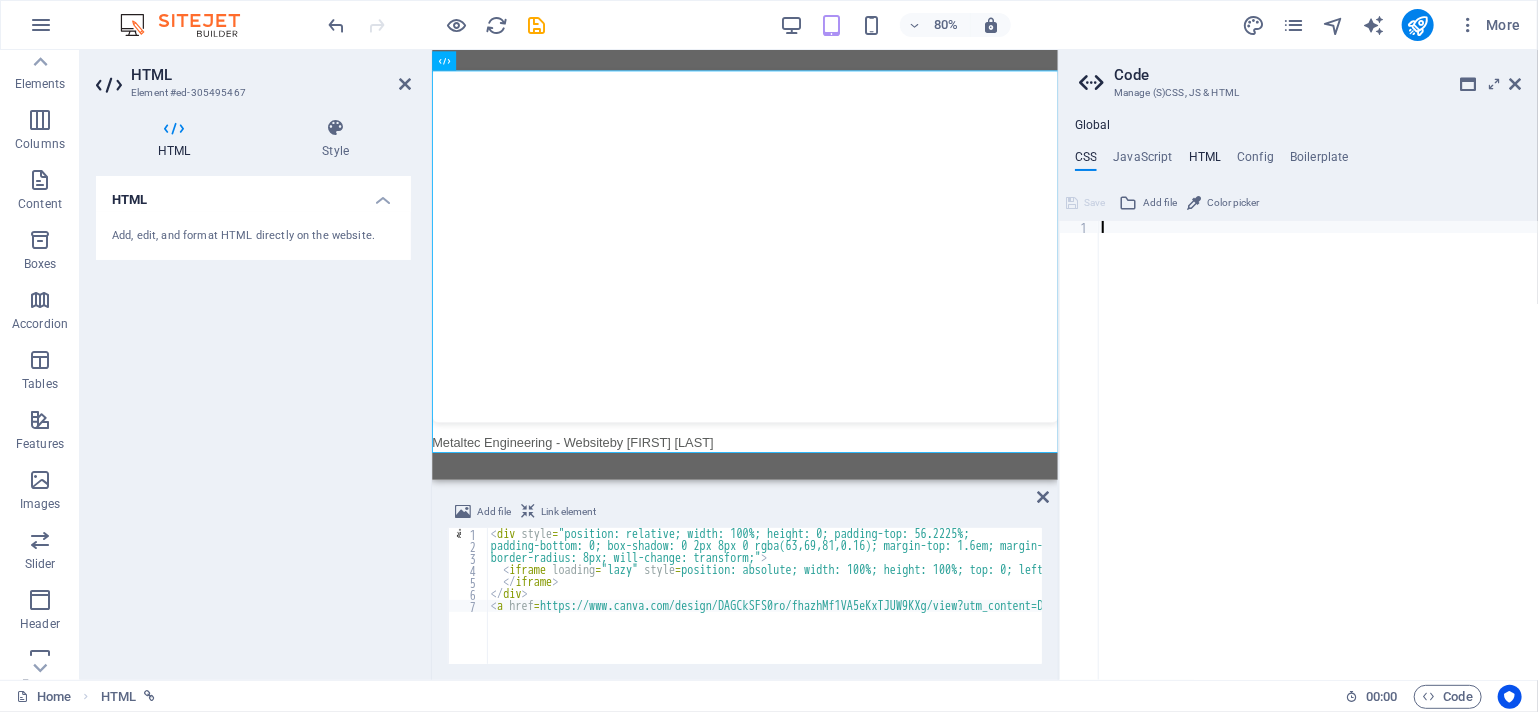 click on "HTML" at bounding box center [1205, 161] 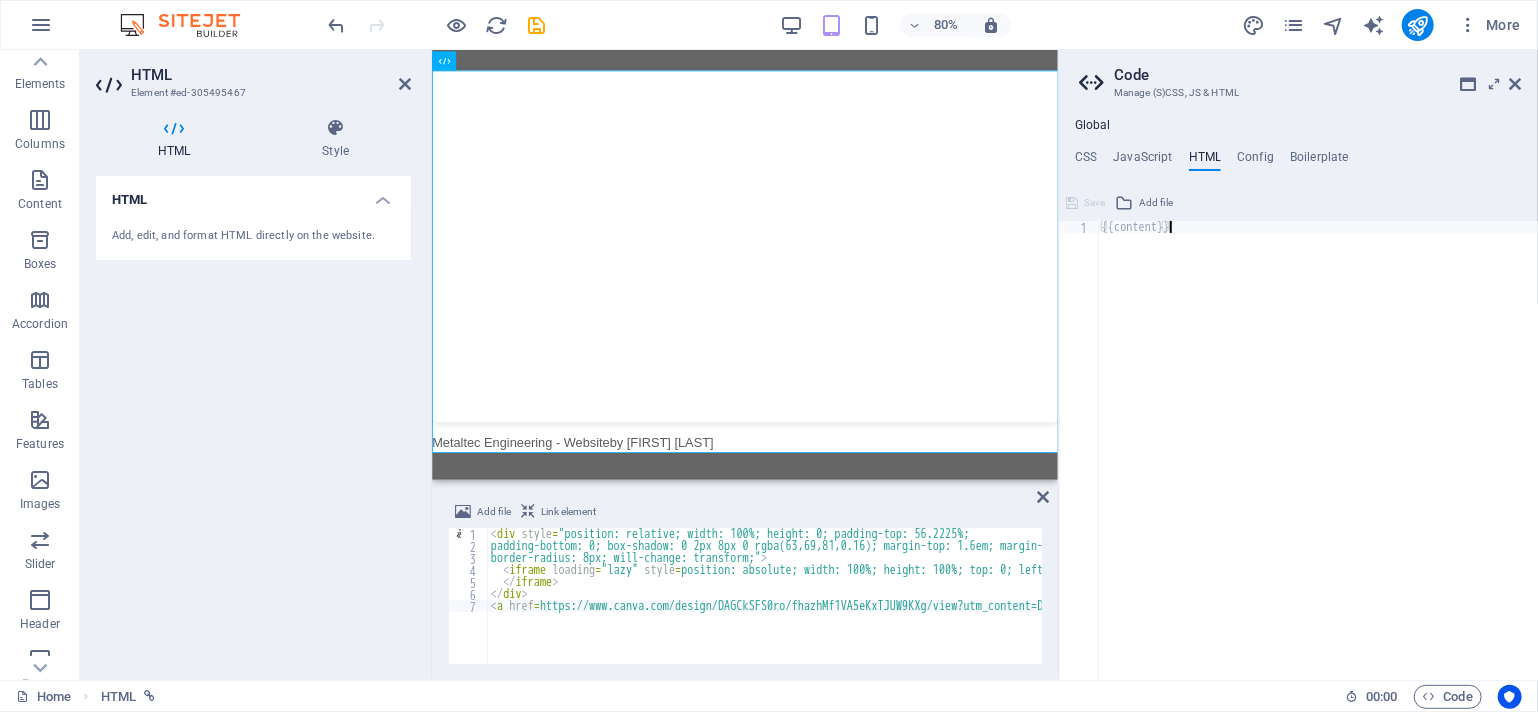 click on "{{content}}" at bounding box center [1318, 462] 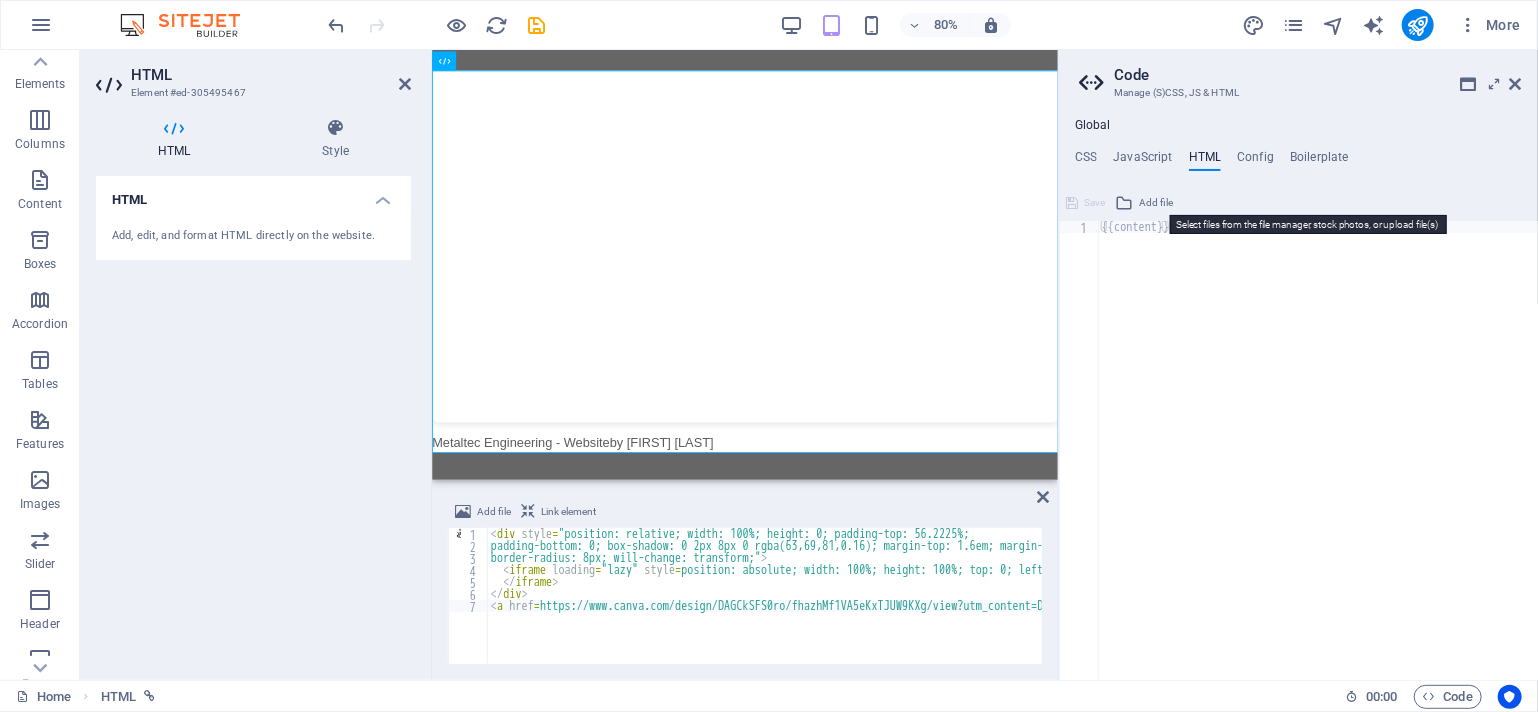 click on "Add file" at bounding box center [1144, 203] 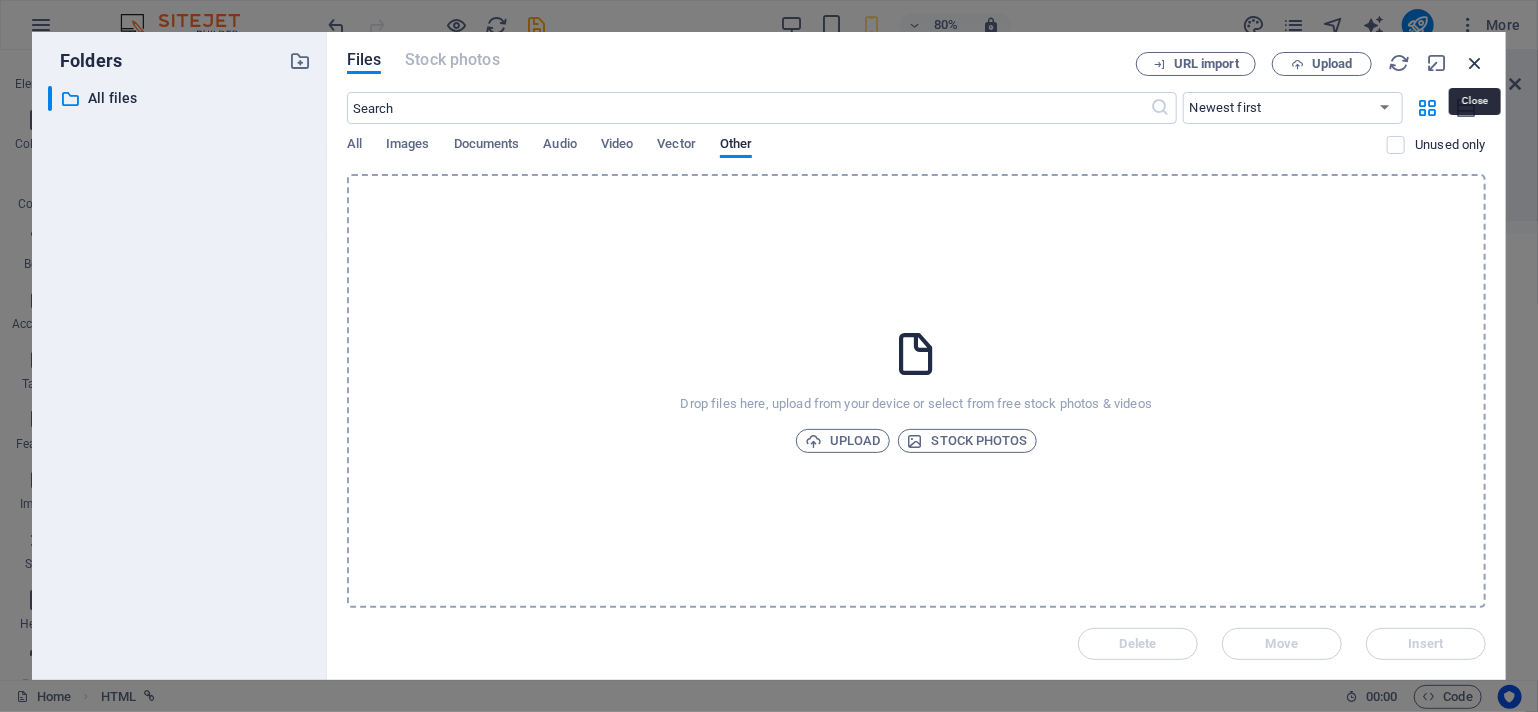 click at bounding box center [1475, 63] 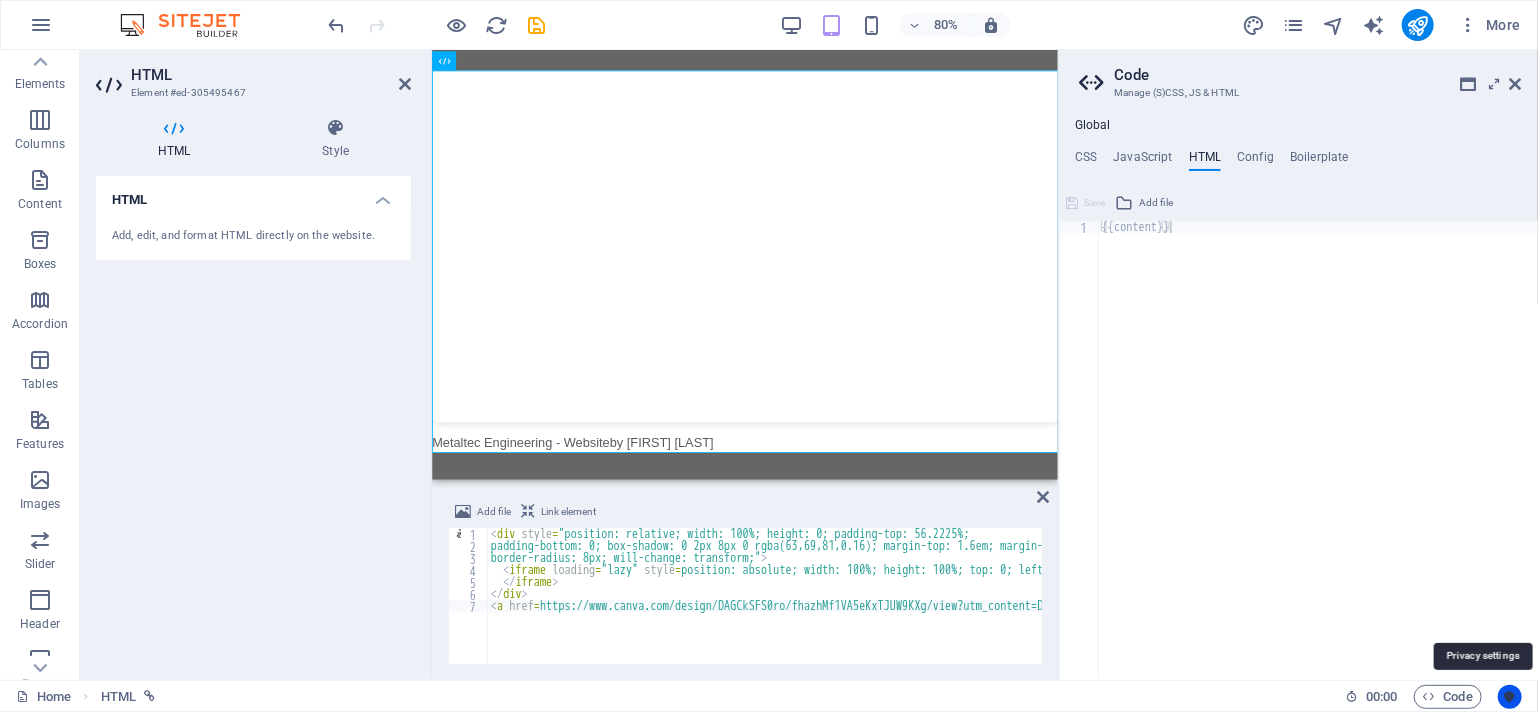 click at bounding box center (1510, 697) 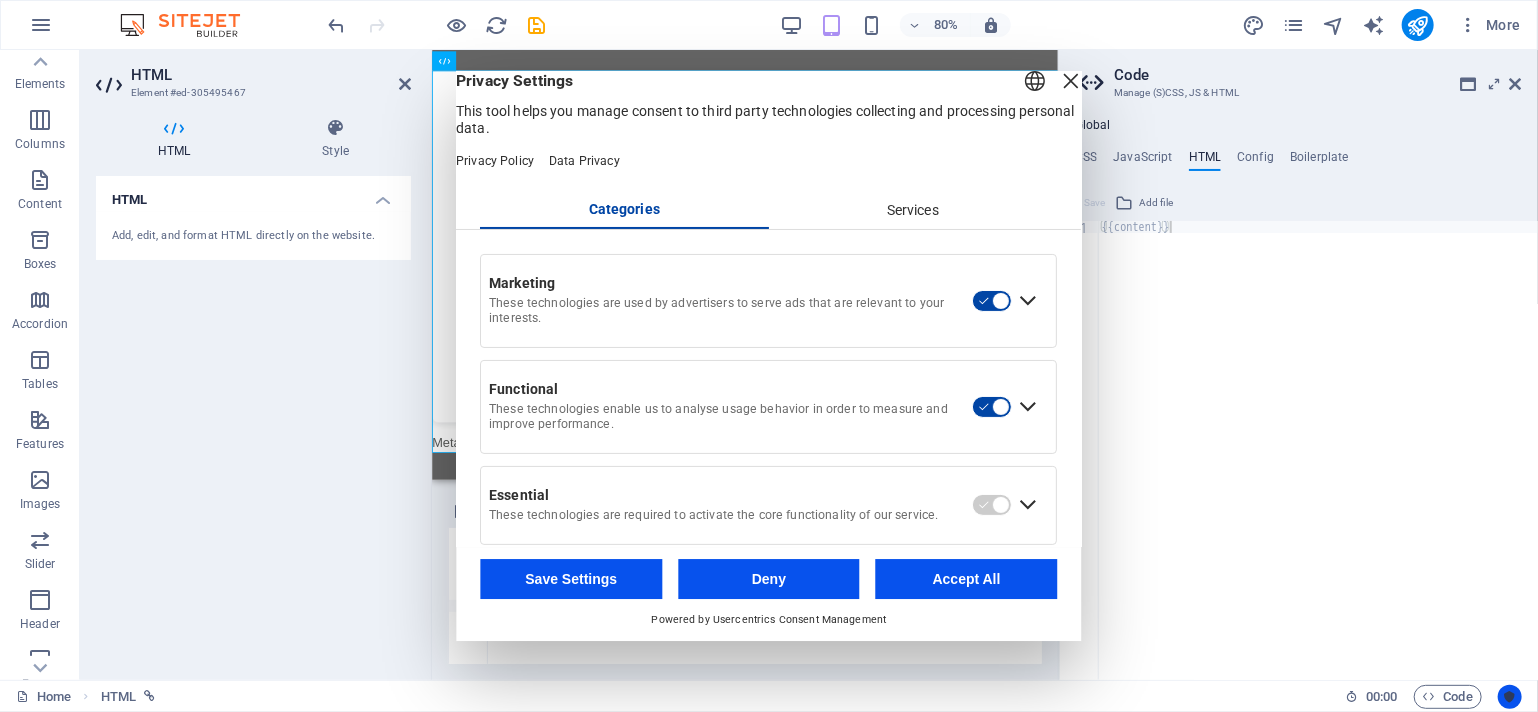 click at bounding box center (1510, 697) 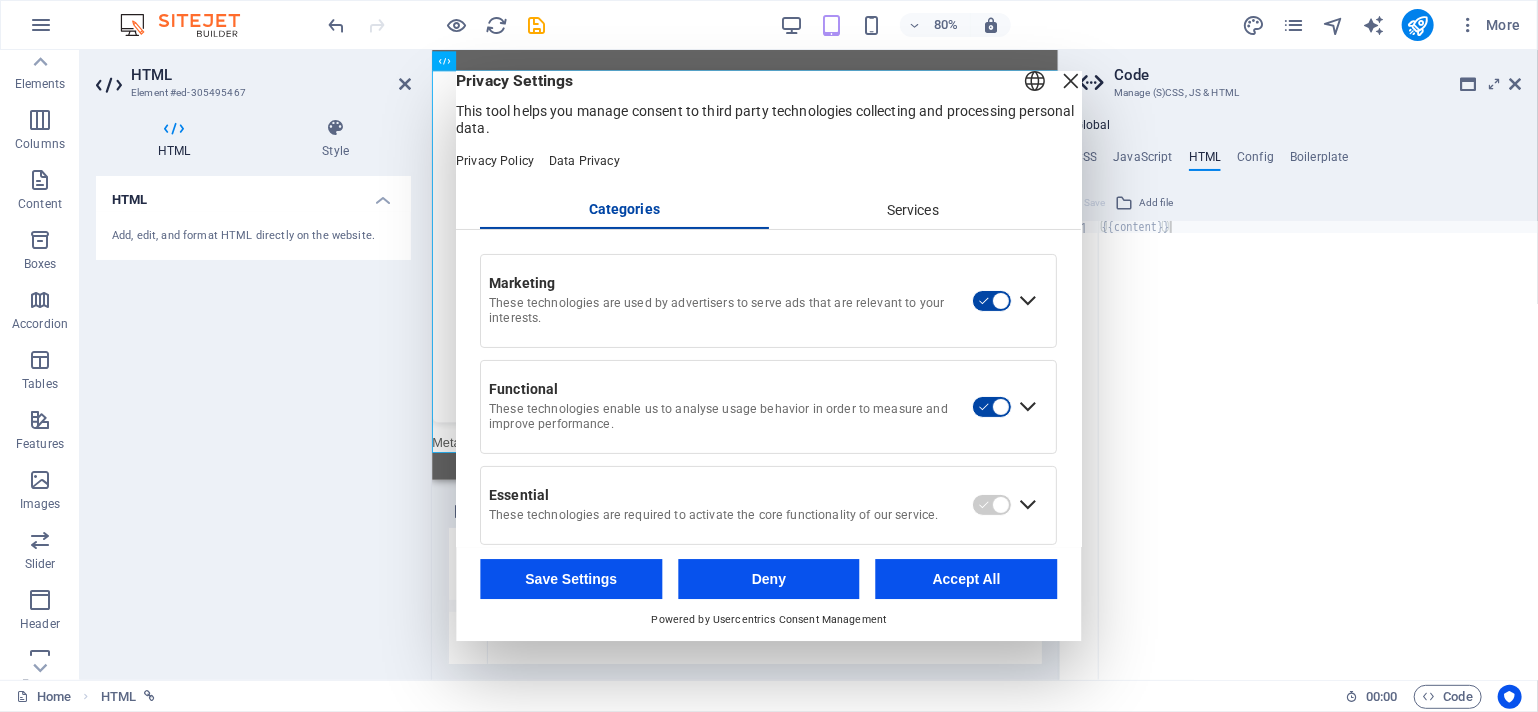 click at bounding box center [1072, 81] 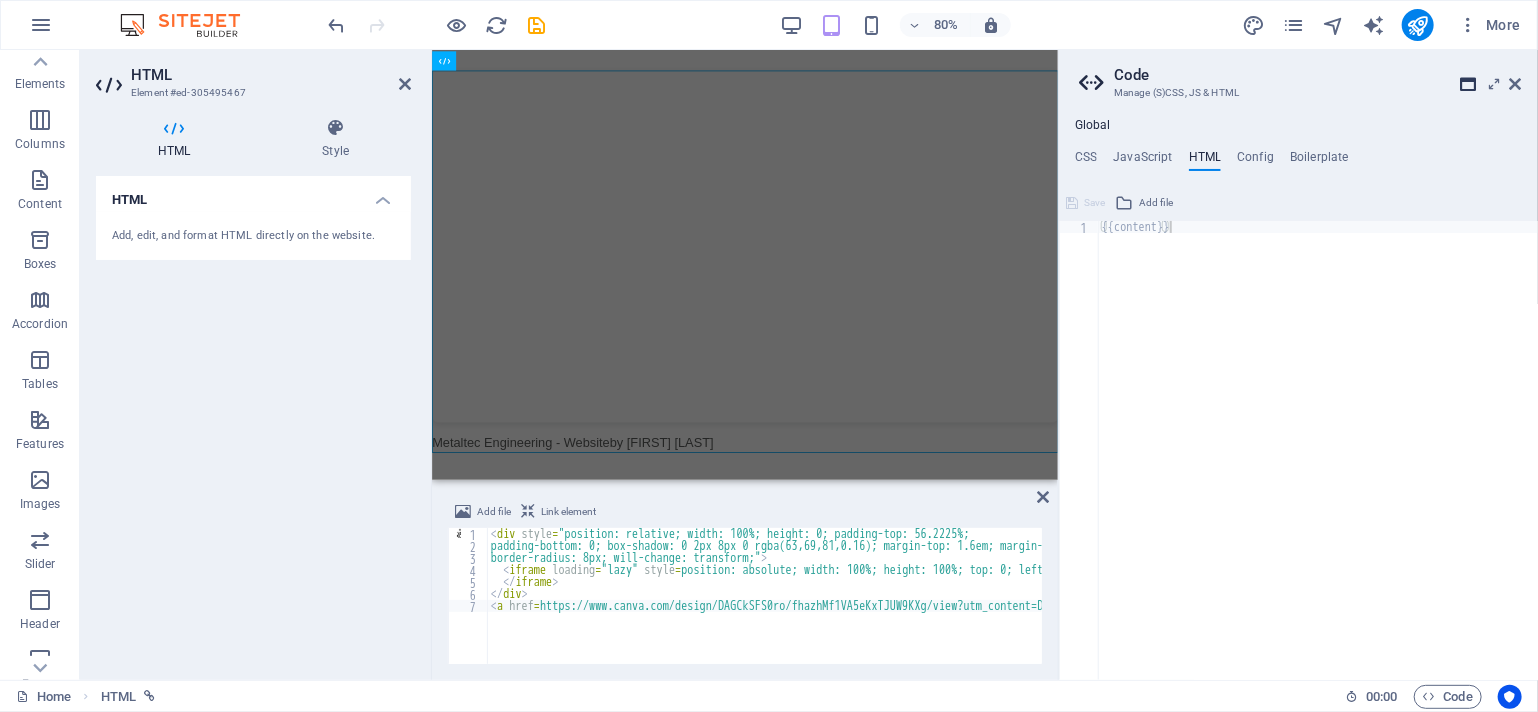 click at bounding box center (1469, 84) 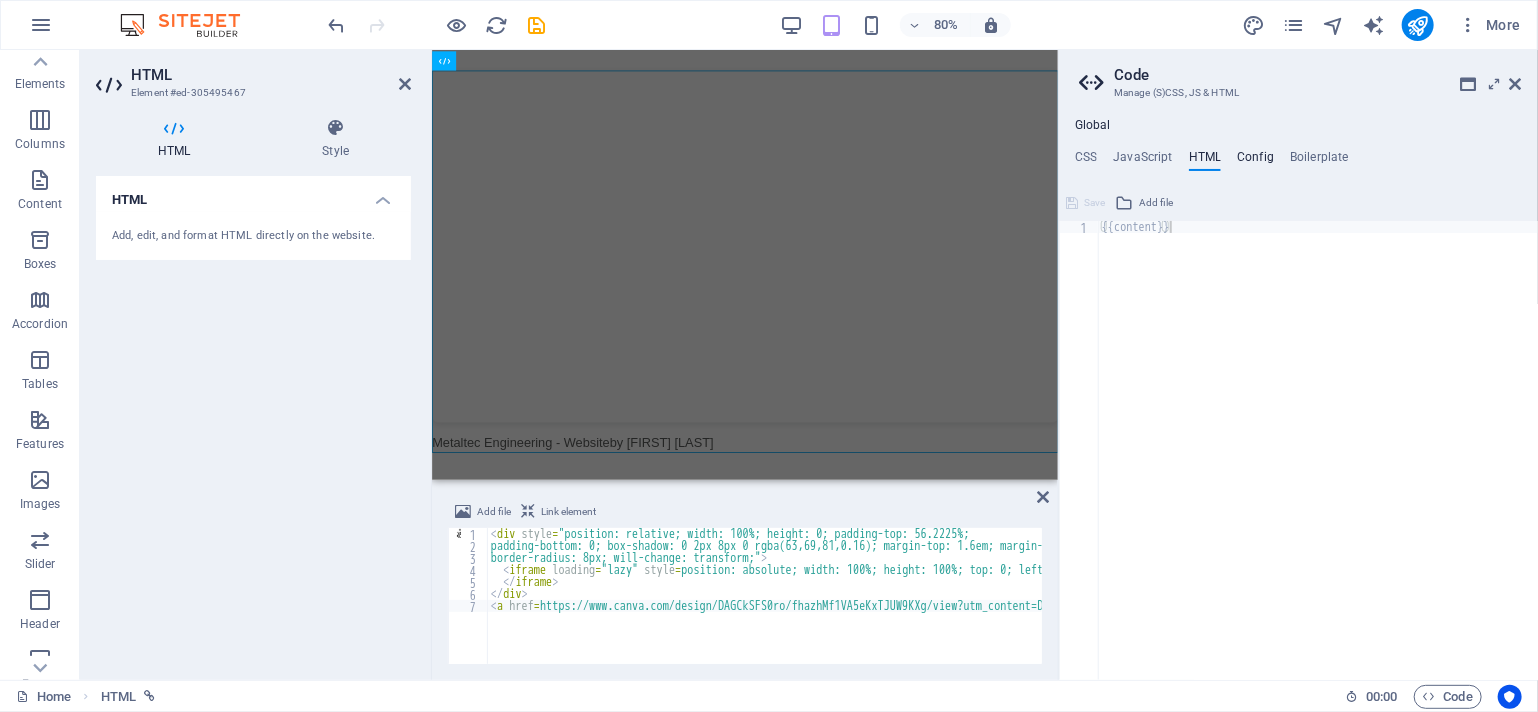 click on "Config" at bounding box center [1255, 161] 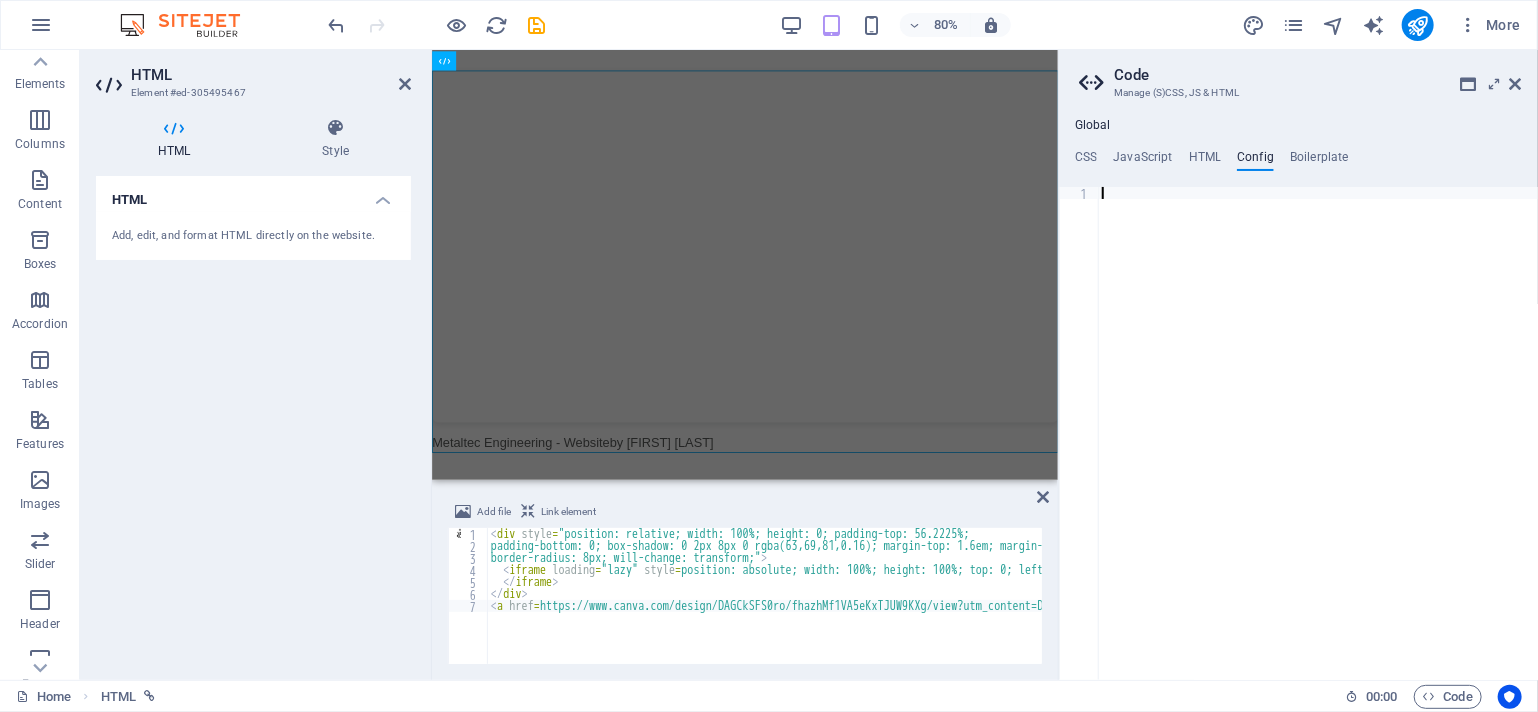 click on "Boilerplate" at bounding box center [1319, 161] 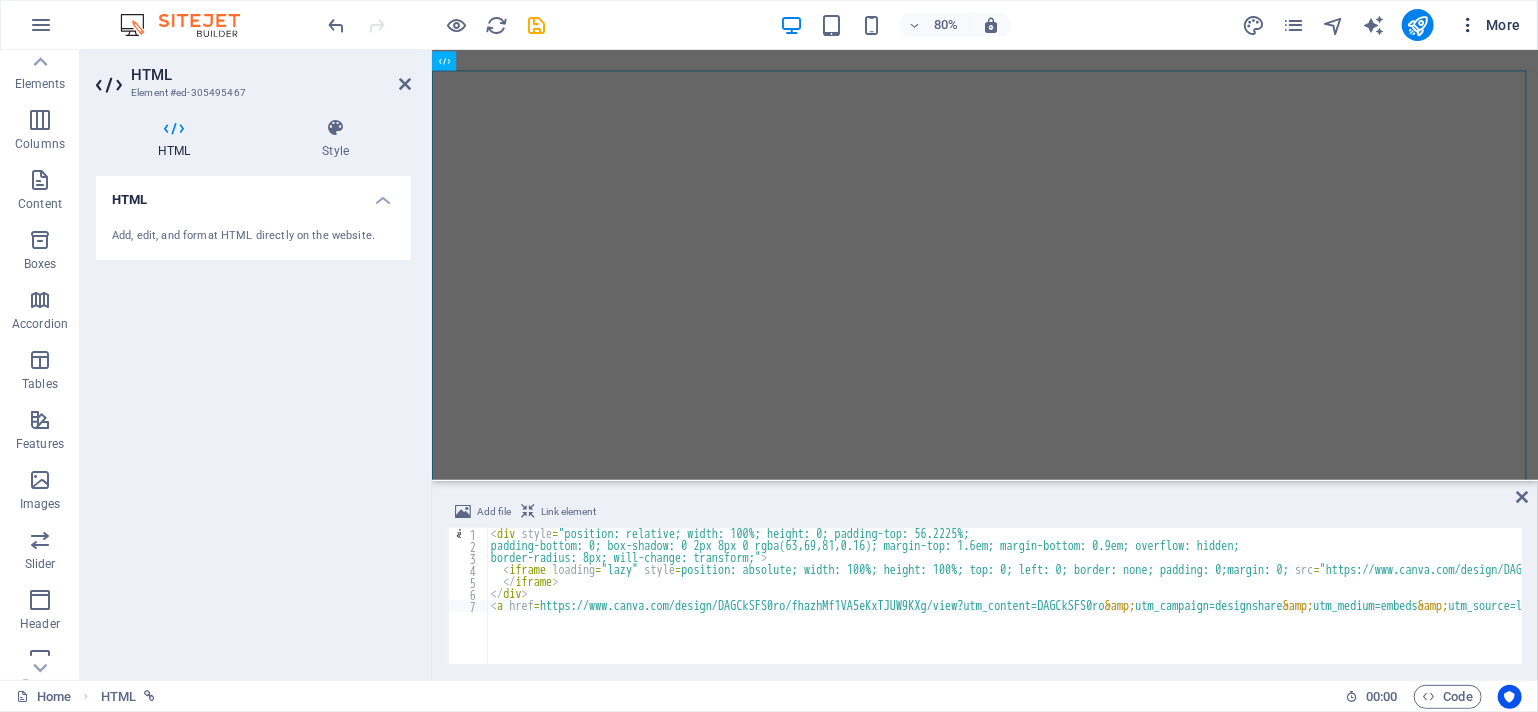 click on "More" at bounding box center [1489, 25] 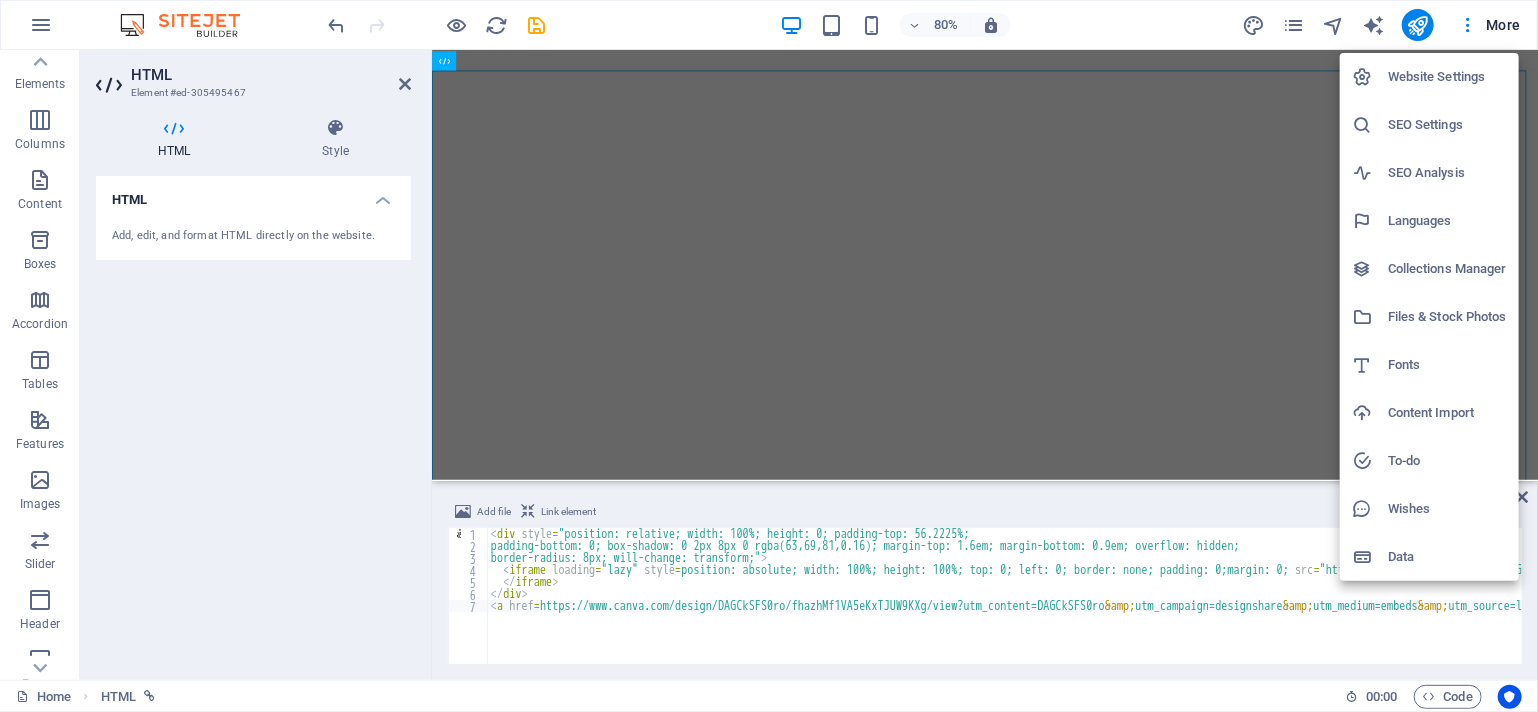 click at bounding box center [769, 356] 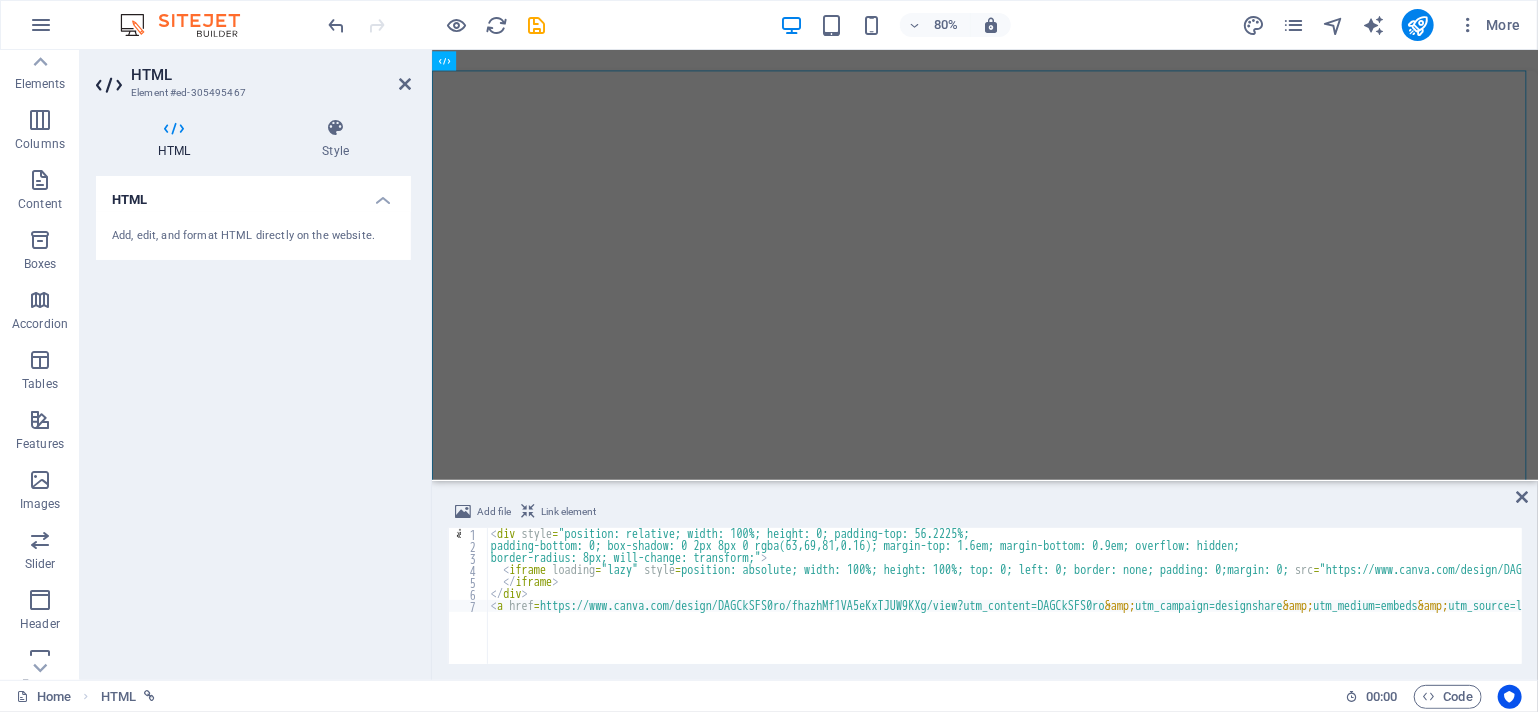 click at bounding box center [174, 128] 